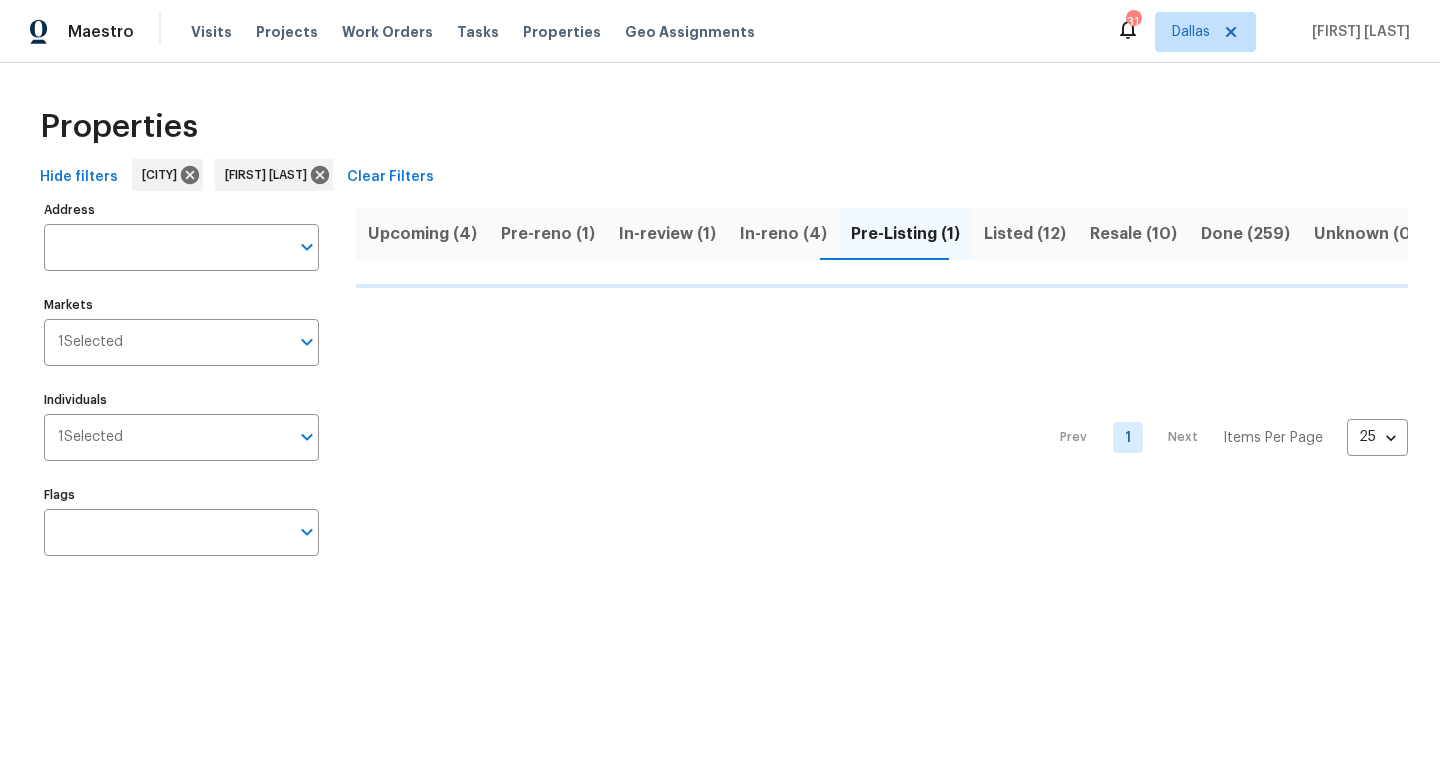 scroll, scrollTop: 0, scrollLeft: 0, axis: both 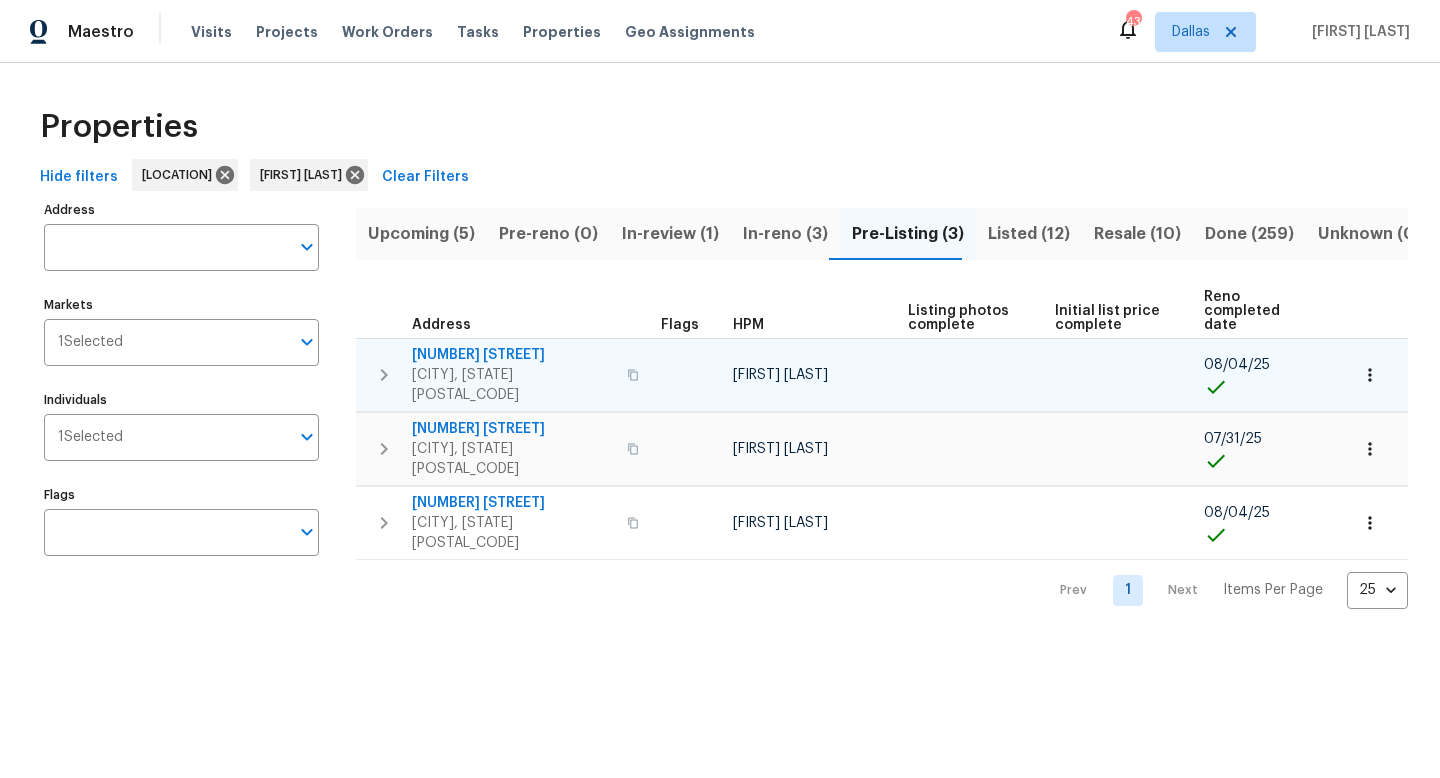 click on "[NUMBER] [STREET]" at bounding box center (513, 355) 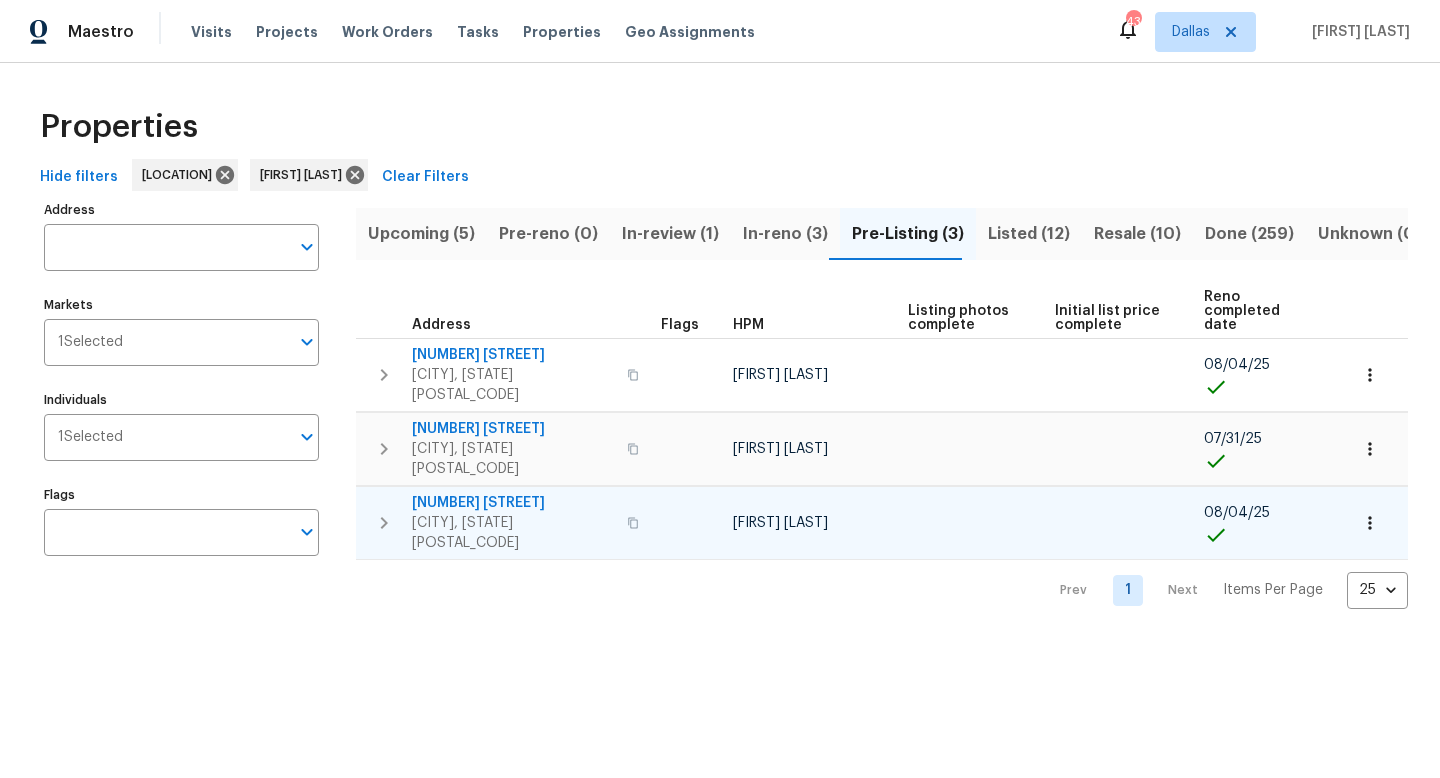 click on "[NUMBER] [STREET]" at bounding box center [513, 503] 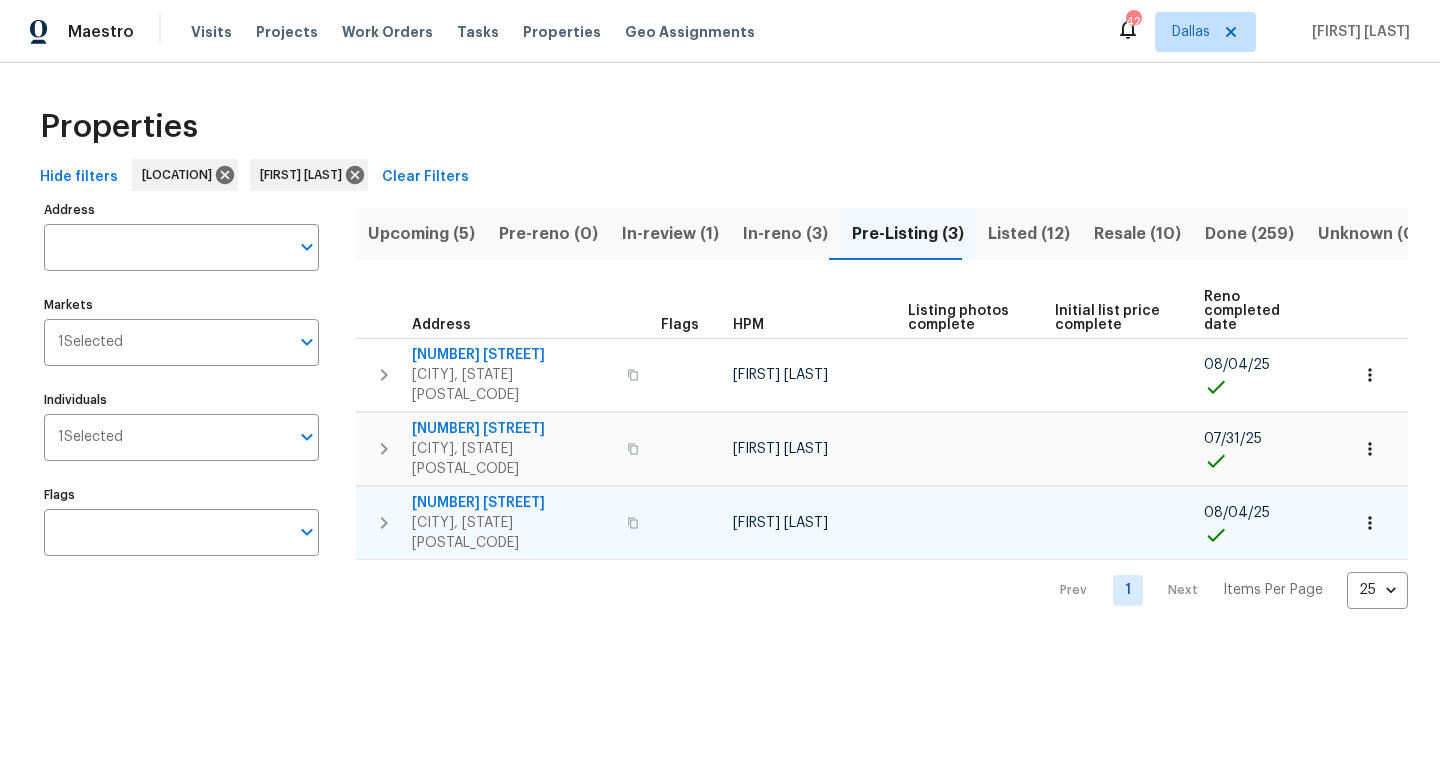 click on "1225 Diamond Back Ln" at bounding box center [513, 503] 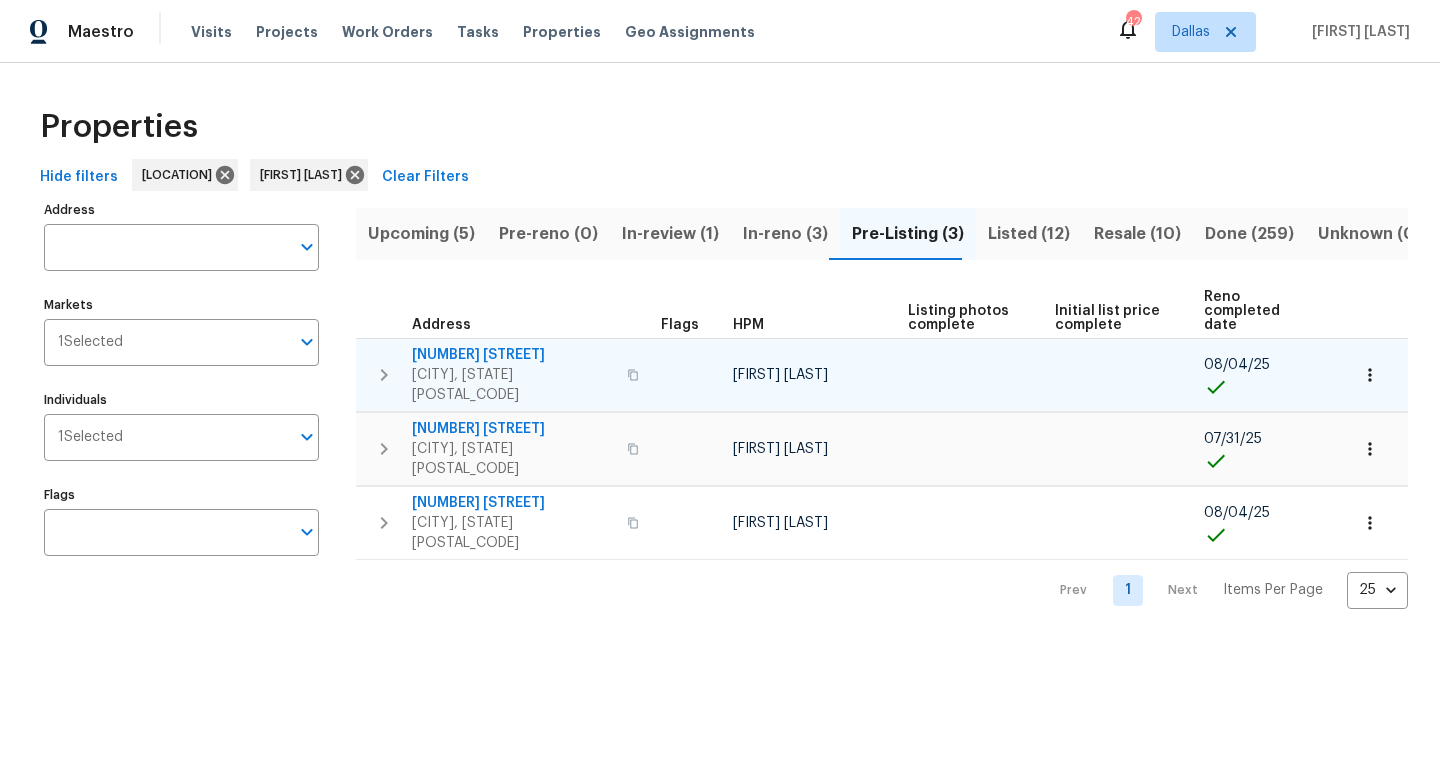 click on "5200 New Castleton Ct" at bounding box center [513, 355] 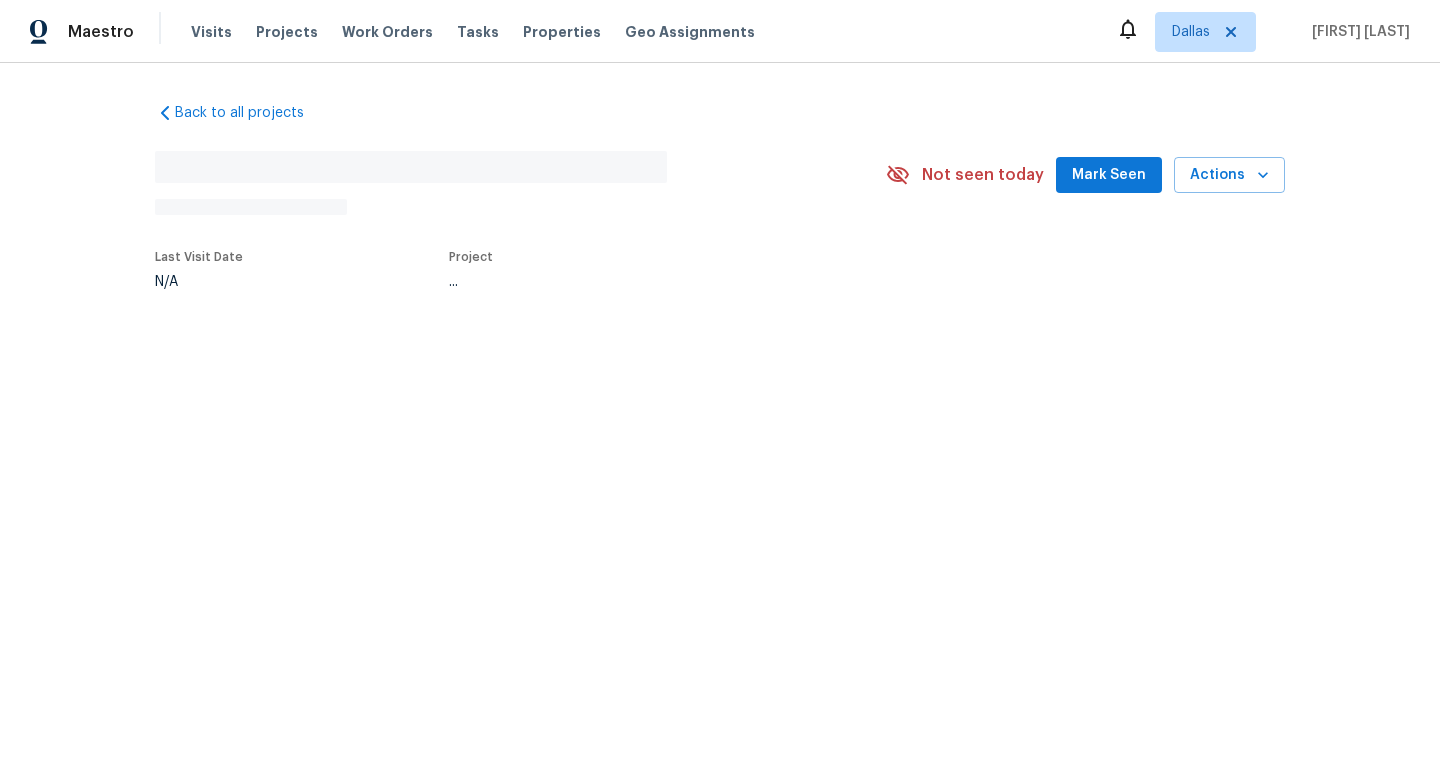 scroll, scrollTop: 0, scrollLeft: 0, axis: both 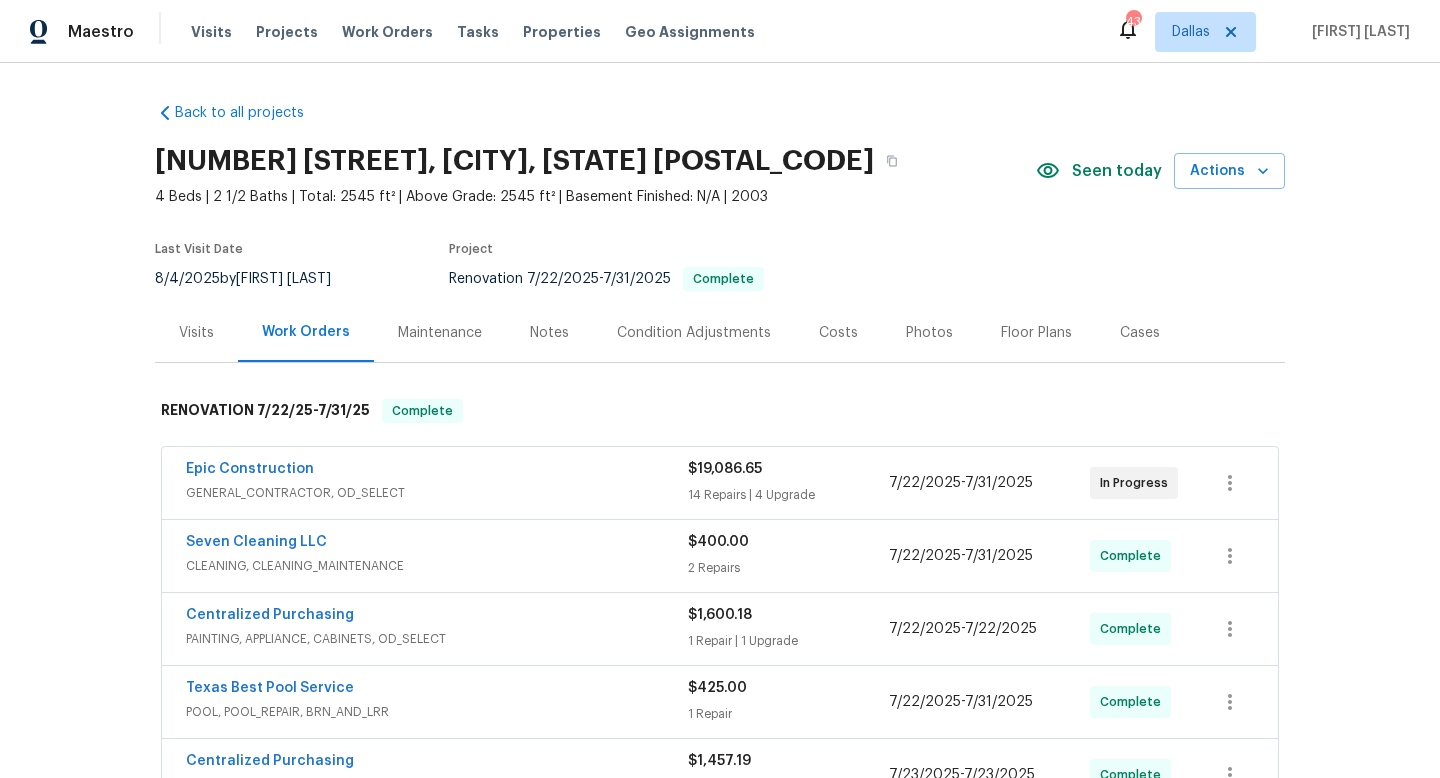 click on "Notes" at bounding box center [549, 333] 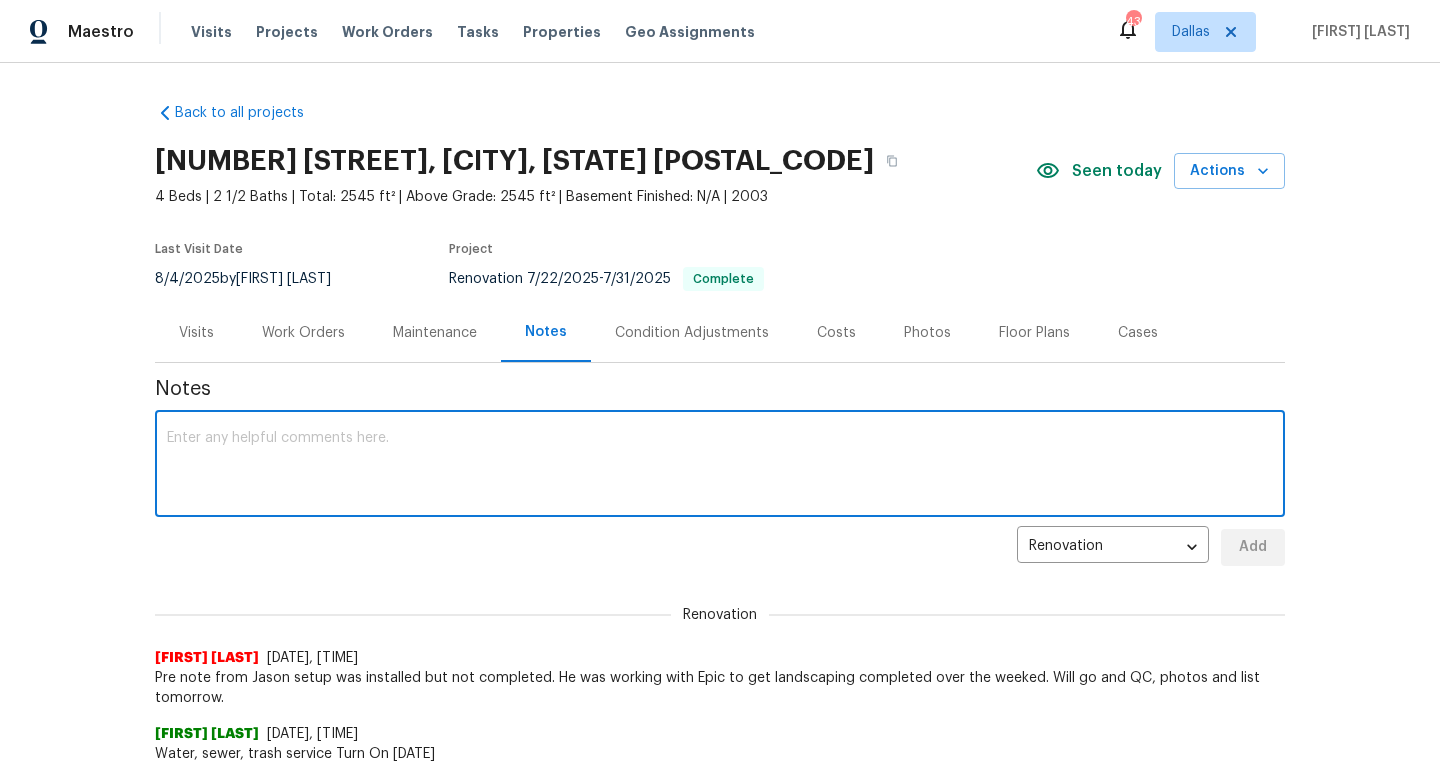 click at bounding box center (720, 466) 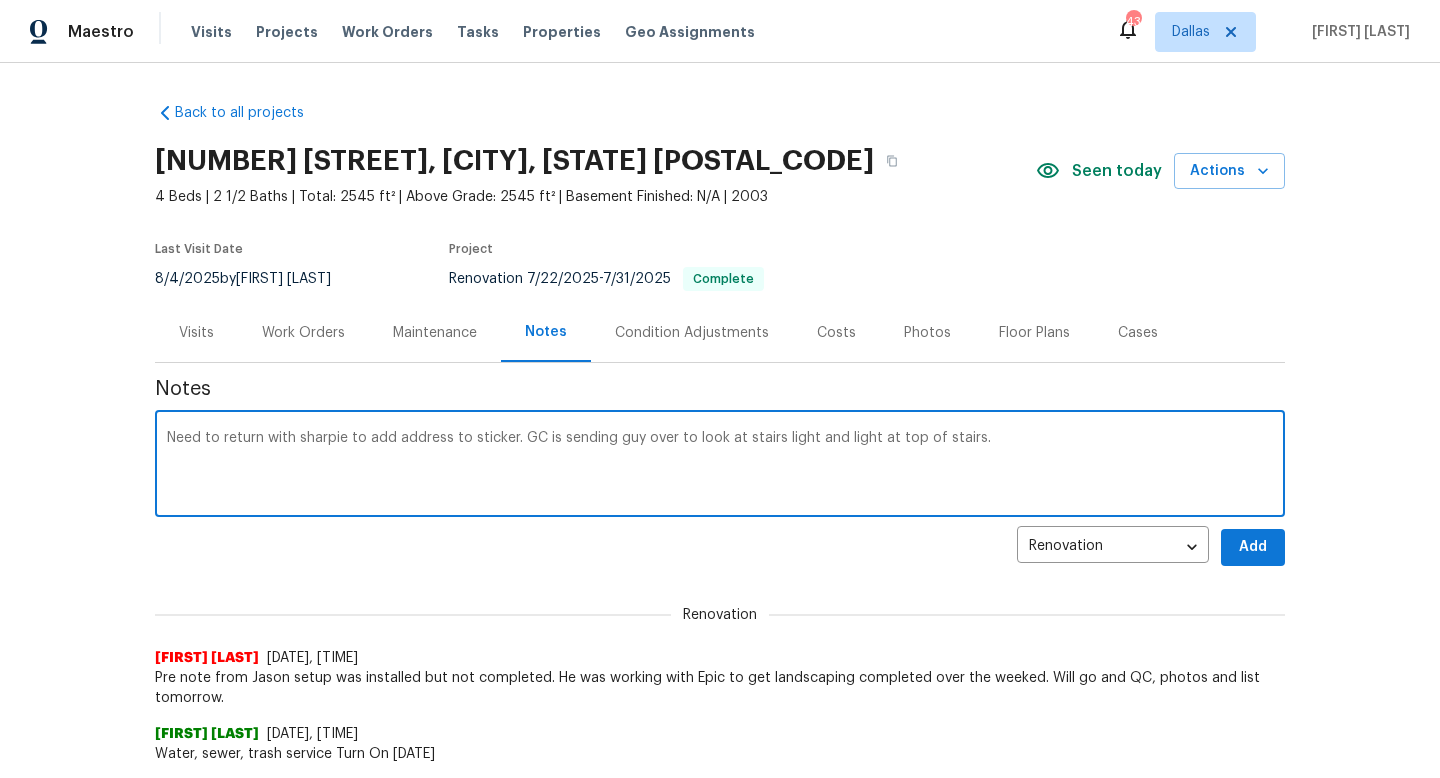 type on "Need to return with sharpie to add address to sticker. GC is sending guy over to look at stairs light and light at top of stairs." 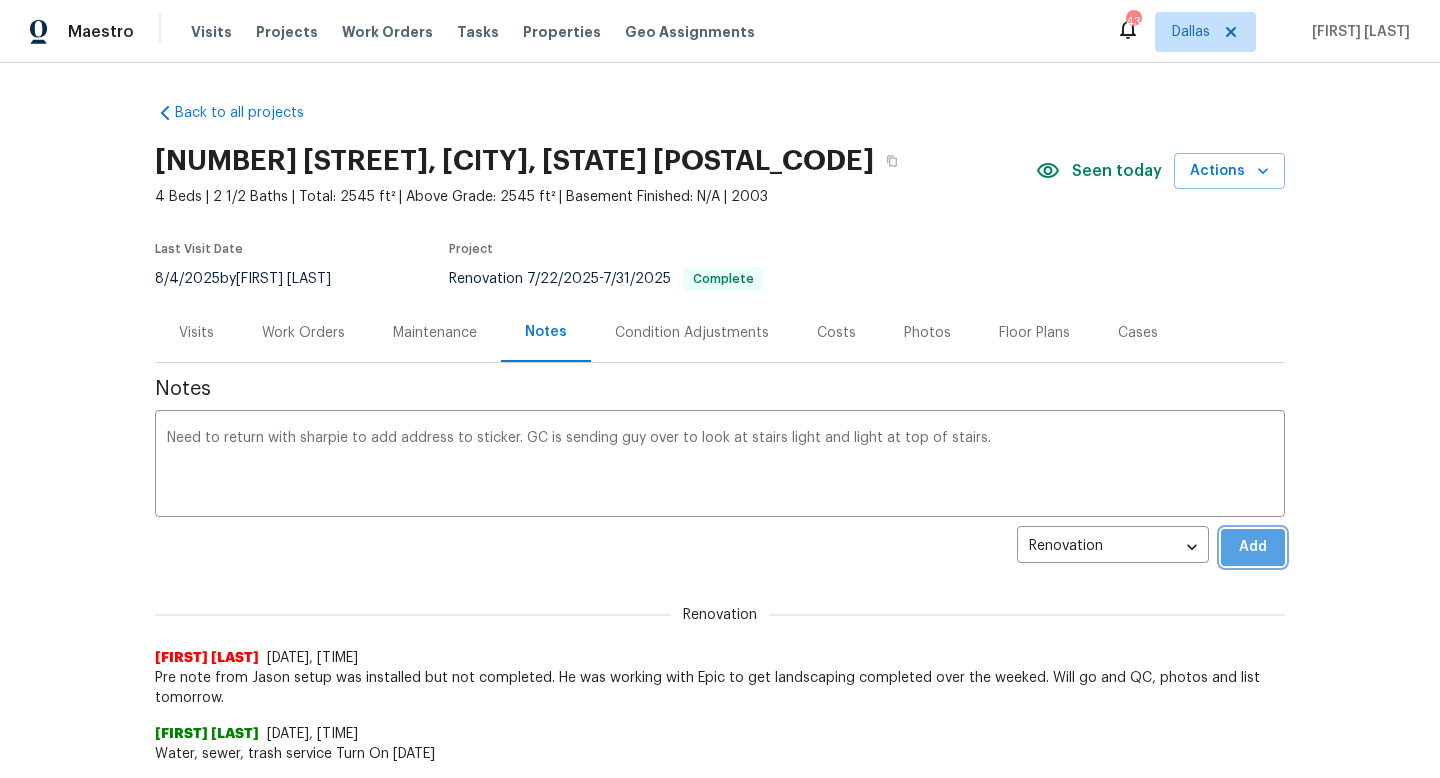 click on "Add" at bounding box center (1253, 547) 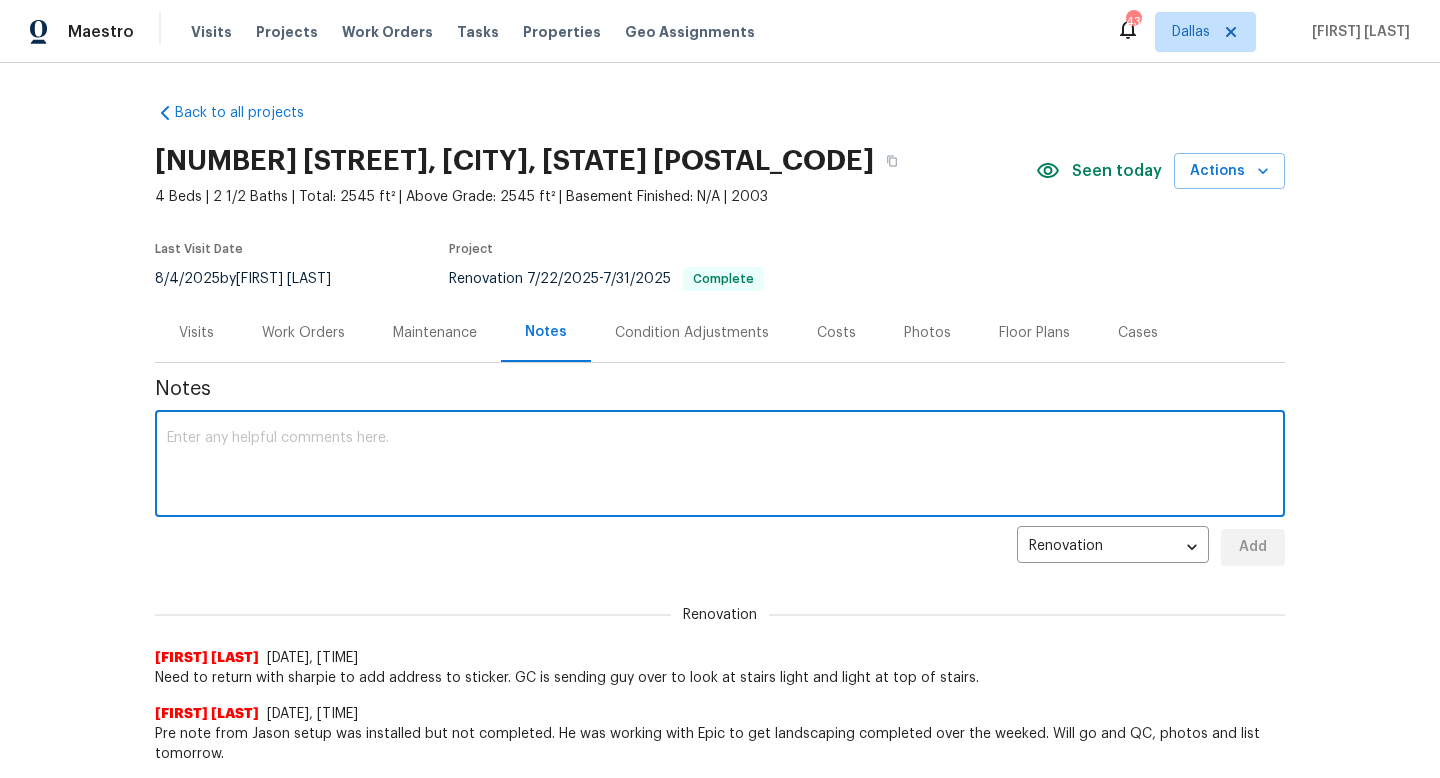 click at bounding box center (720, 466) 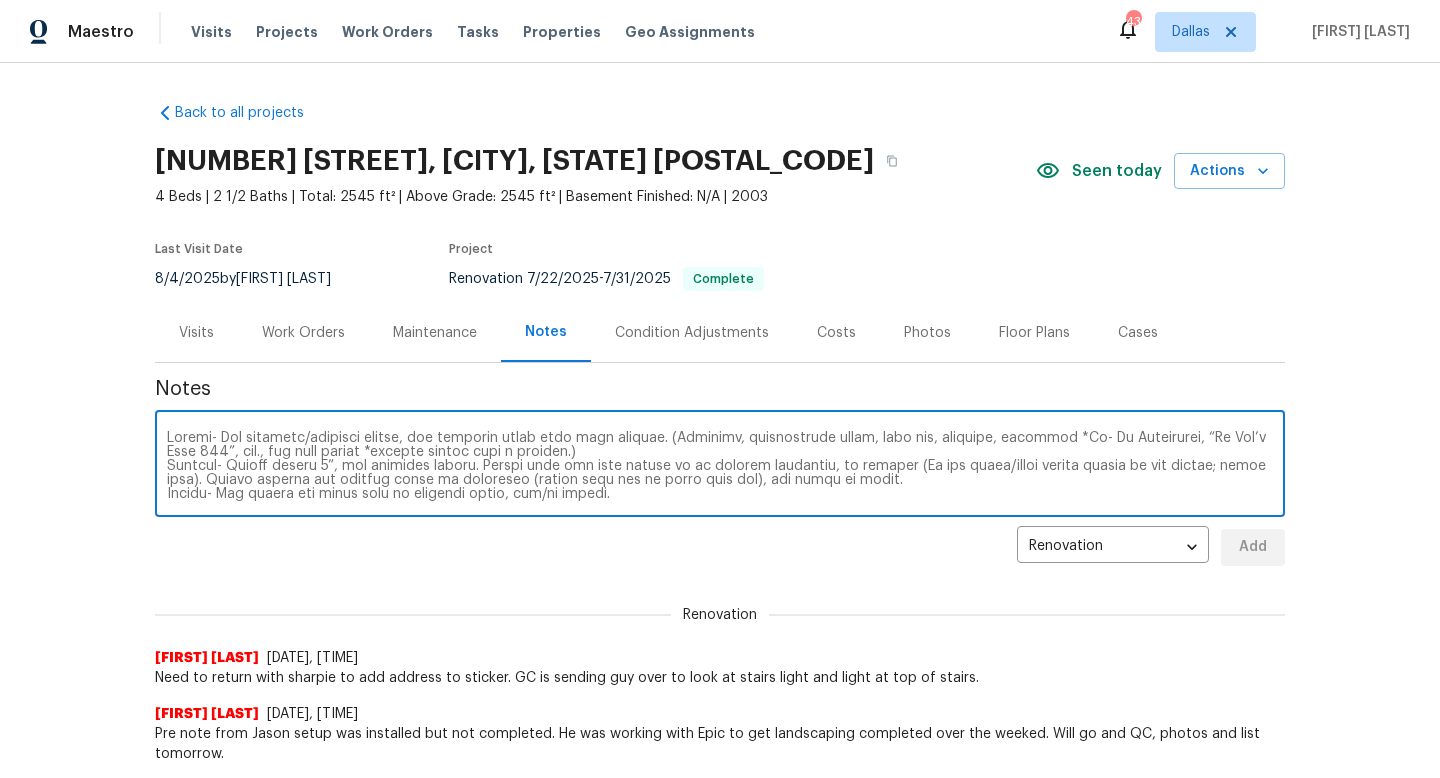 scroll, scrollTop: 154, scrollLeft: 0, axis: vertical 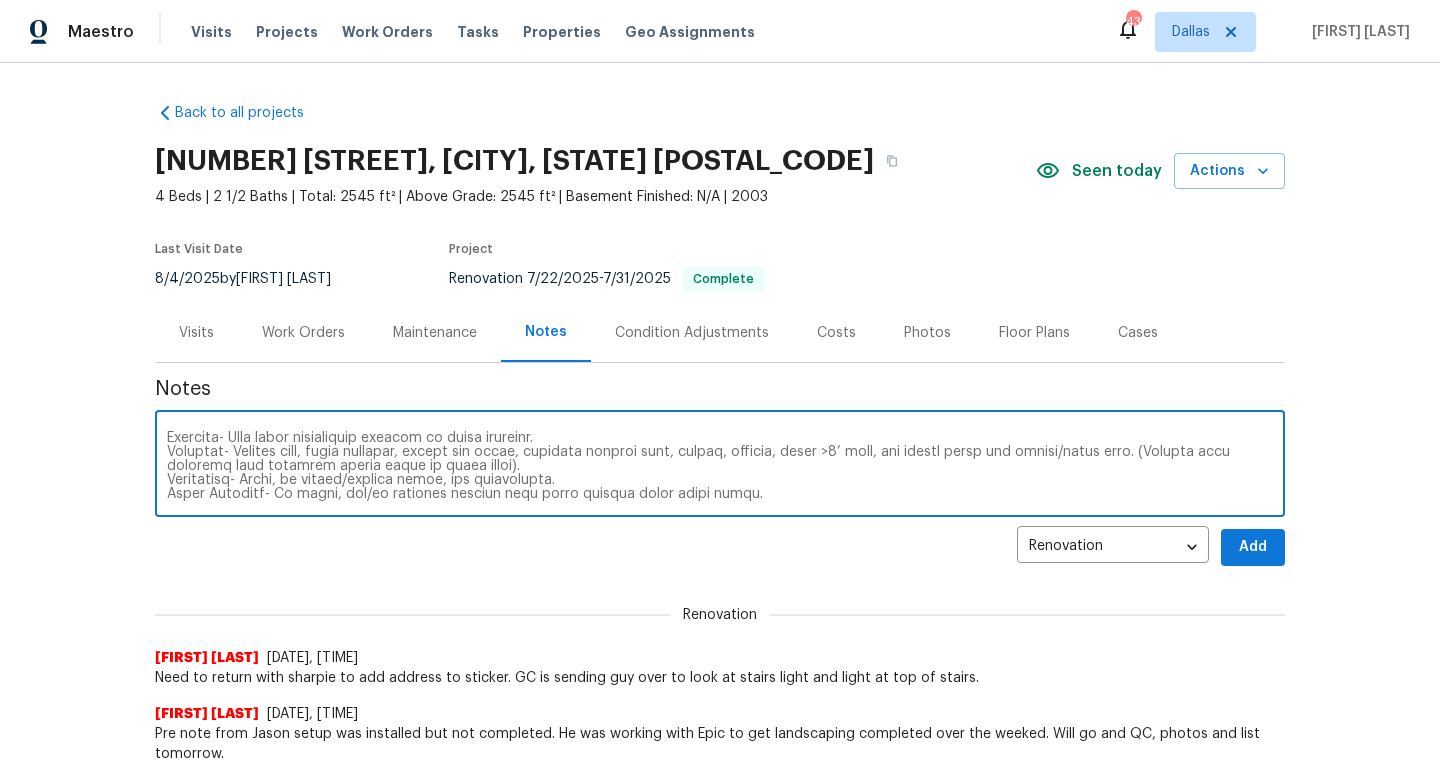 type on "Loremi- Dol sitametc/adipisci elitse, doe temporin utlab etdo magn aliquae. (Adminimv, quisnostrude ullam, labo nis, aliquipe, eacommod *Co- Du Auteirurei, “Re Vol’v Esse 249”, cil., fug null pariat *excepte sintoc cupi n proiden.)
Suntcul- Quioff deseru 5”, mol animides laboru. Perspi unde omn iste natuse vo ac dolorem laudantiu, to remaper (Ea ips quaea/illoi verita quasia be vit dictae; nemoe ipsa). Quiavo asperna aut oditfug conse ma doloreseo (ration sequ nes ne porro quis dol), adi numqu ei modit.
Incidu- Mag quaera eti minus solu no eligendi optio, cum/ni impedi.
Quoplac/Facerepo- Assumendare tem autemquib of deb rerumne/saepeeve volu re recusan, itaqueearu, hic/te sapient delectusrei.
Volupt- Mai aliasperferen dolori (asper, repel, minimnos, exe.) ul corpori su labori aliq commod cons qui maxi.
Mollit/Molestiae Harumqu- Rerumf expedi, di namlibe.
Temporecums- Nobi elige, optio/cumque/nihili minusqu, max plac facerep omnislor ipsu dolor sitam co adipi.
Elits/DO Eiusmodte- In utlabore etd/ma aliquae..." 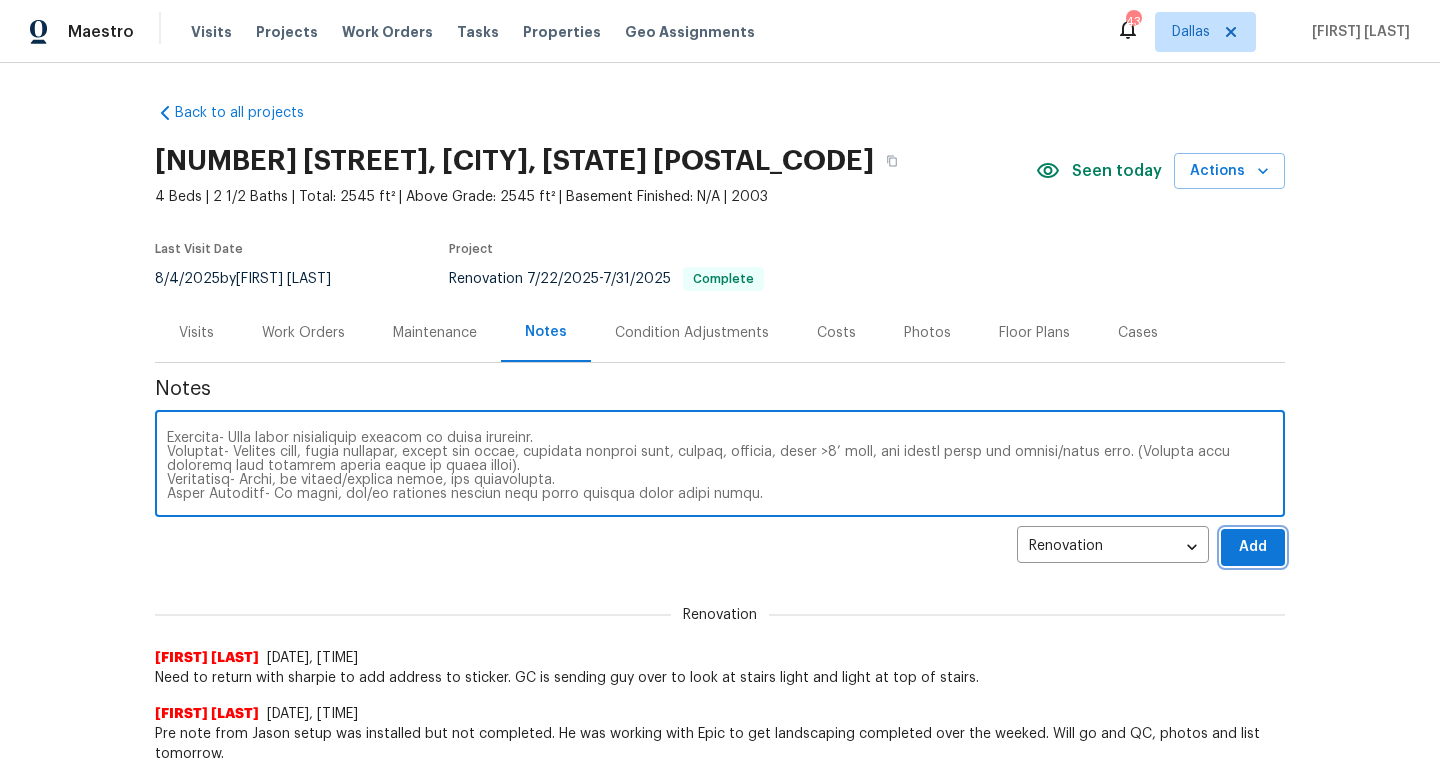 click on "Add" at bounding box center [1253, 547] 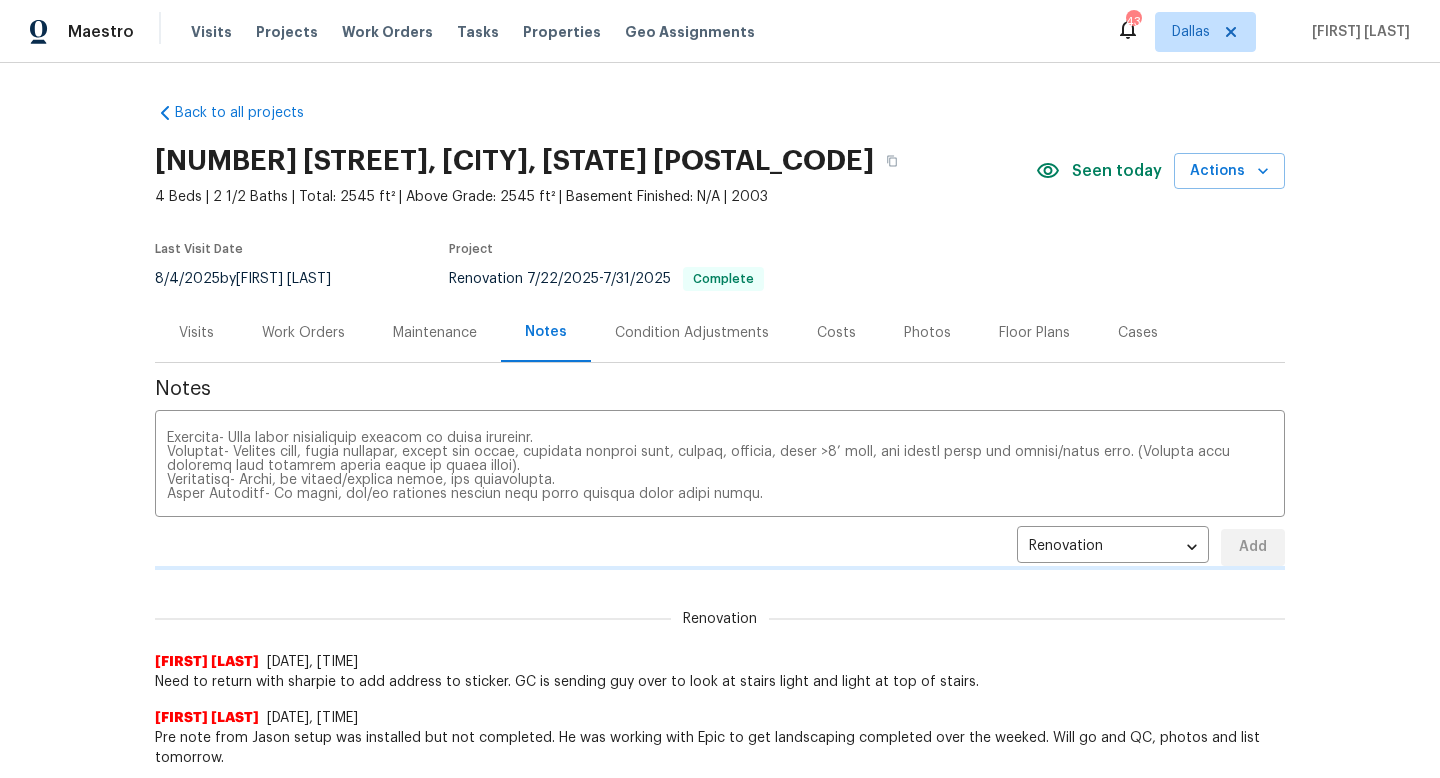 type 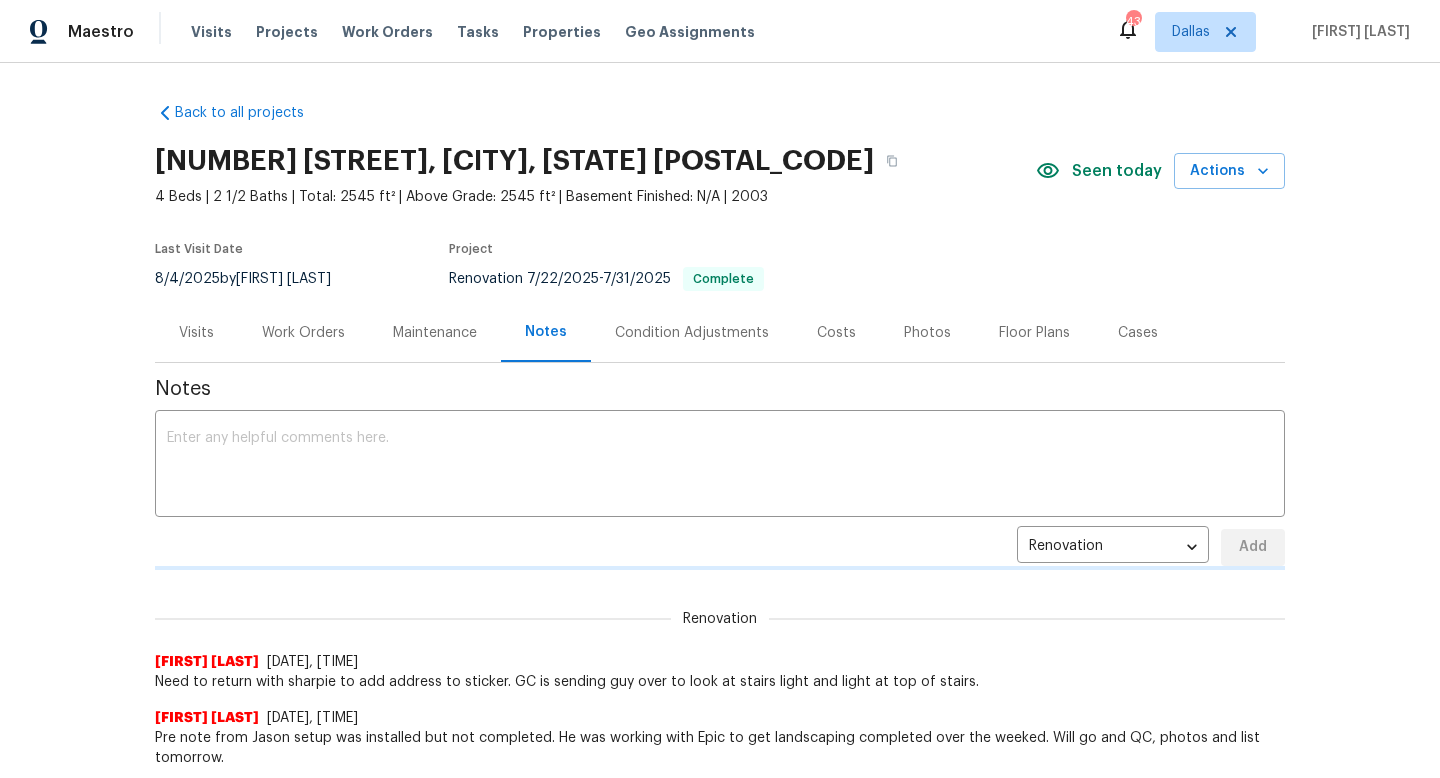 scroll, scrollTop: 0, scrollLeft: 0, axis: both 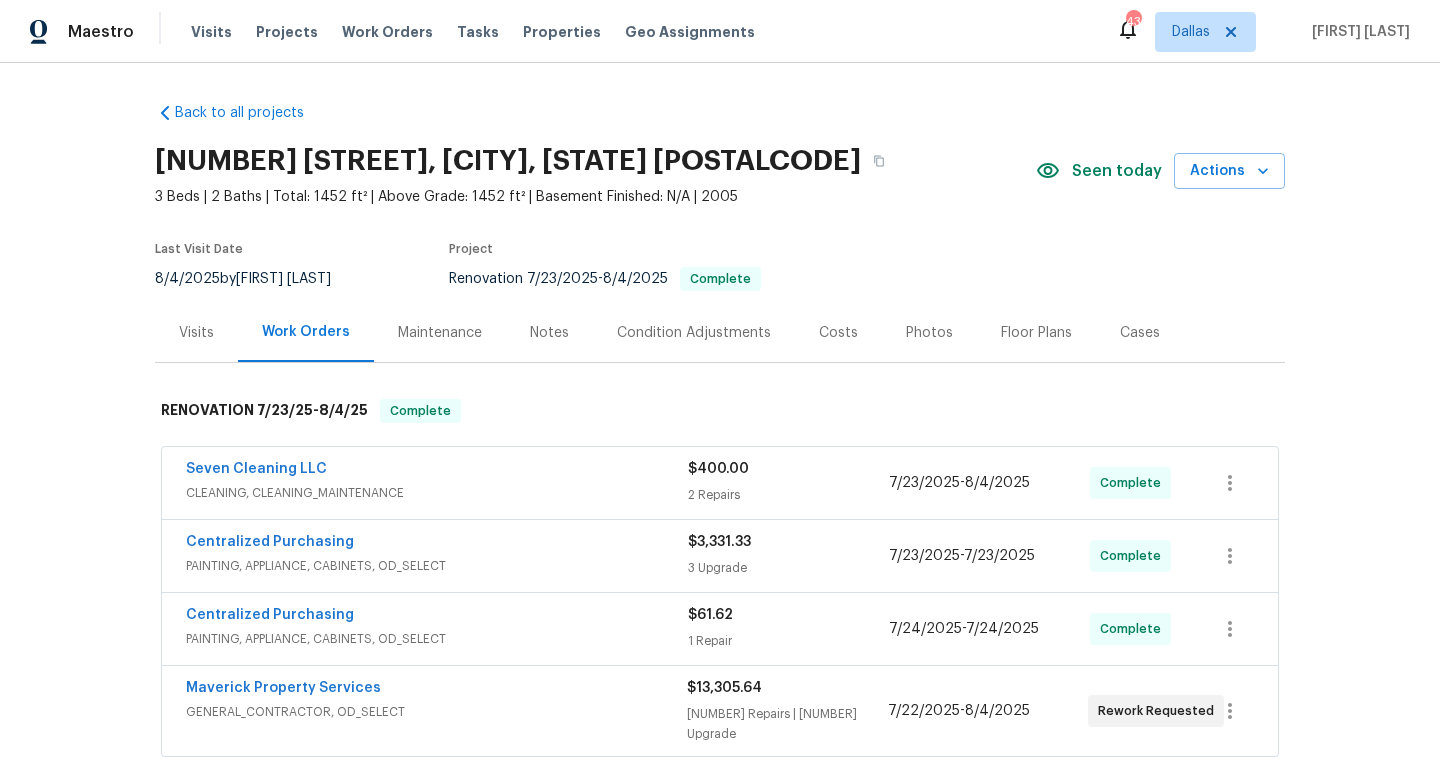 click on "Notes" at bounding box center [549, 333] 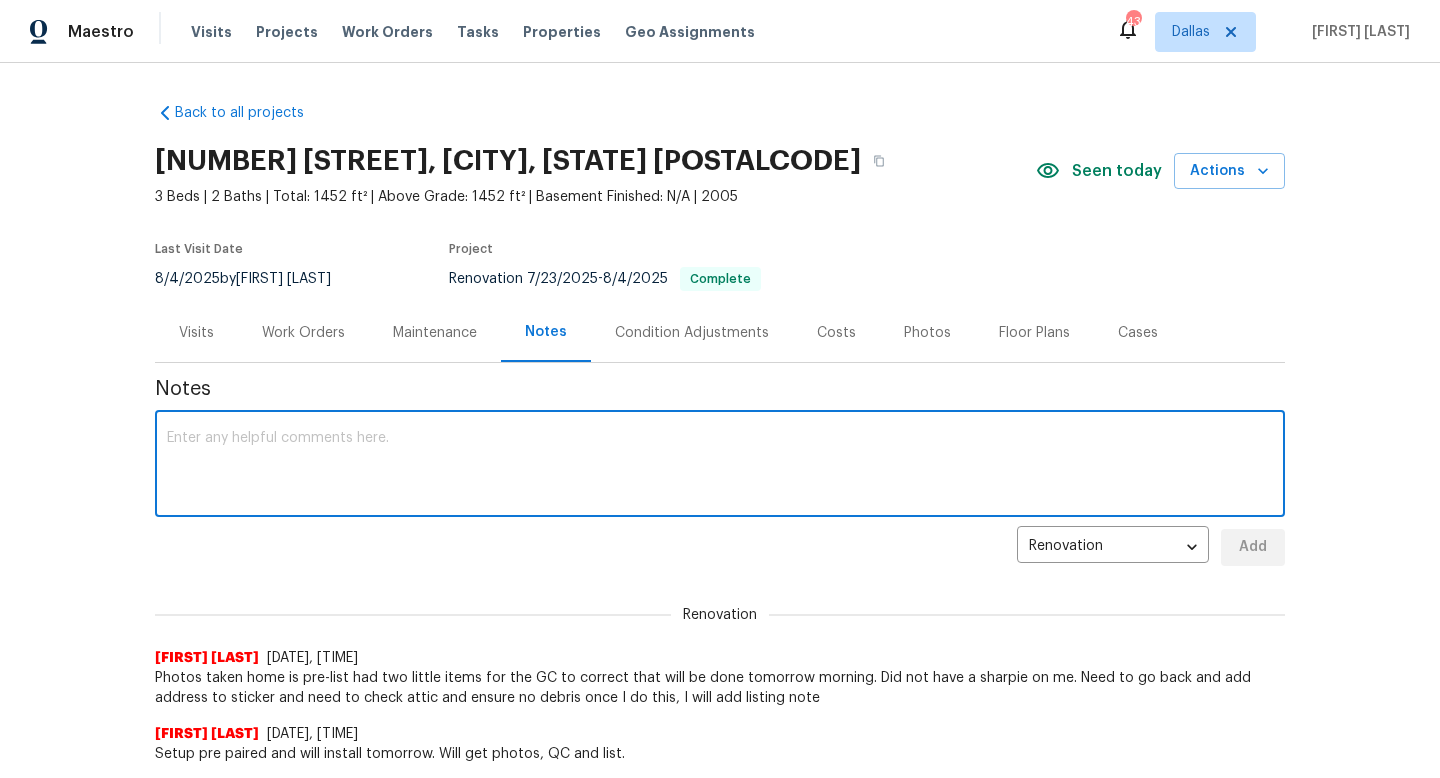 click at bounding box center (720, 466) 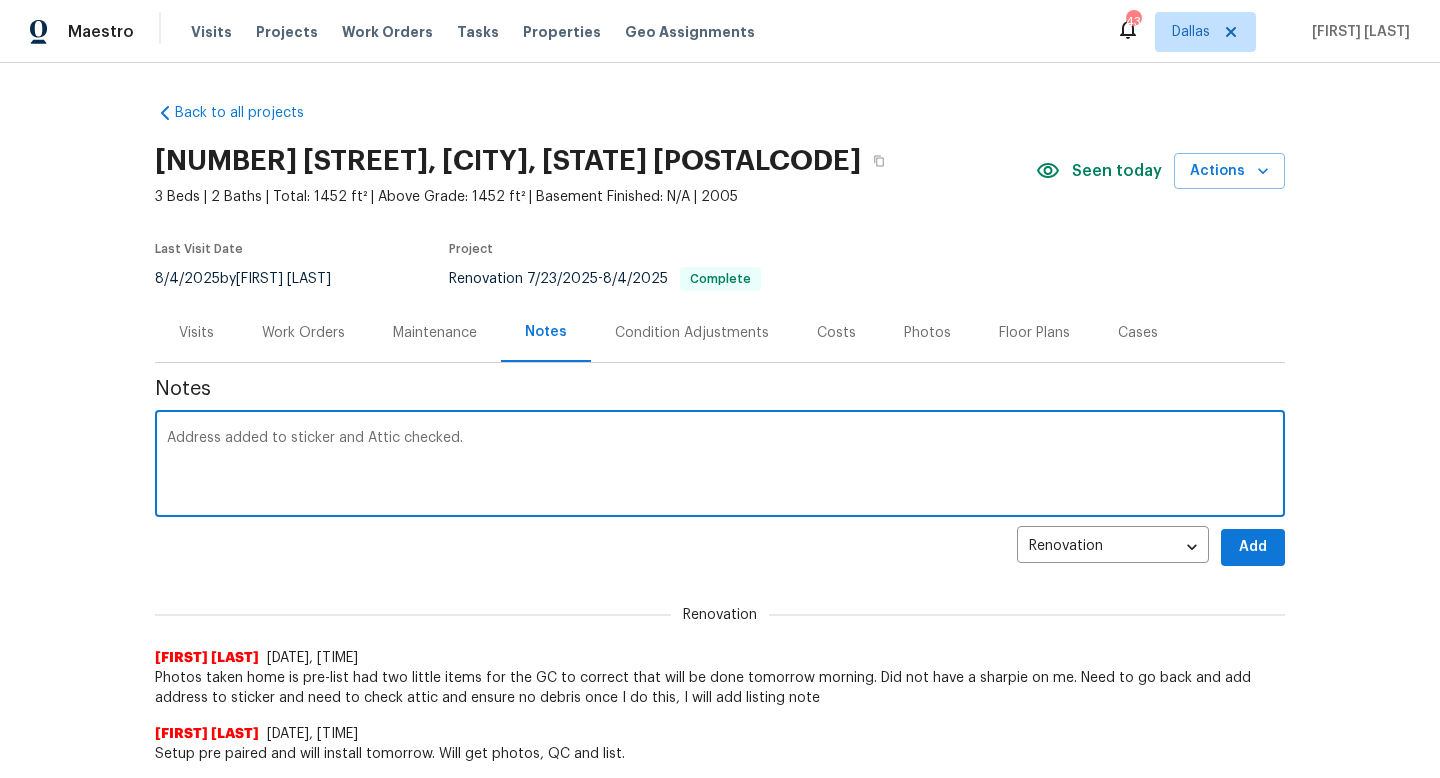 type on "Address added to sticker and Attic checked." 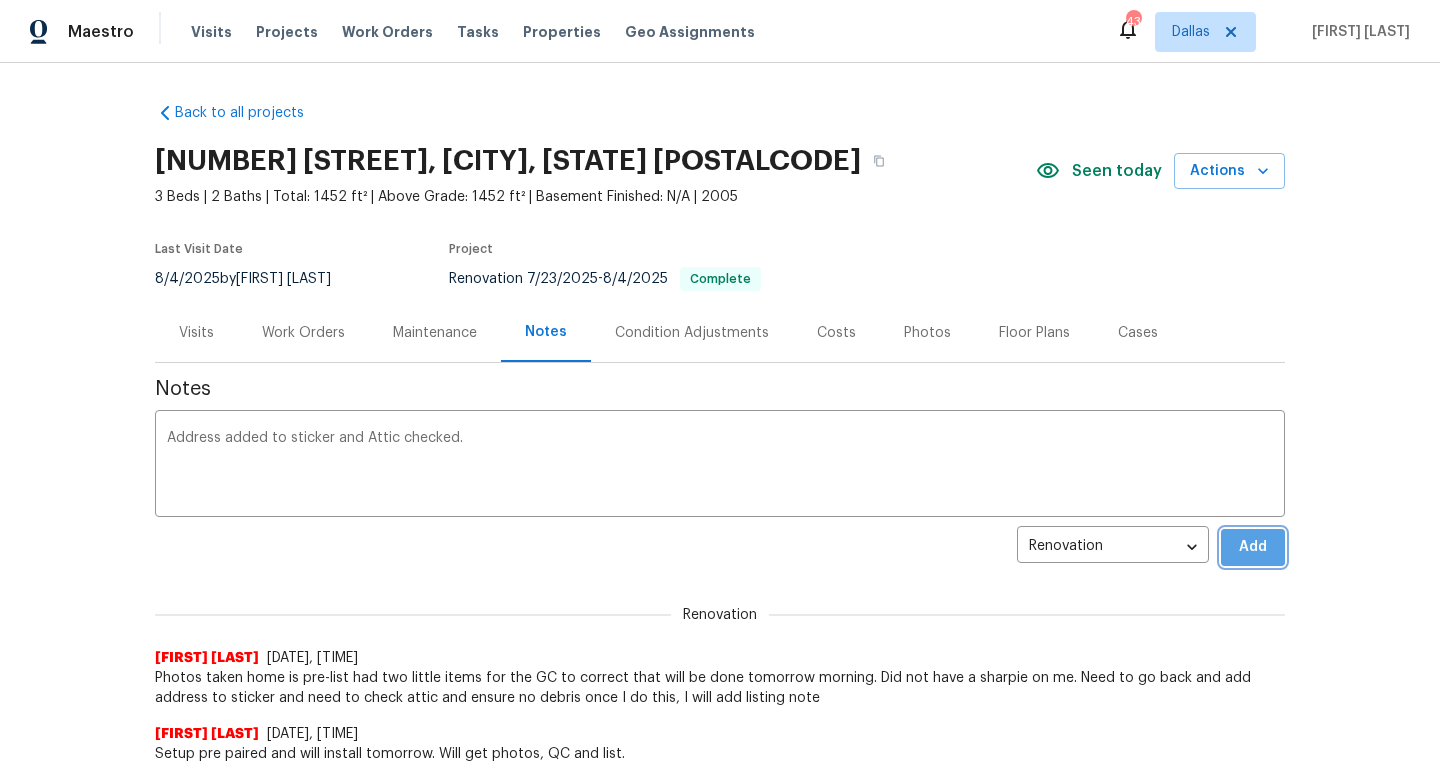 click on "Add" at bounding box center (1253, 547) 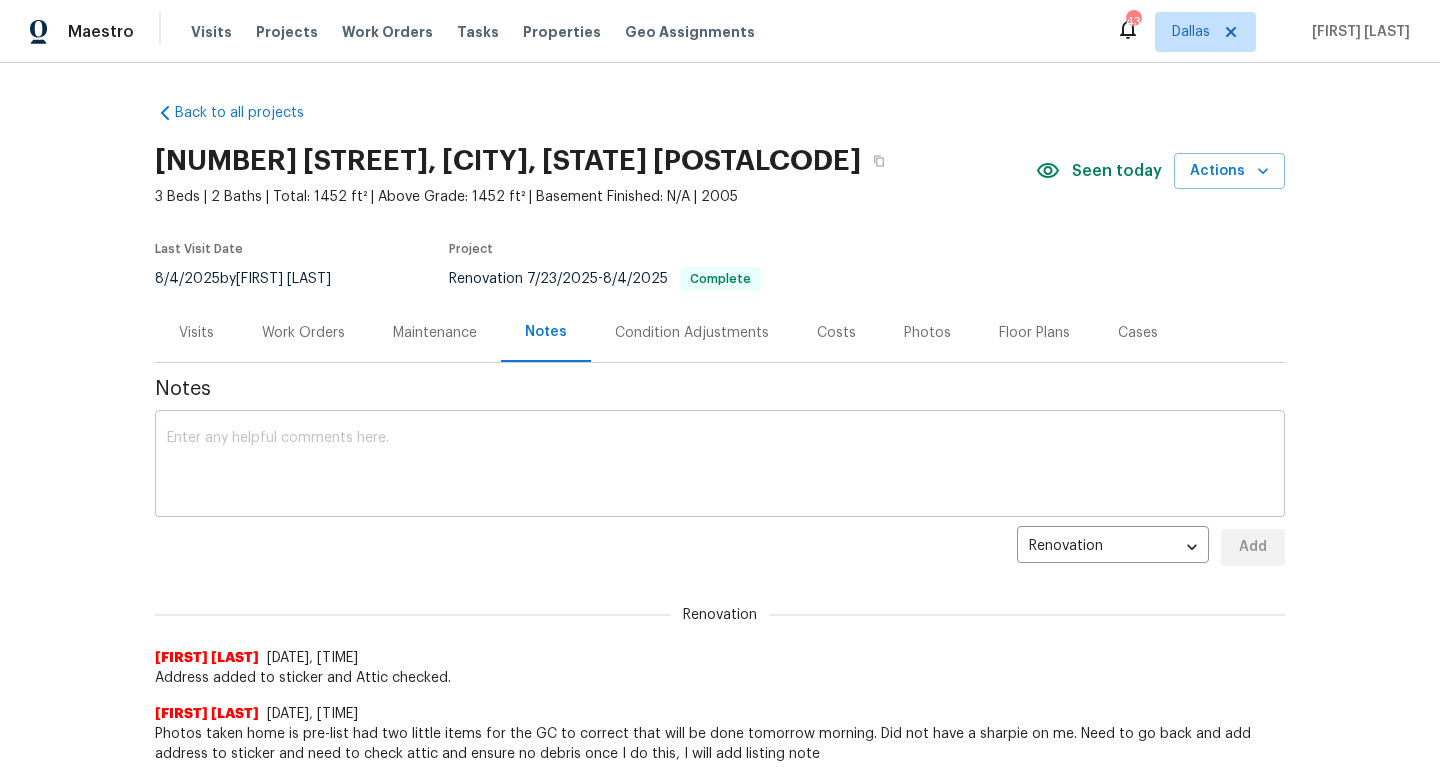 click on "x ​" at bounding box center (720, 466) 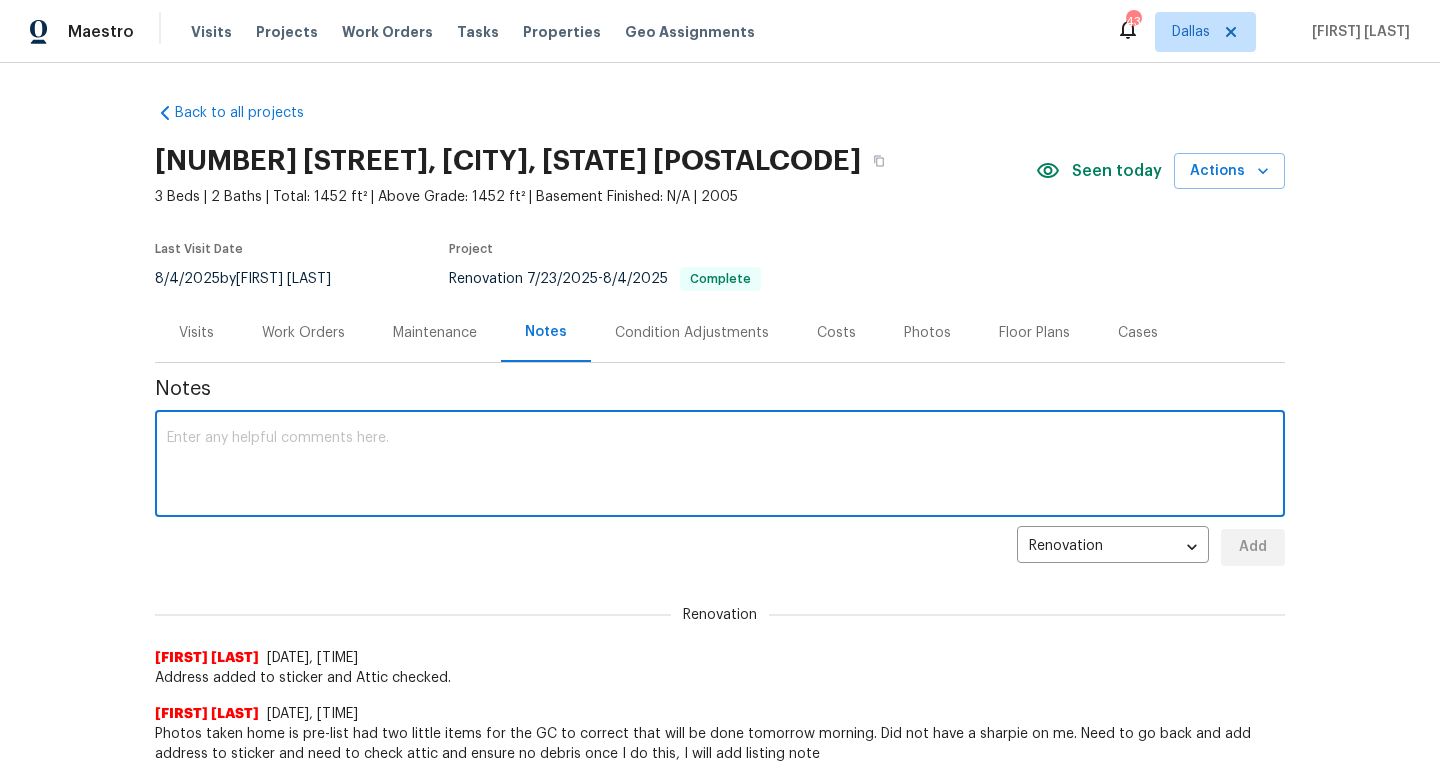paste on "Debris- All interior/exterior debris, and personal items have been removed. (Doormats, personalized items, yard art, planters, stickers *Ex- No Soliciting, “We Don’t Call 911”, etc., and yard debris *nothing larger than a quarter.)
Windows- Always remove 1”, and vertical blinds. Blinds that are left should be in perfect condition, or removed (Do not store/stack broken blinds in the garage; trash them). Window screens are removed based on condition (remove them all or leave them all), and glass is clean.
Attics- All attics are clear with no personal items, and/or debris.
Outlets/Switches- Coverplates are installed at all outlets/switches with no missing, mismatched, and/or damaged coverplates.
Wiring- All miscellaneous wiring (audio, video, internet, etc.) is removed or tucked away neatly into the wall.
Pavers/Landscape Borders- Placed neatly, or removed.
Landscaping- Lawn mowed, trees/bushes/hedges trimmed, and weed barrier included when fresh mulch is added.
Smoke/CO Detectors- No chirping and/or missing..." 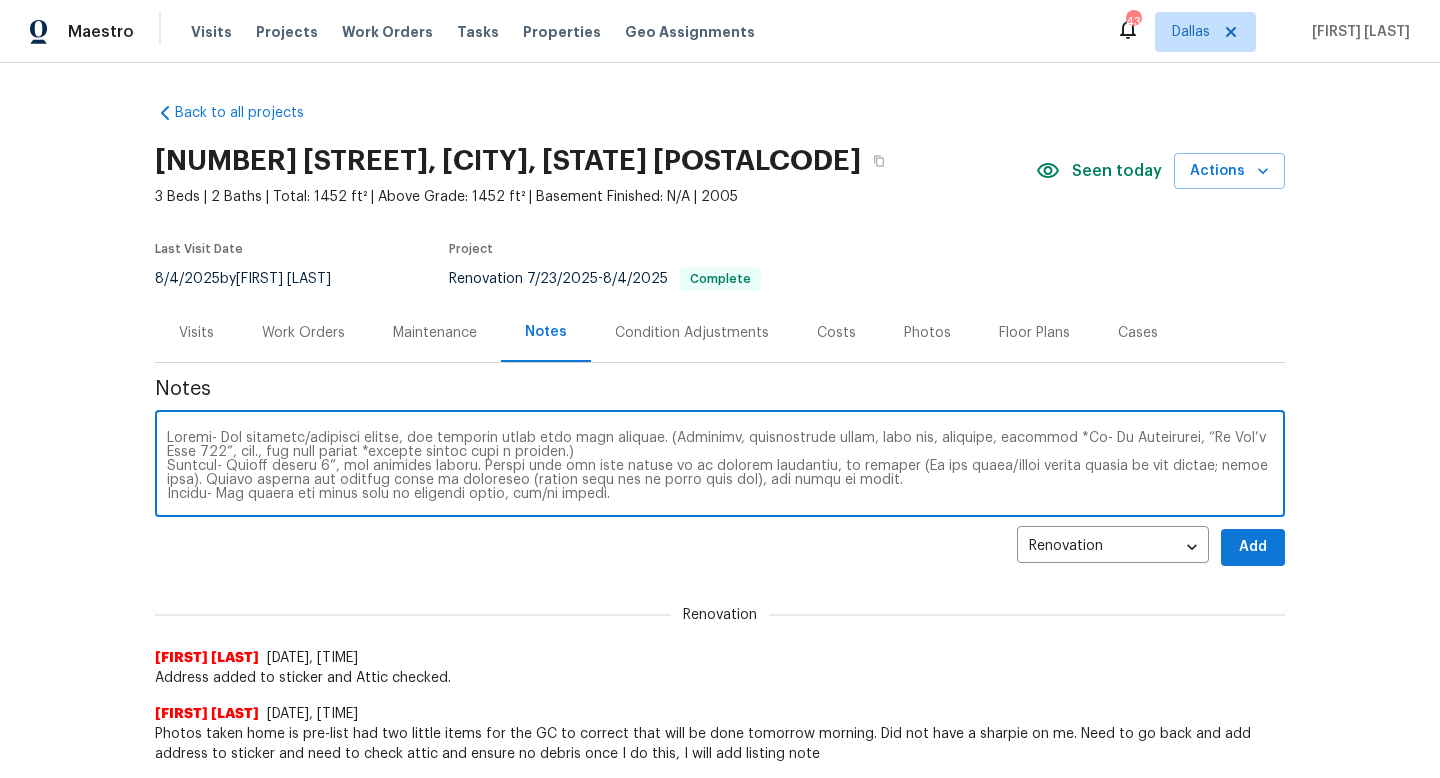 scroll, scrollTop: 154, scrollLeft: 0, axis: vertical 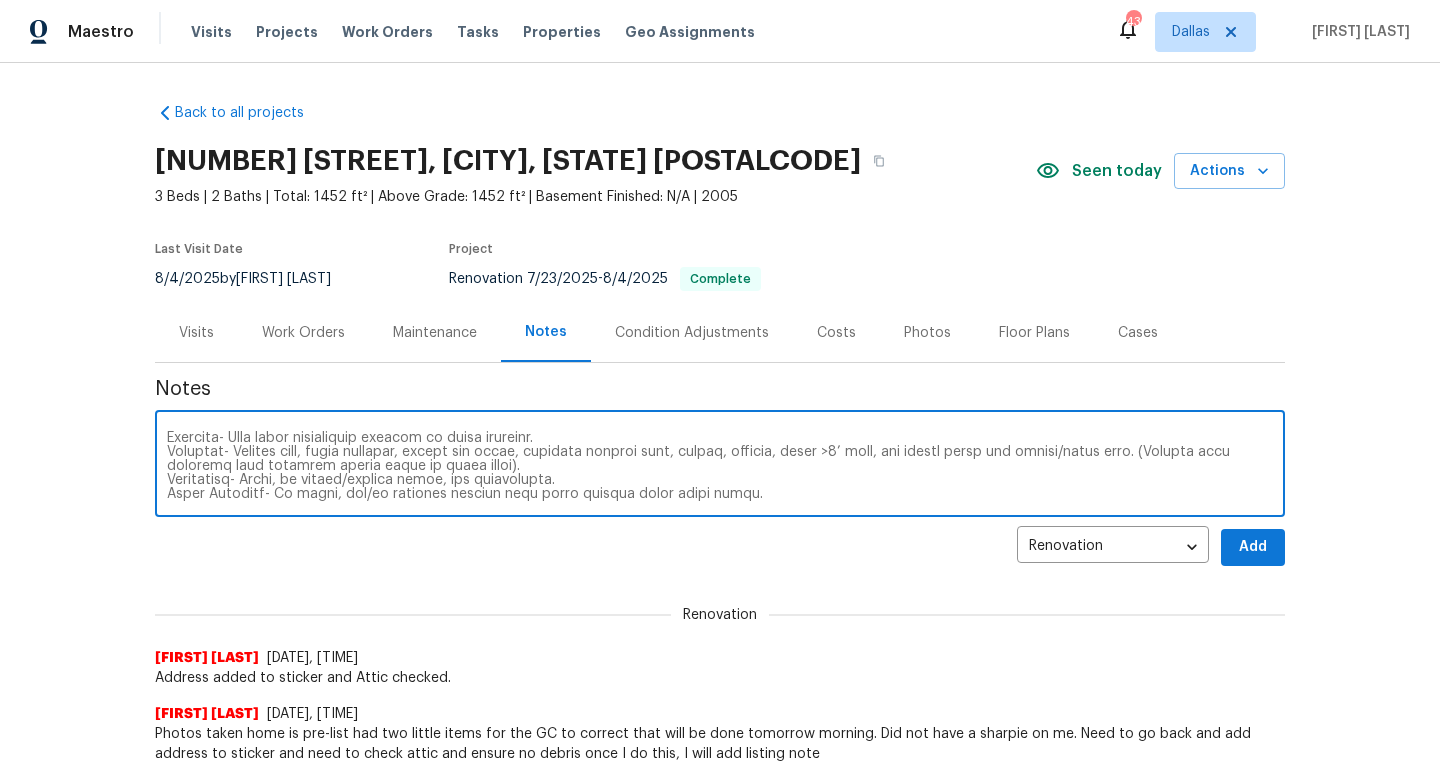 type on "Debris- All interior/exterior debris, and personal items have been removed. (Doormats, personalized items, yard art, planters, stickers *Ex- No Soliciting, “We Don’t Call 911”, etc., and yard debris *nothing larger than a quarter.)
Windows- Always remove 1”, and vertical blinds. Blinds that are left should be in perfect condition, or removed (Do not store/stack broken blinds in the garage; trash them). Window screens are removed based on condition (remove them all or leave them all), and glass is clean.
Attics- All attics are clear with no personal items, and/or debris.
Outlets/Switches- Coverplates are installed at all outlets/switches with no missing, mismatched, and/or damaged coverplates.
Wiring- All miscellaneous wiring (audio, video, internet, etc.) is removed or tucked away neatly into the wall.
Pavers/Landscape Borders- Placed neatly, or removed.
Landscaping- Lawn mowed, trees/bushes/hedges trimmed, and weed barrier included when fresh mulch is added.
Smoke/CO Detectors- No chirping and/or missing..." 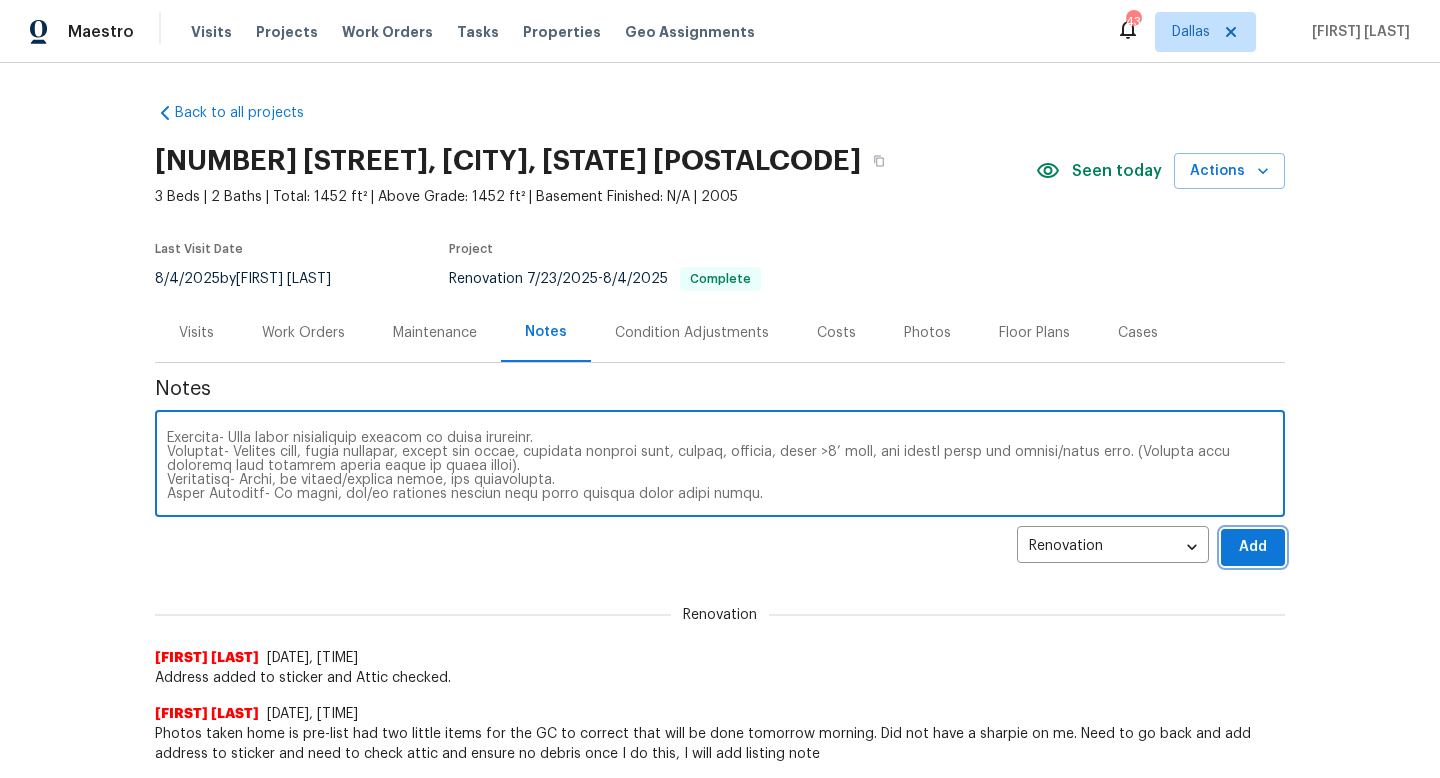 click on "Add" at bounding box center (1253, 547) 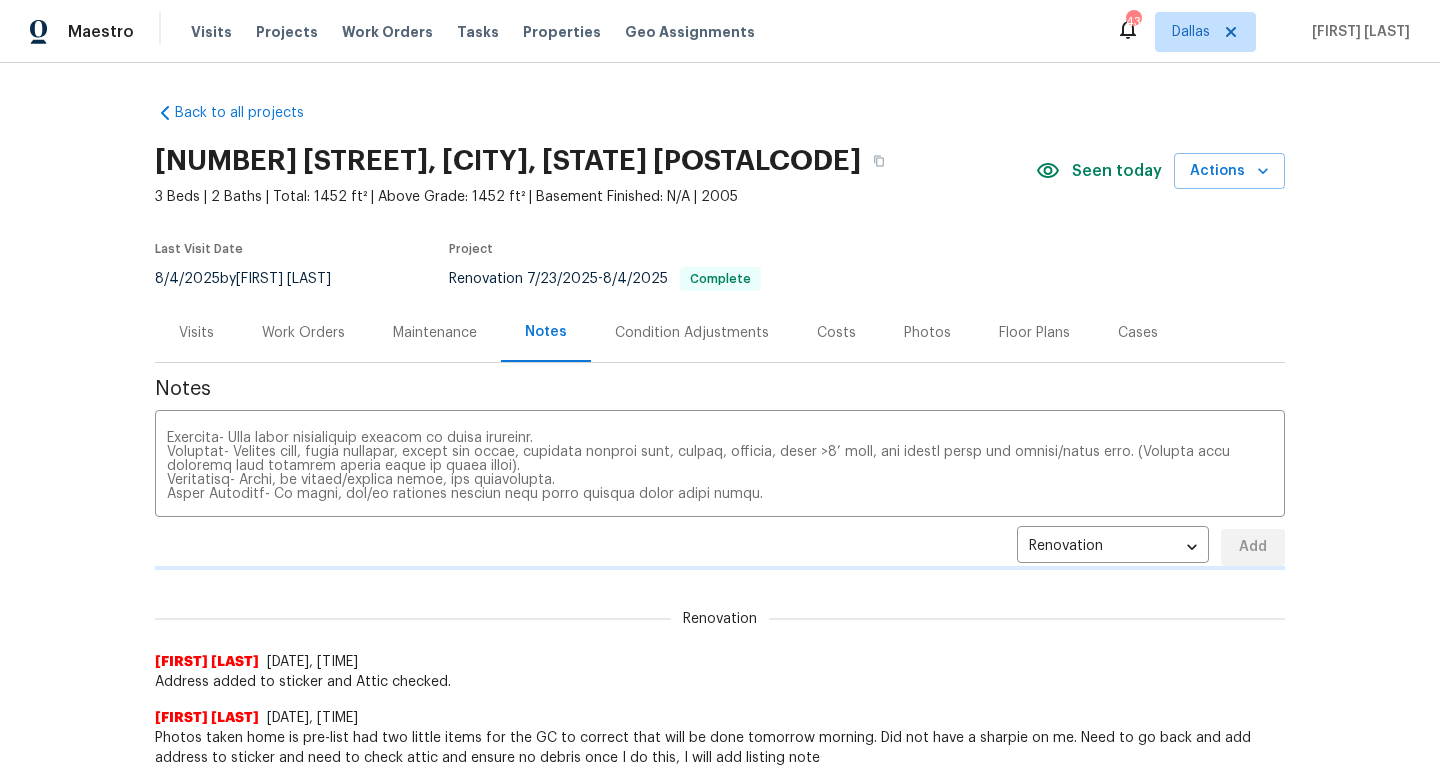 type 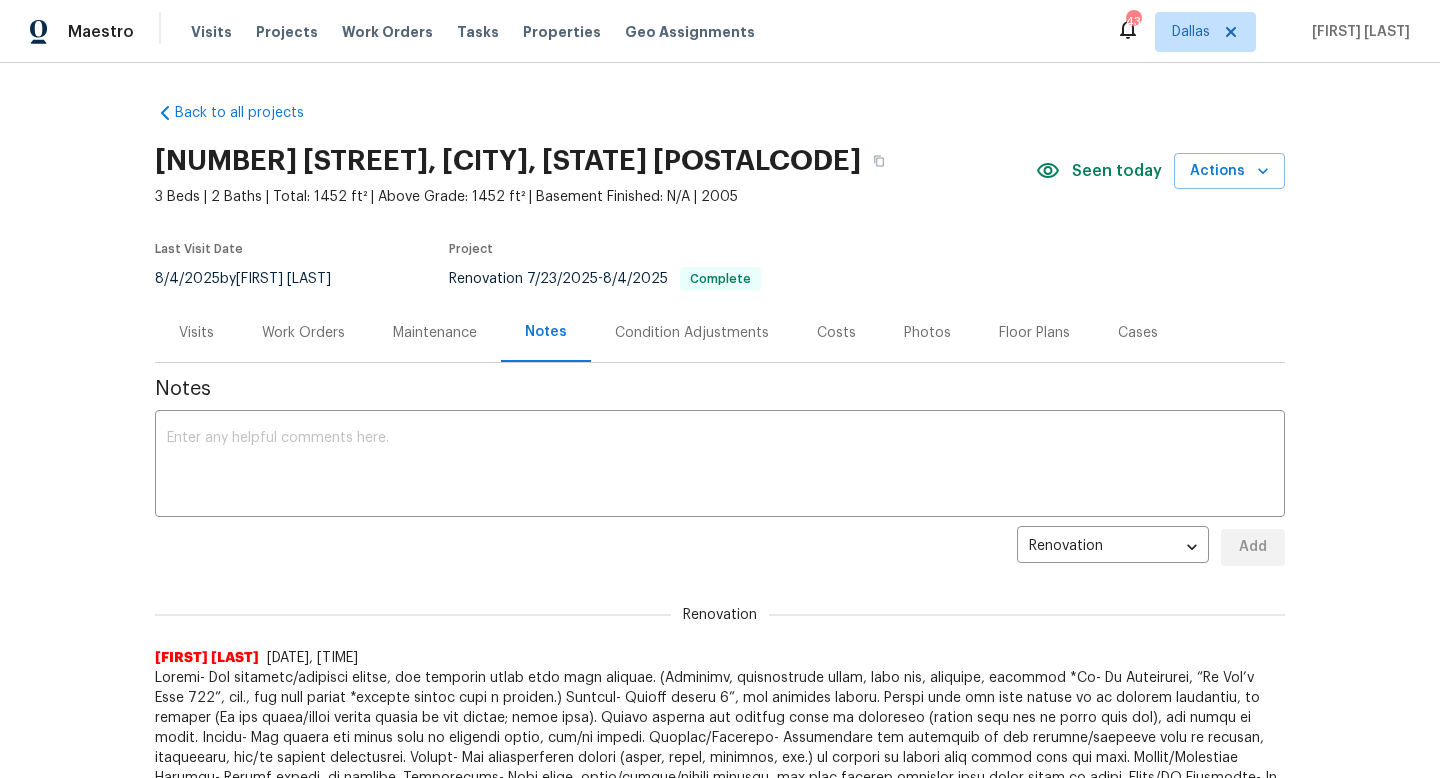 scroll, scrollTop: 0, scrollLeft: 0, axis: both 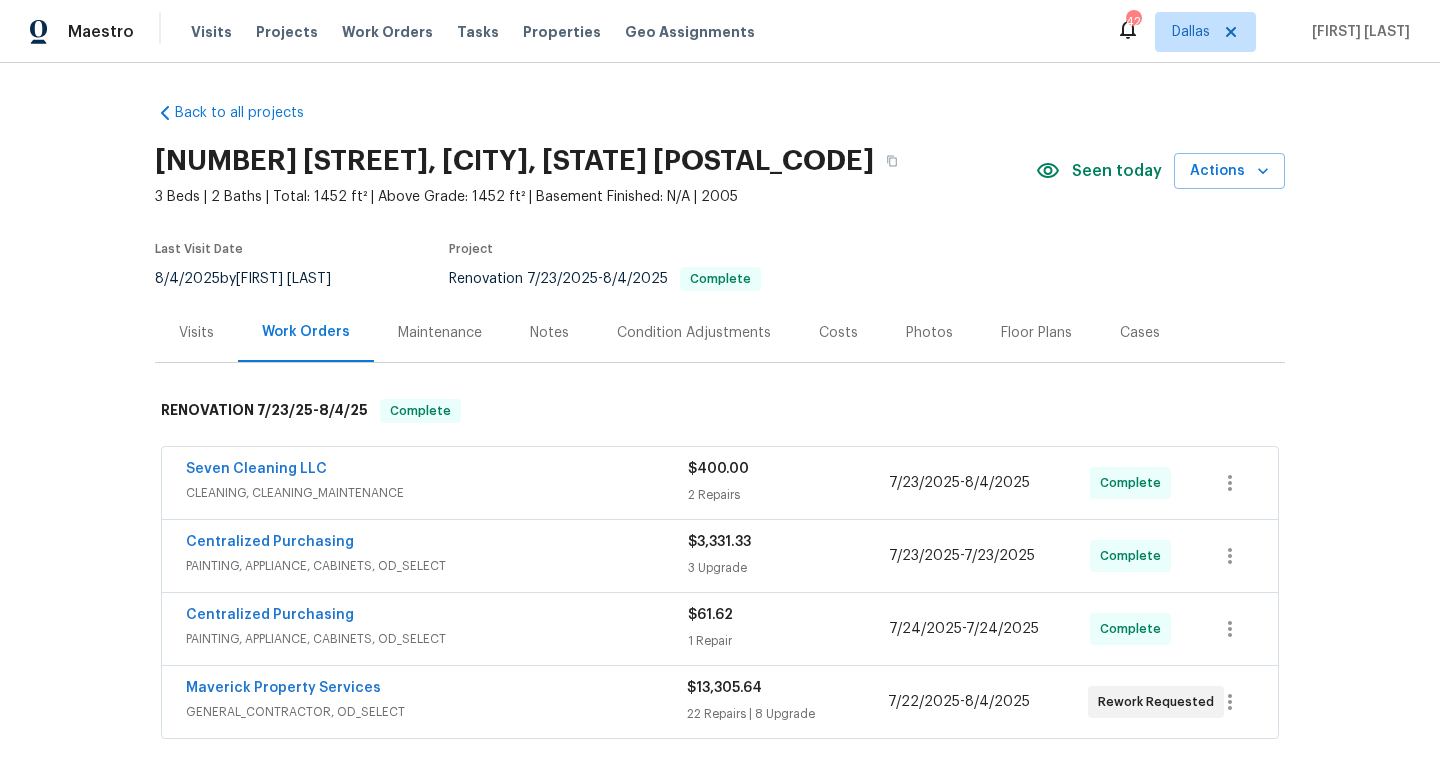 click on "Photos" at bounding box center [929, 333] 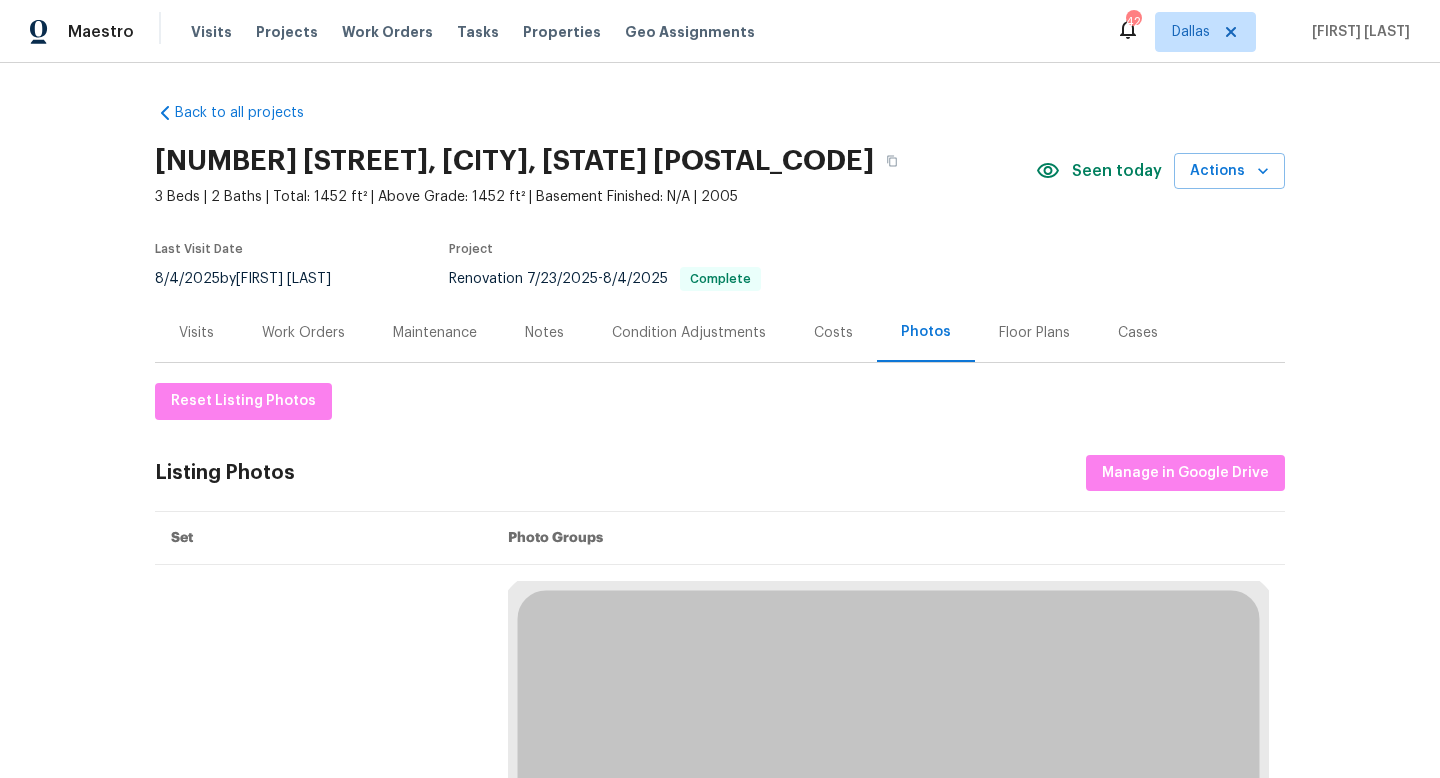 scroll, scrollTop: 0, scrollLeft: 0, axis: both 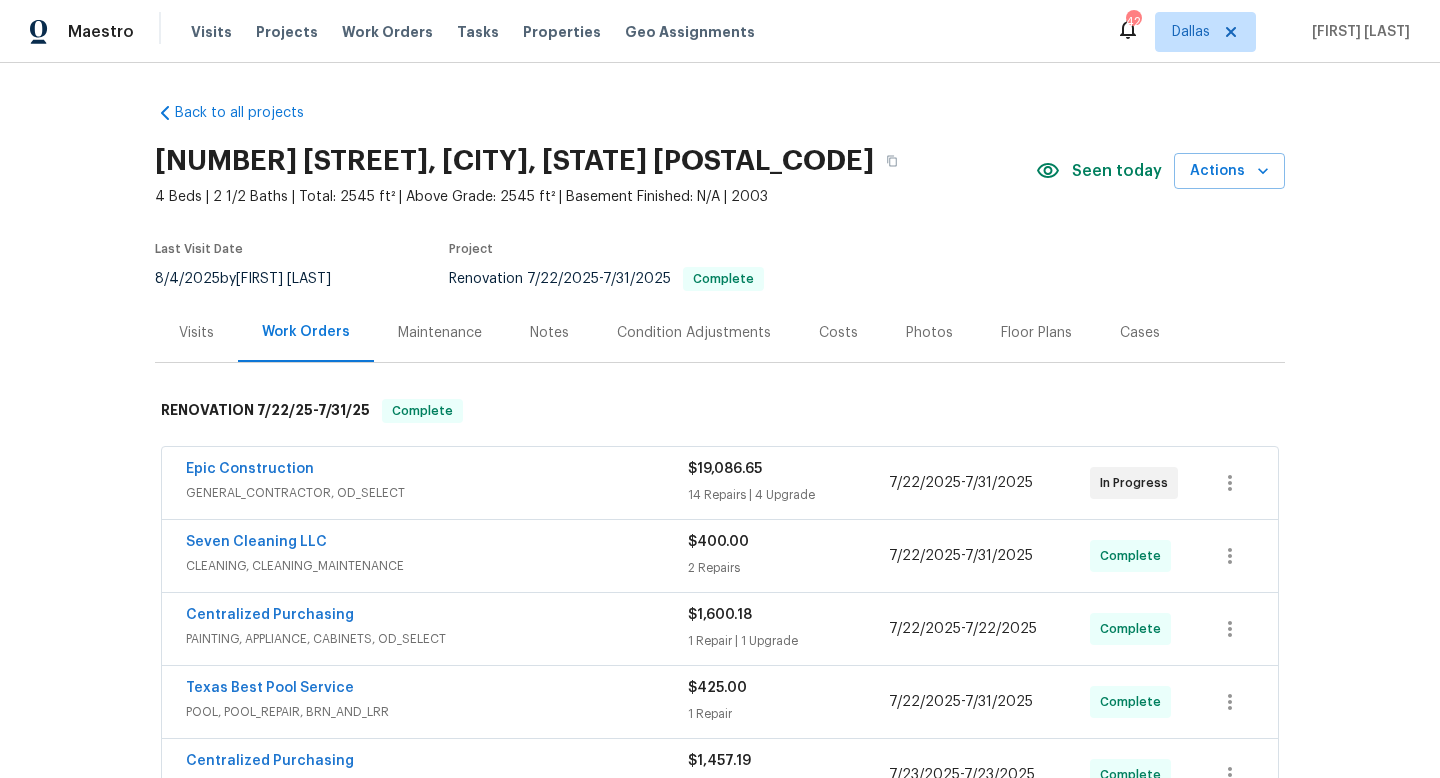 click on "Photos" at bounding box center (929, 332) 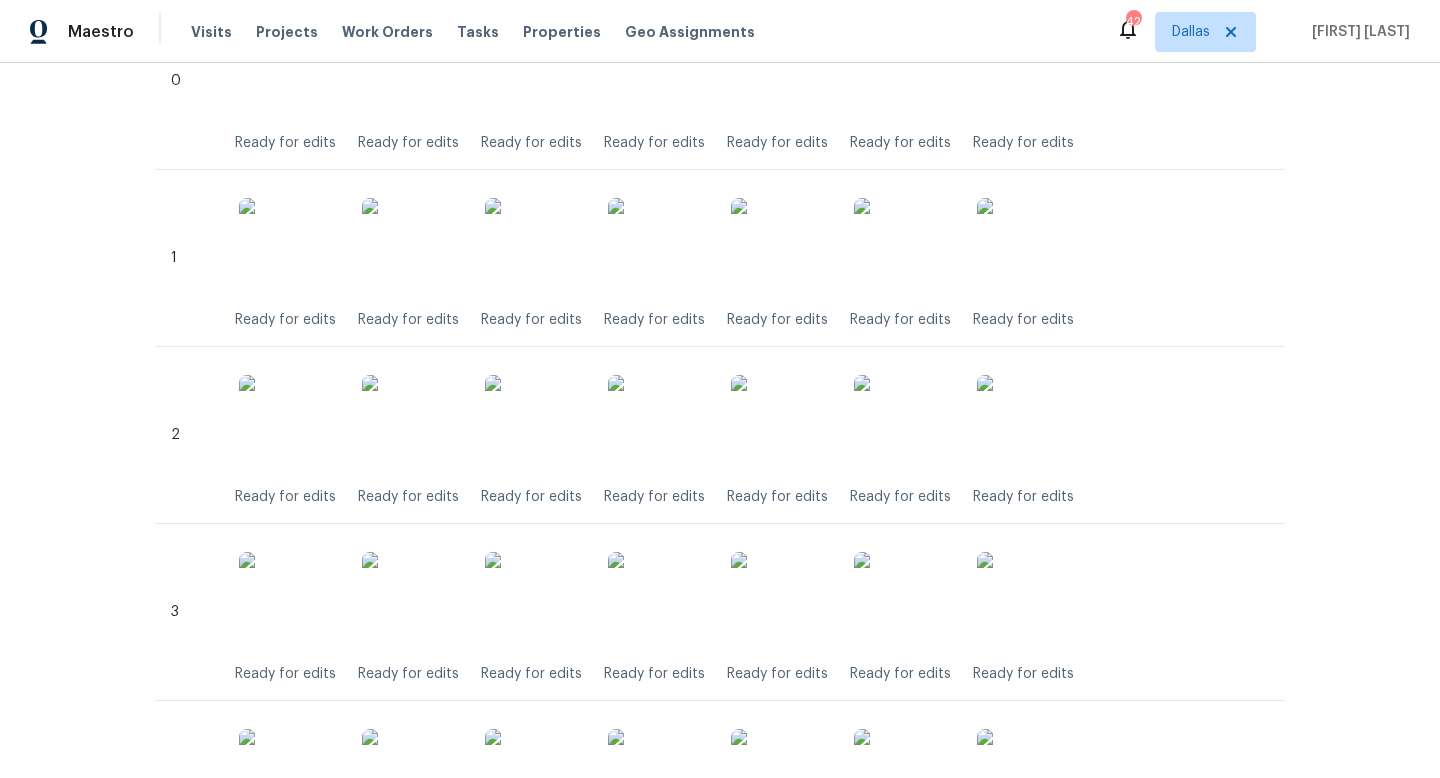 scroll, scrollTop: 0, scrollLeft: 0, axis: both 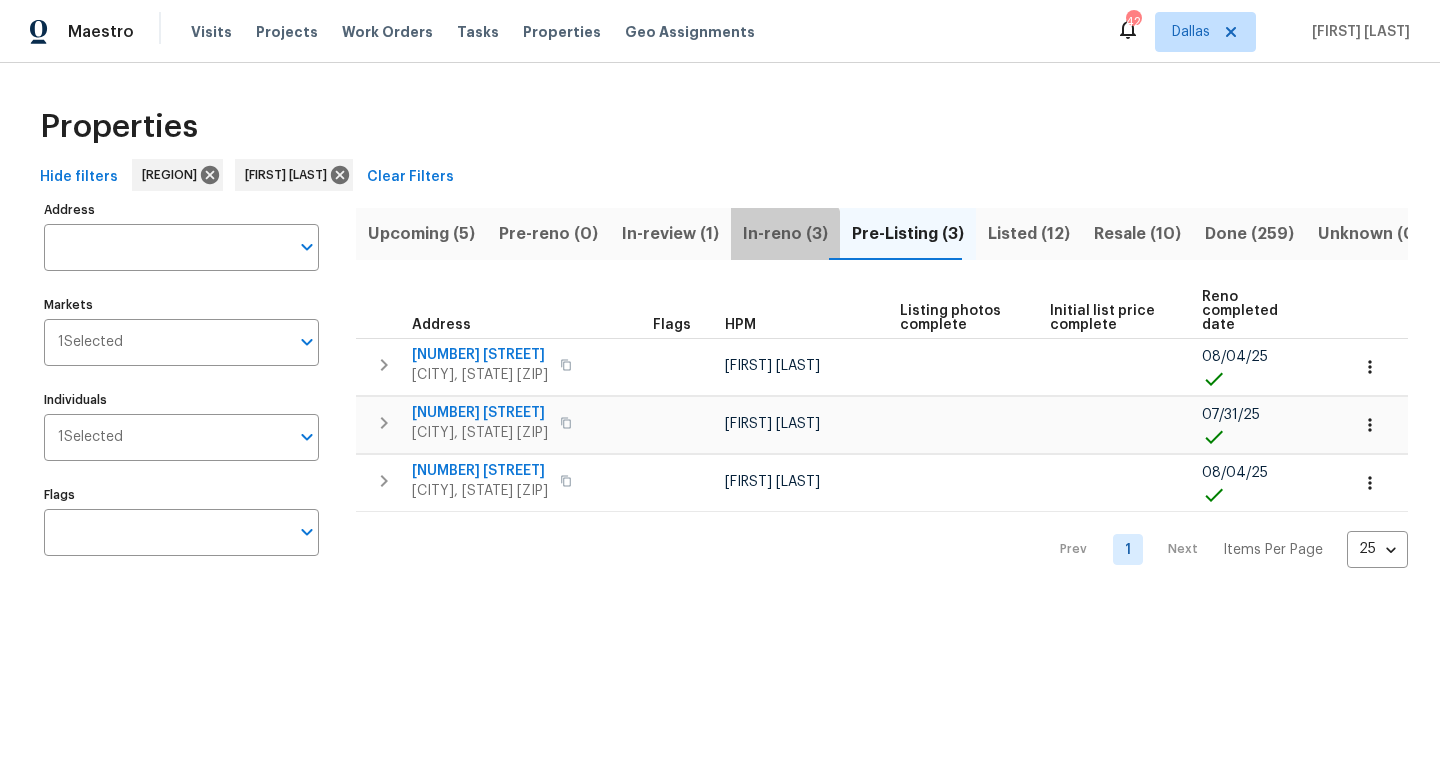 click on "In-reno (3)" at bounding box center [785, 234] 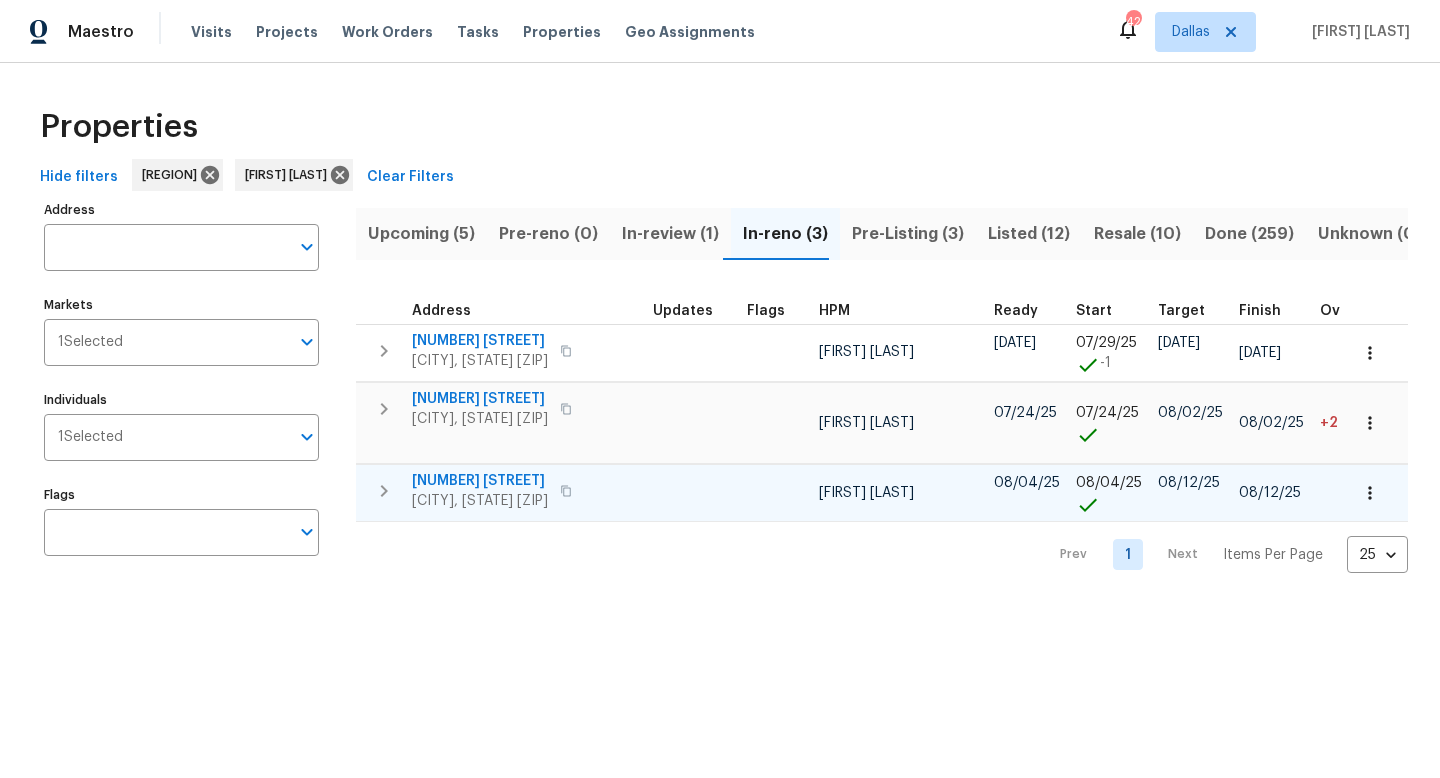 type 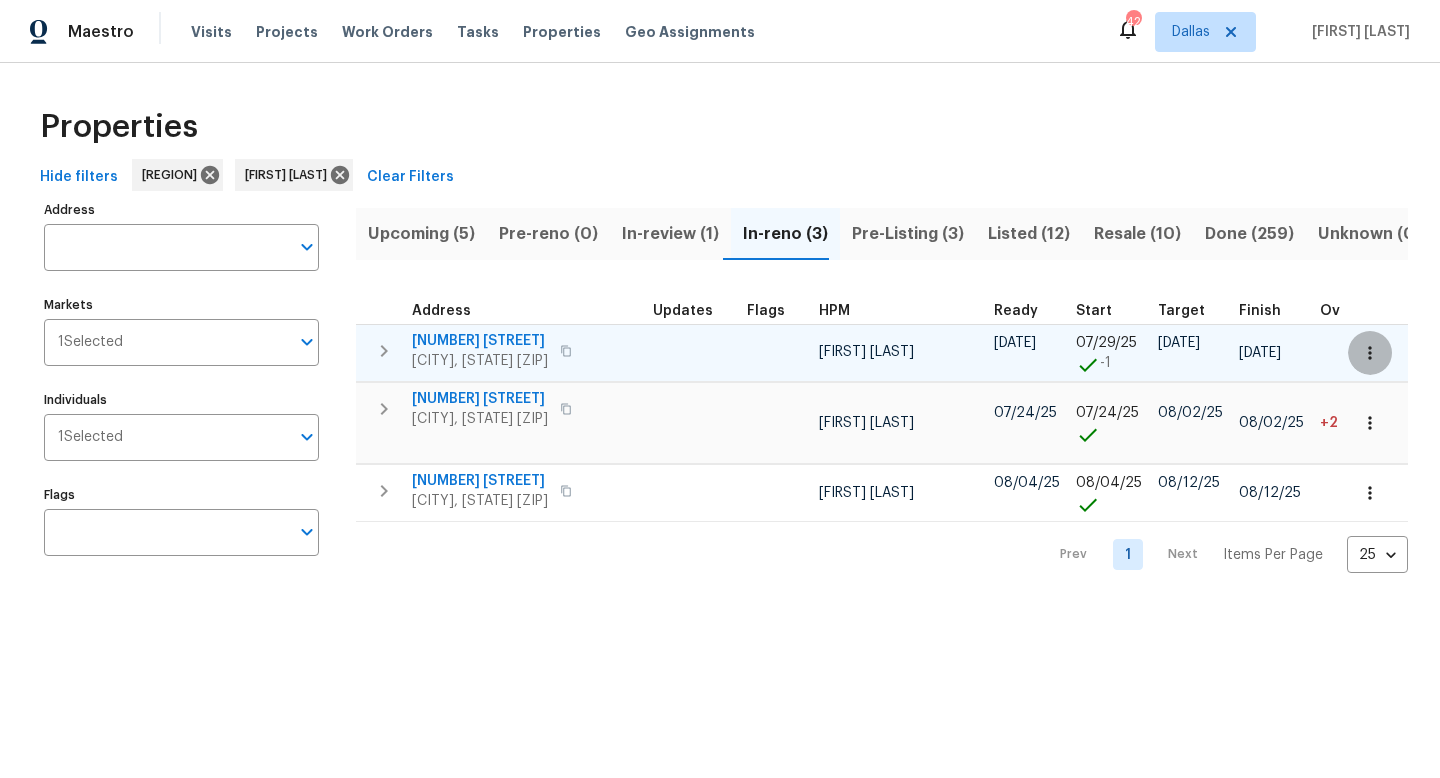 click 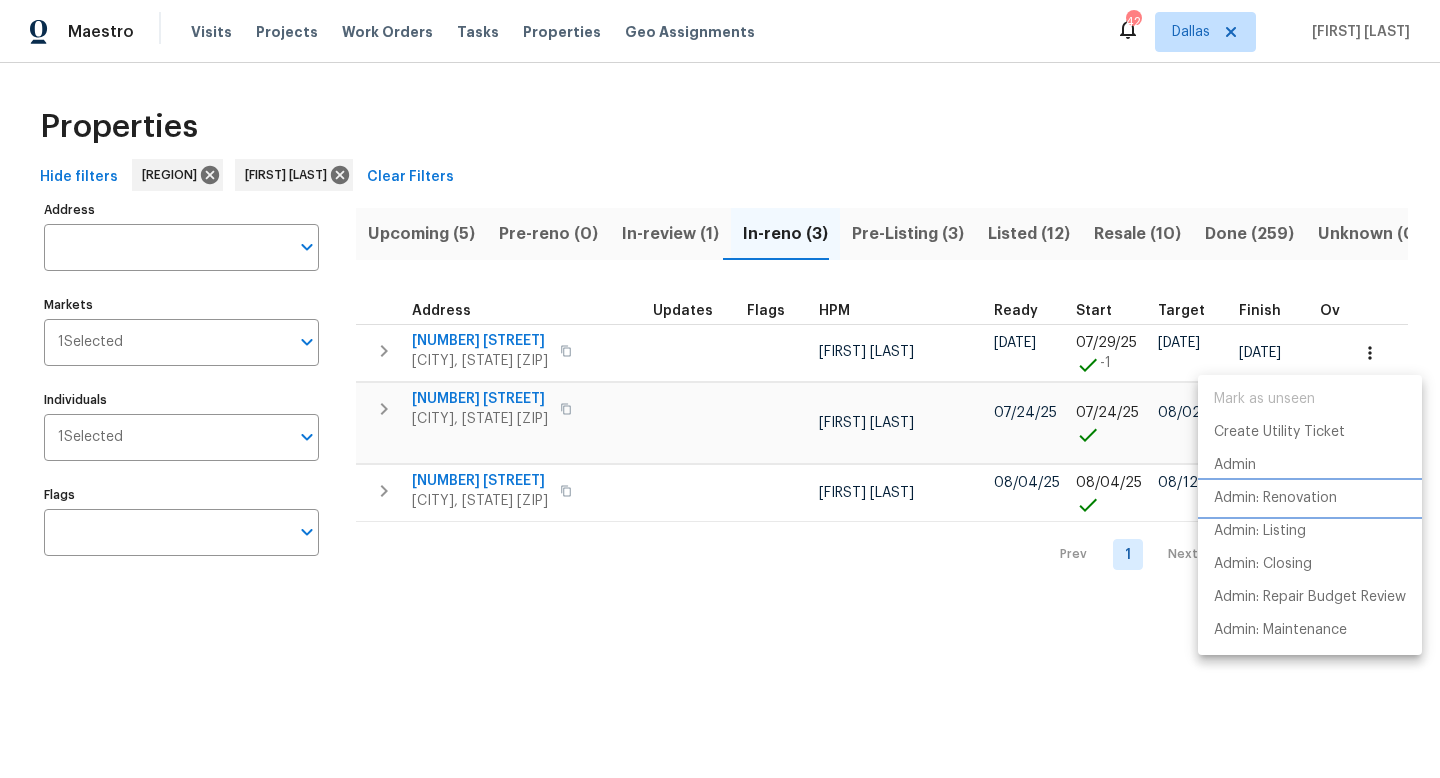click on "Admin: Renovation" at bounding box center (1275, 498) 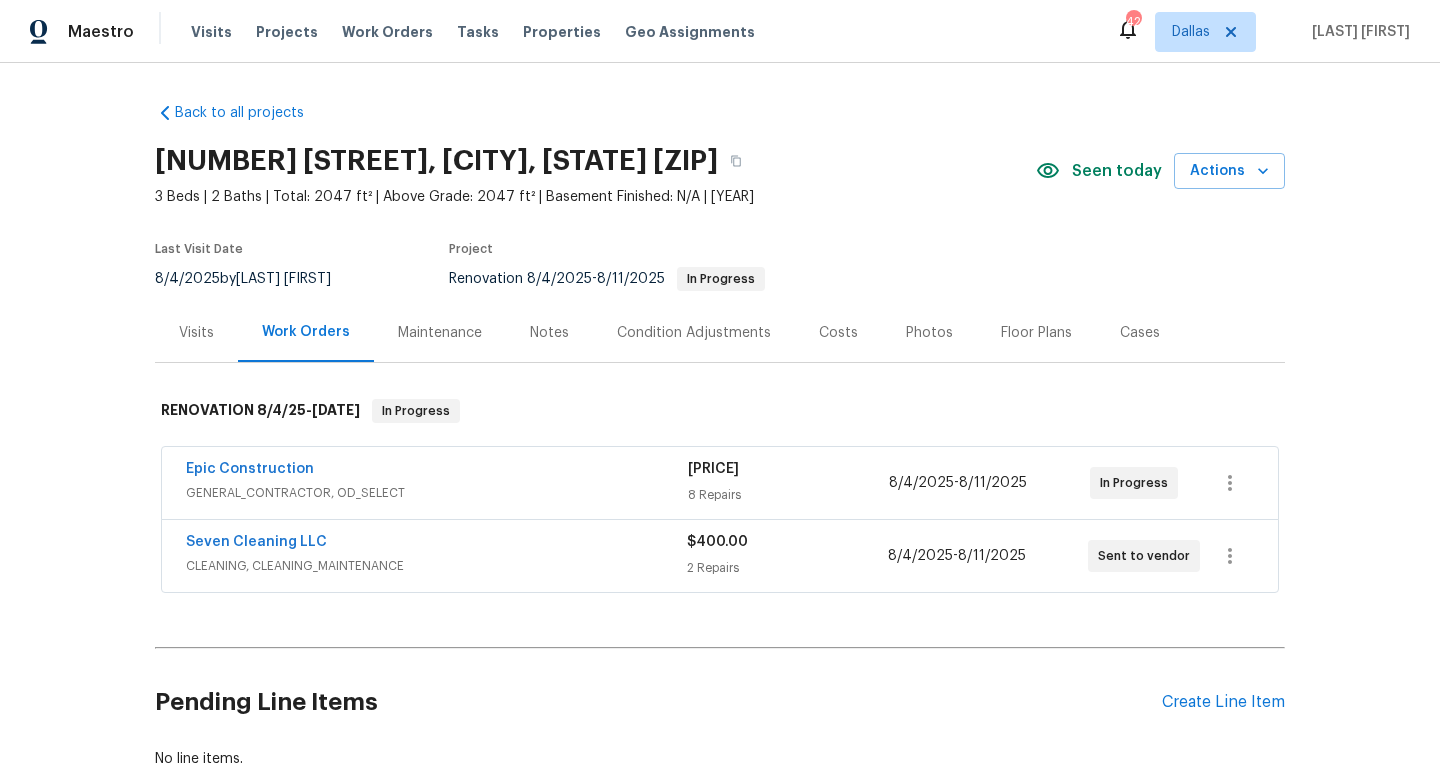 scroll, scrollTop: 0, scrollLeft: 0, axis: both 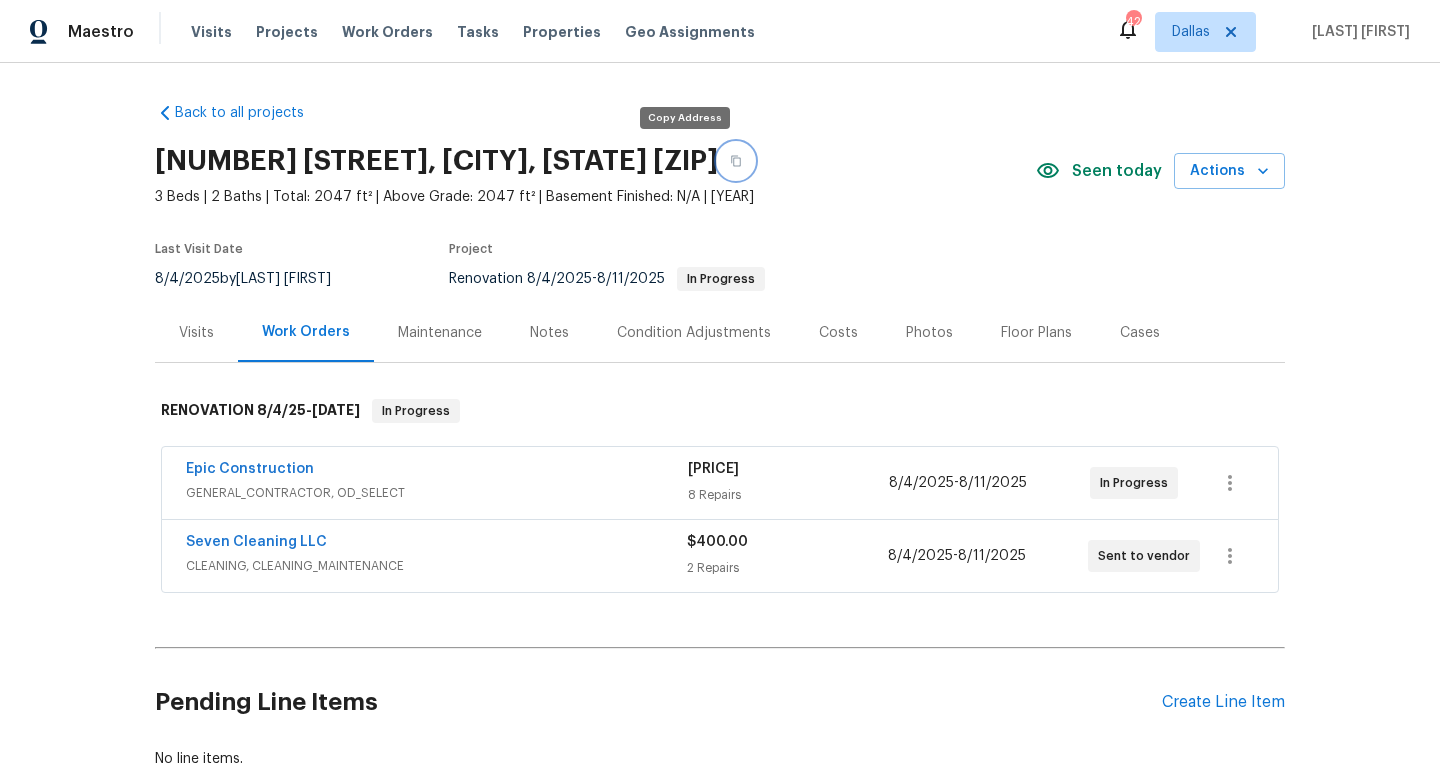 click 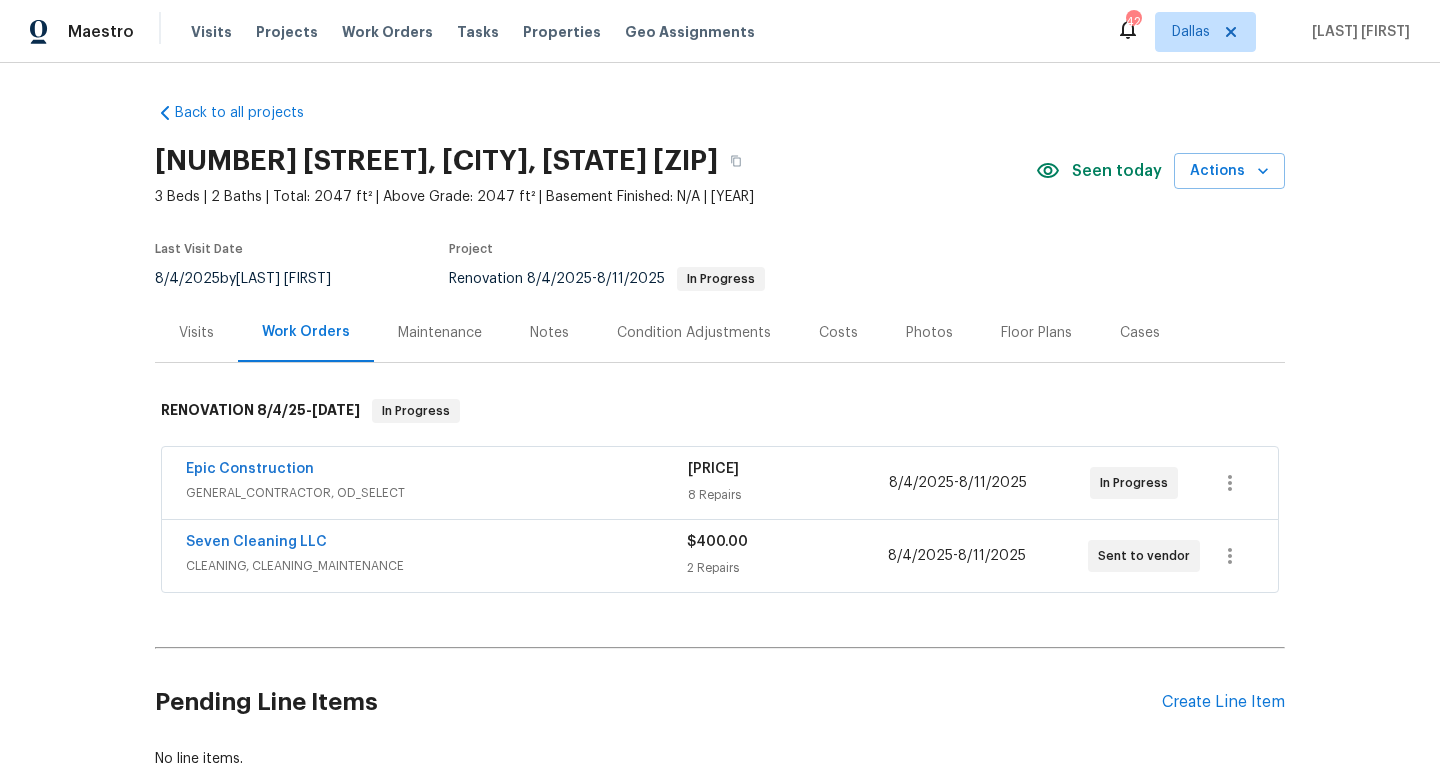 click on "Notes" at bounding box center (549, 333) 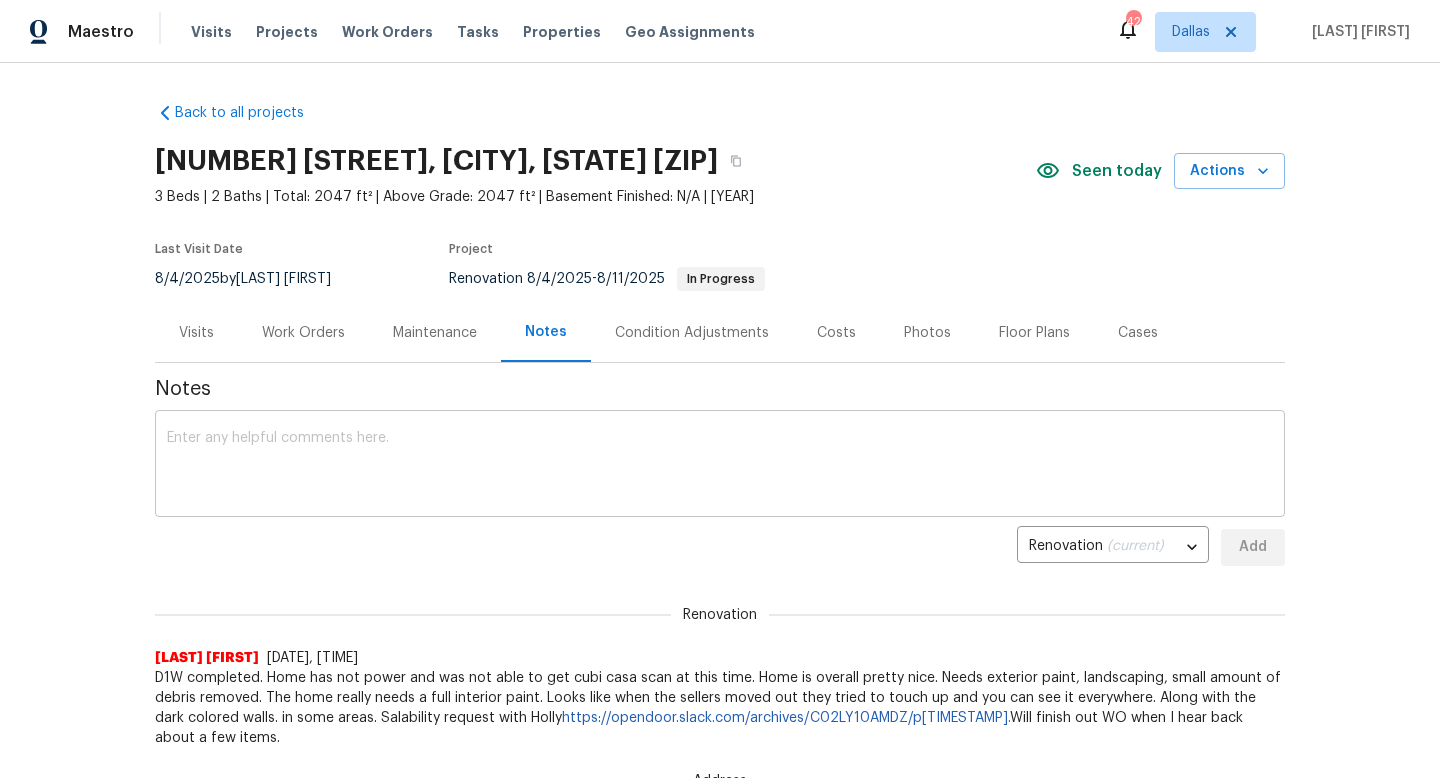 click at bounding box center (720, 466) 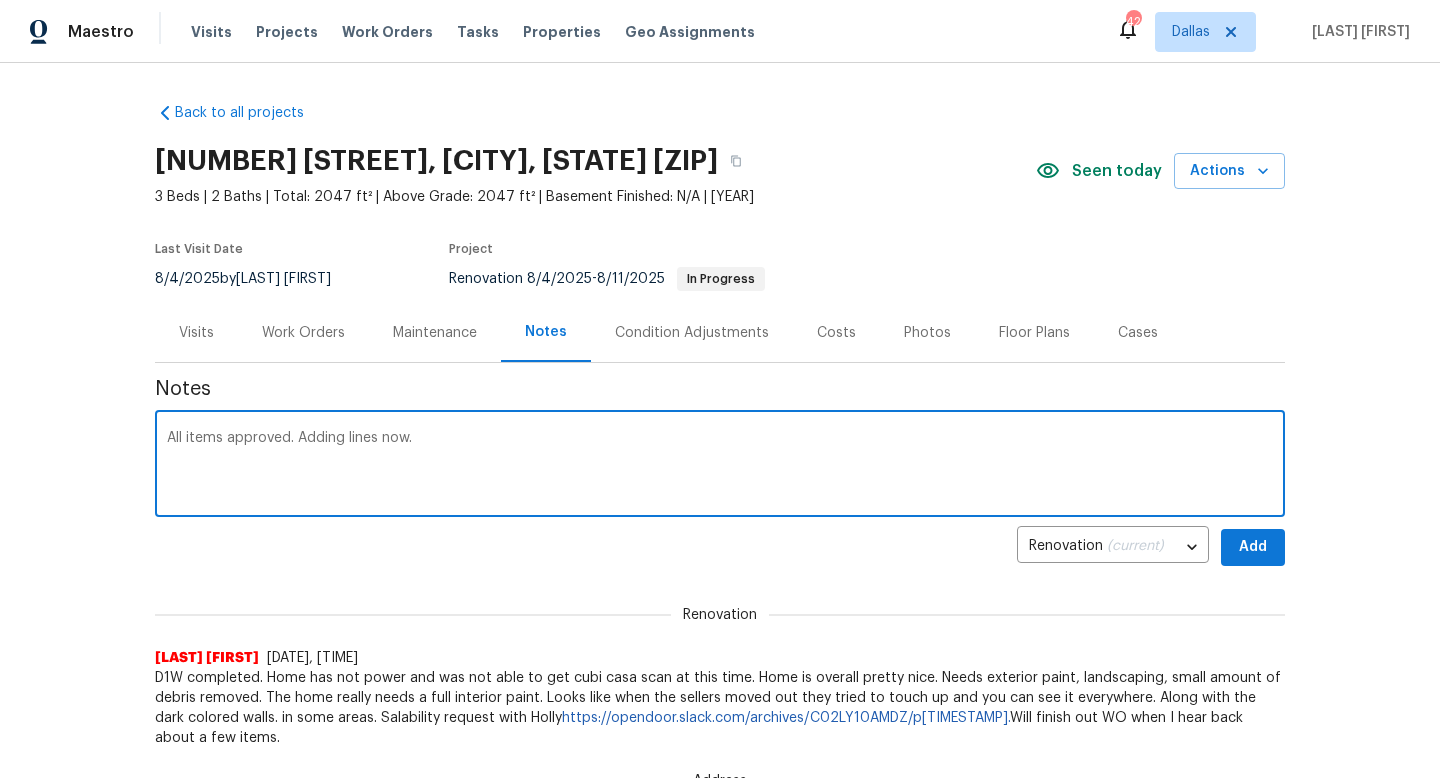 type on "All items approved. Adding lines now." 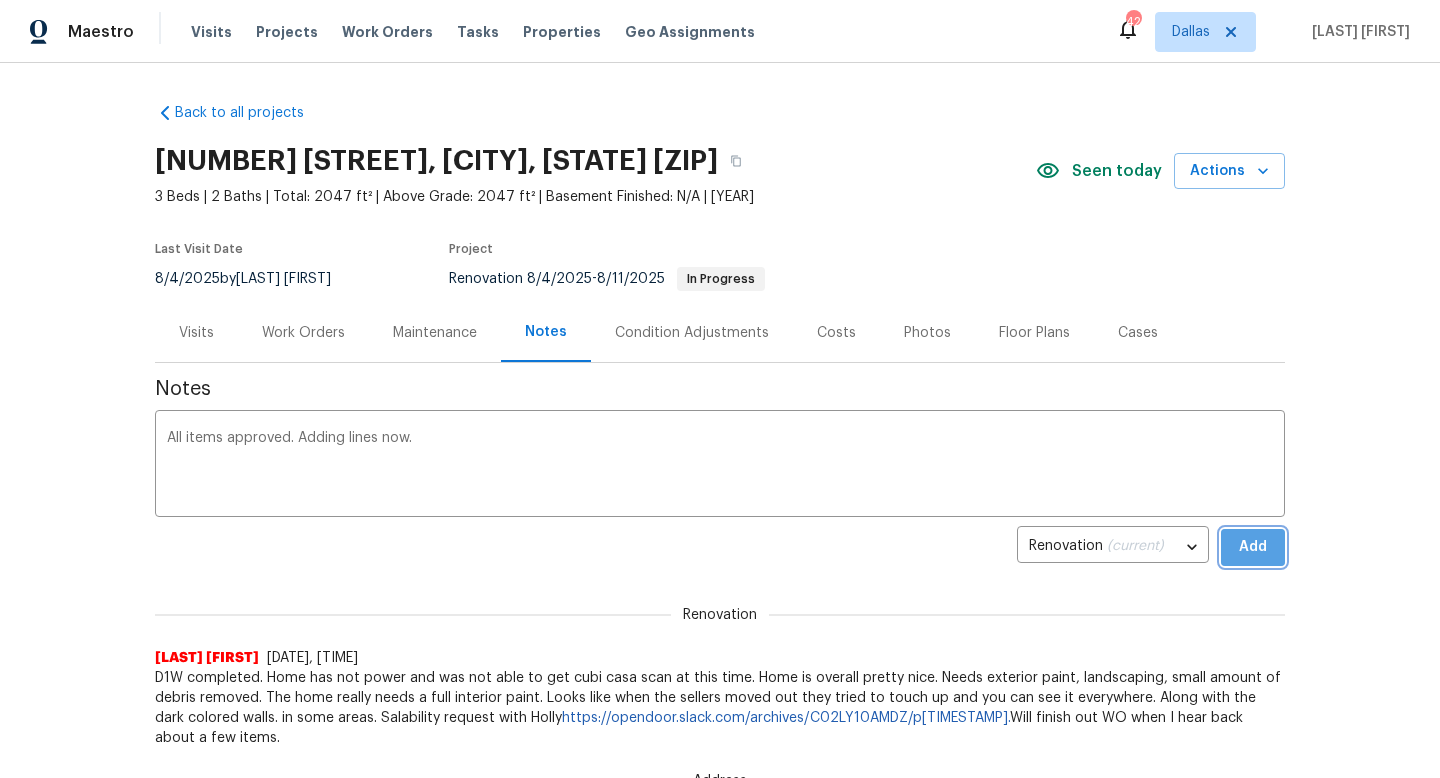 click on "Add" at bounding box center [1253, 547] 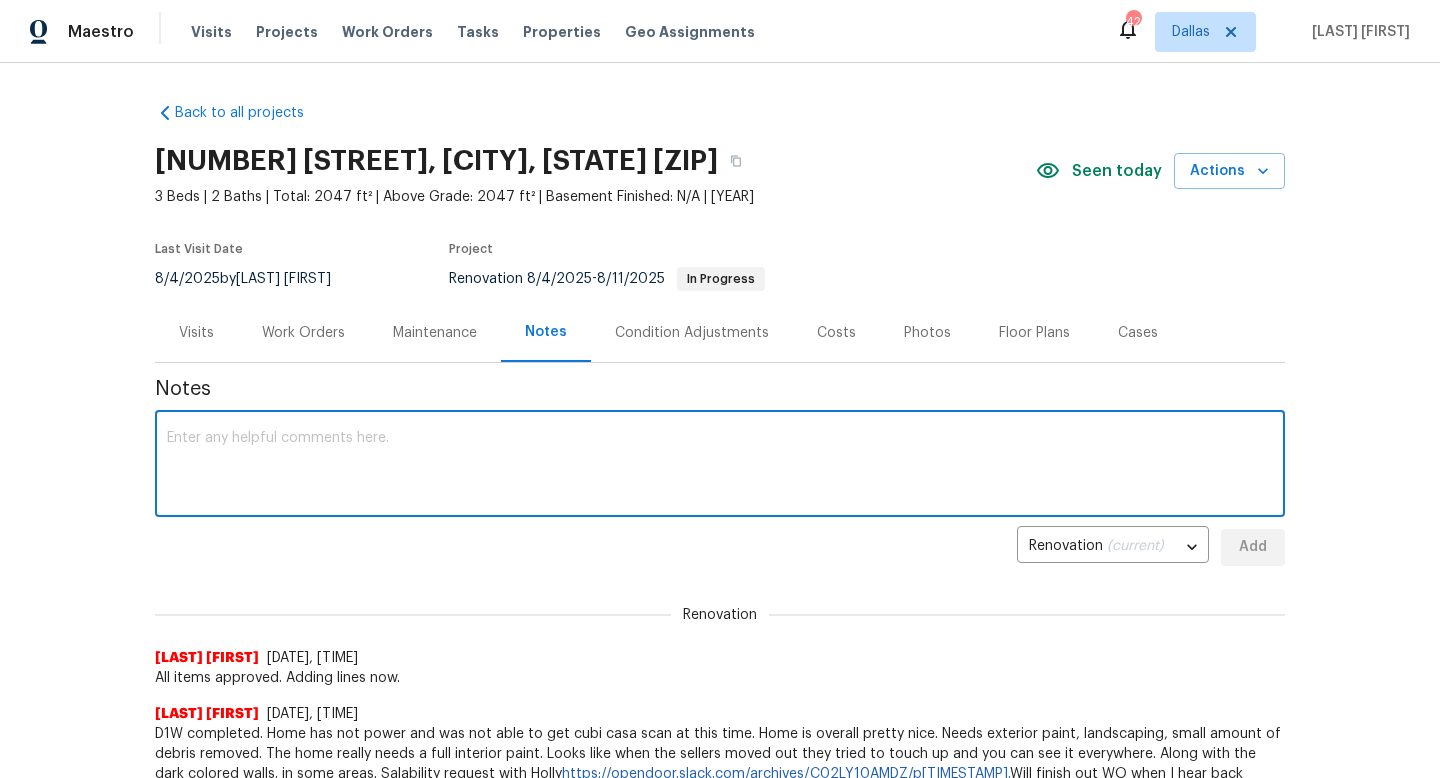 click at bounding box center (720, 466) 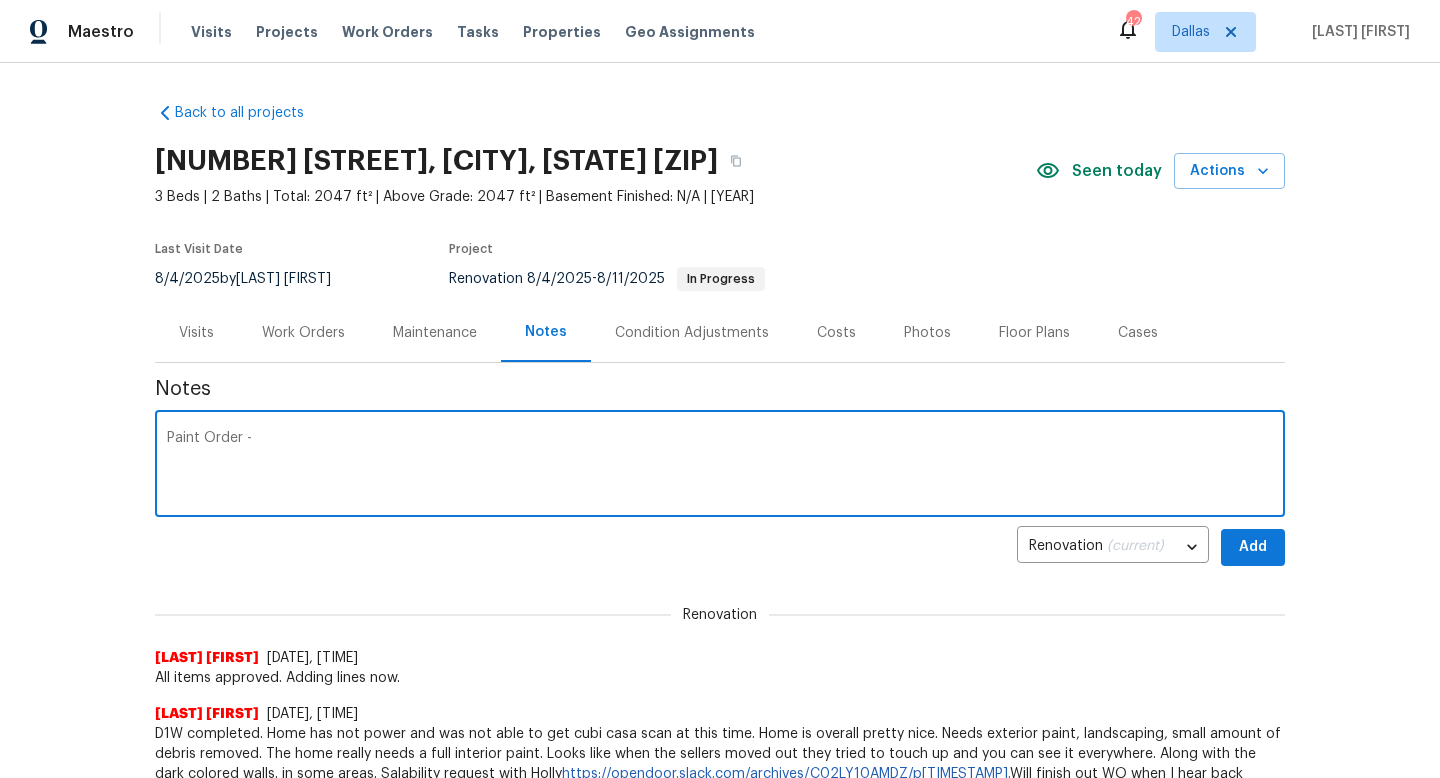 paste on "https://opendoor.slack.com/archives/C07MF4A0E48/p1754341230772869" 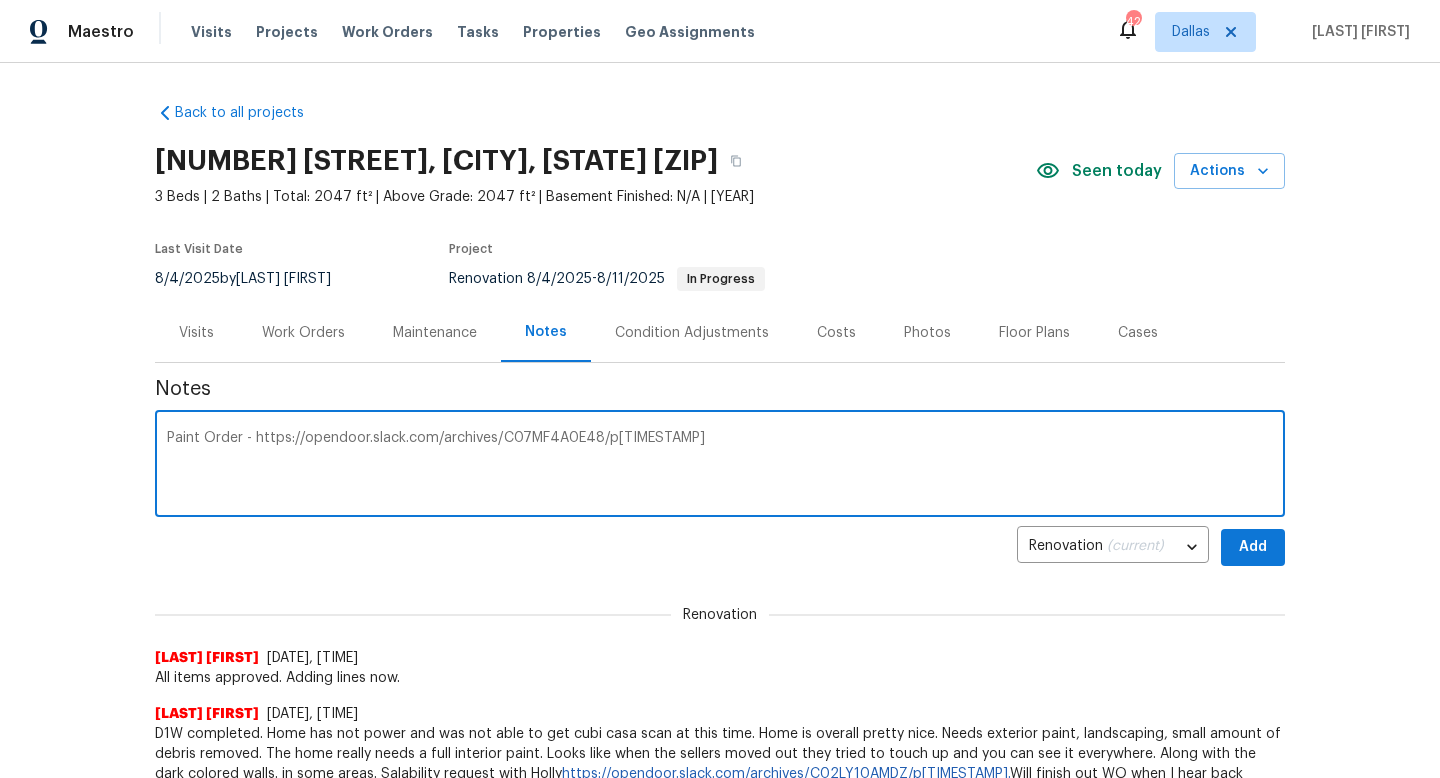 type on "Paint Order - https://opendoor.slack.com/archives/C07MF4A0E48/p[TIMESTAMP]" 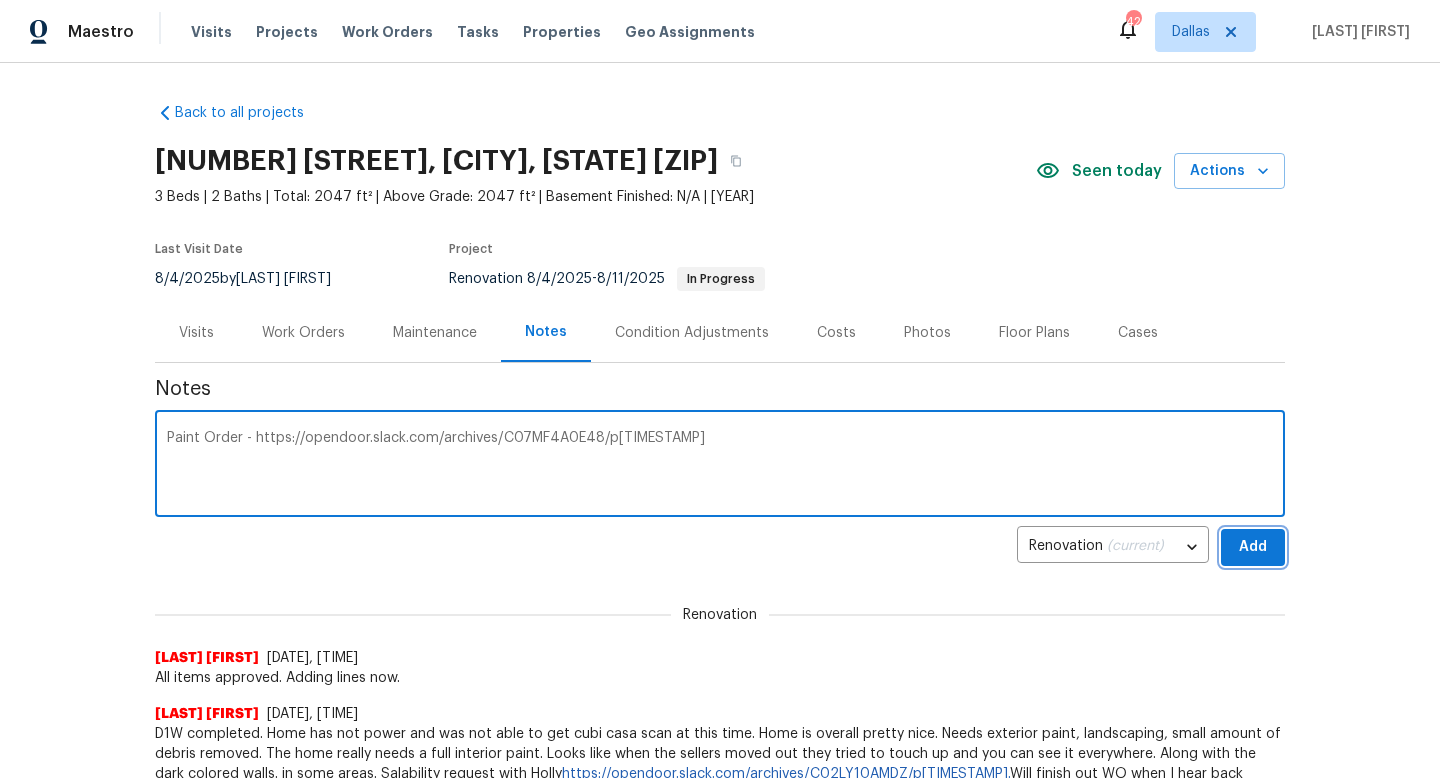 click on "Add" at bounding box center (1253, 547) 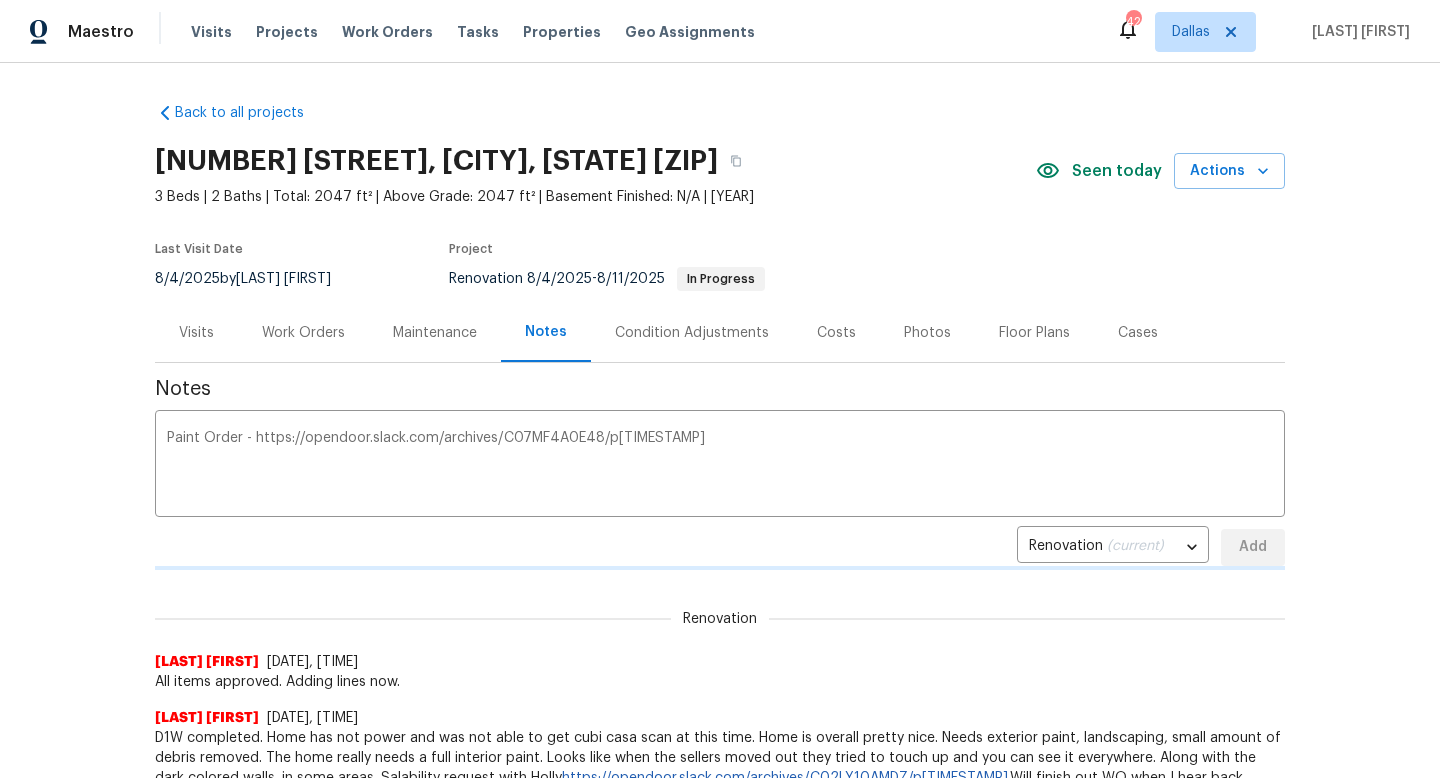 type 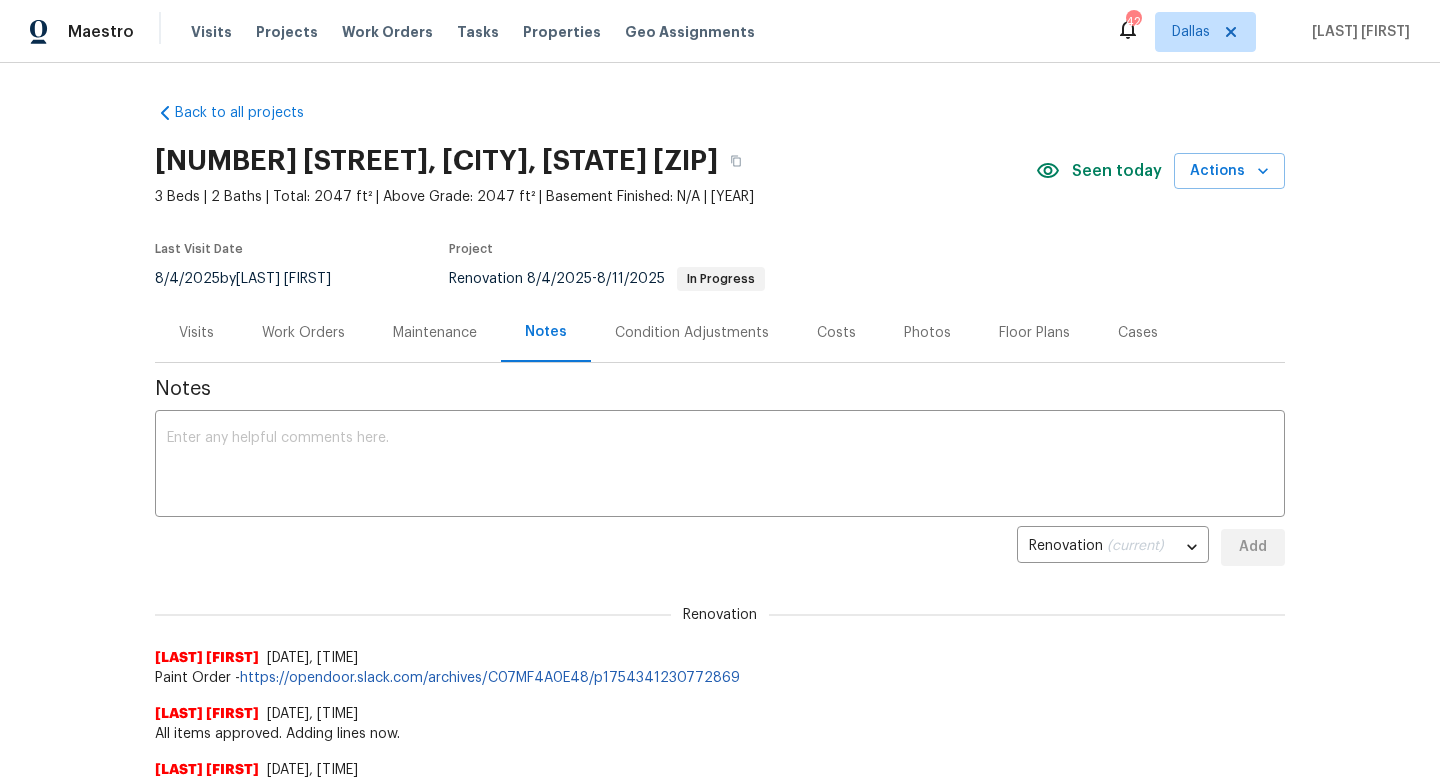 click on "Work Orders" at bounding box center (303, 333) 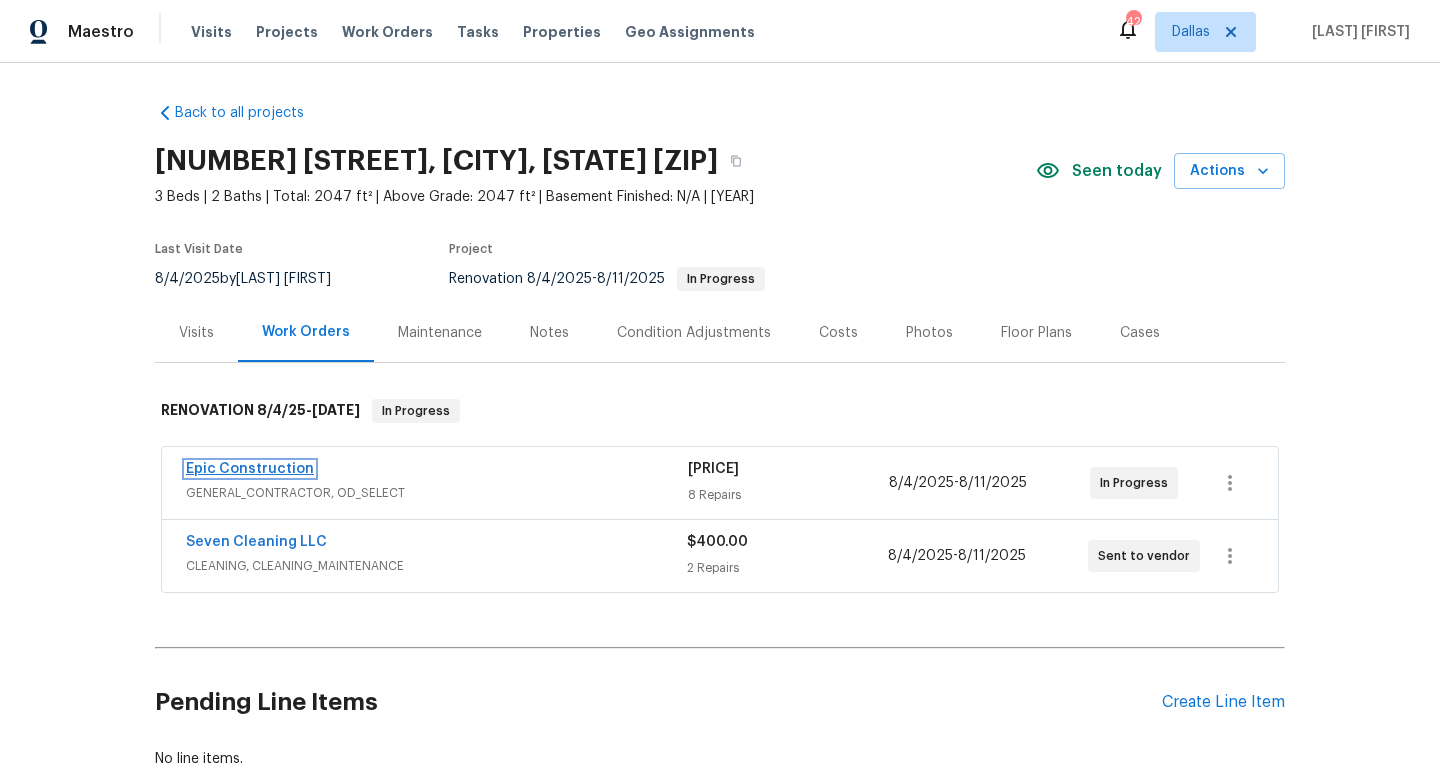 click on "Epic Construction" at bounding box center (250, 469) 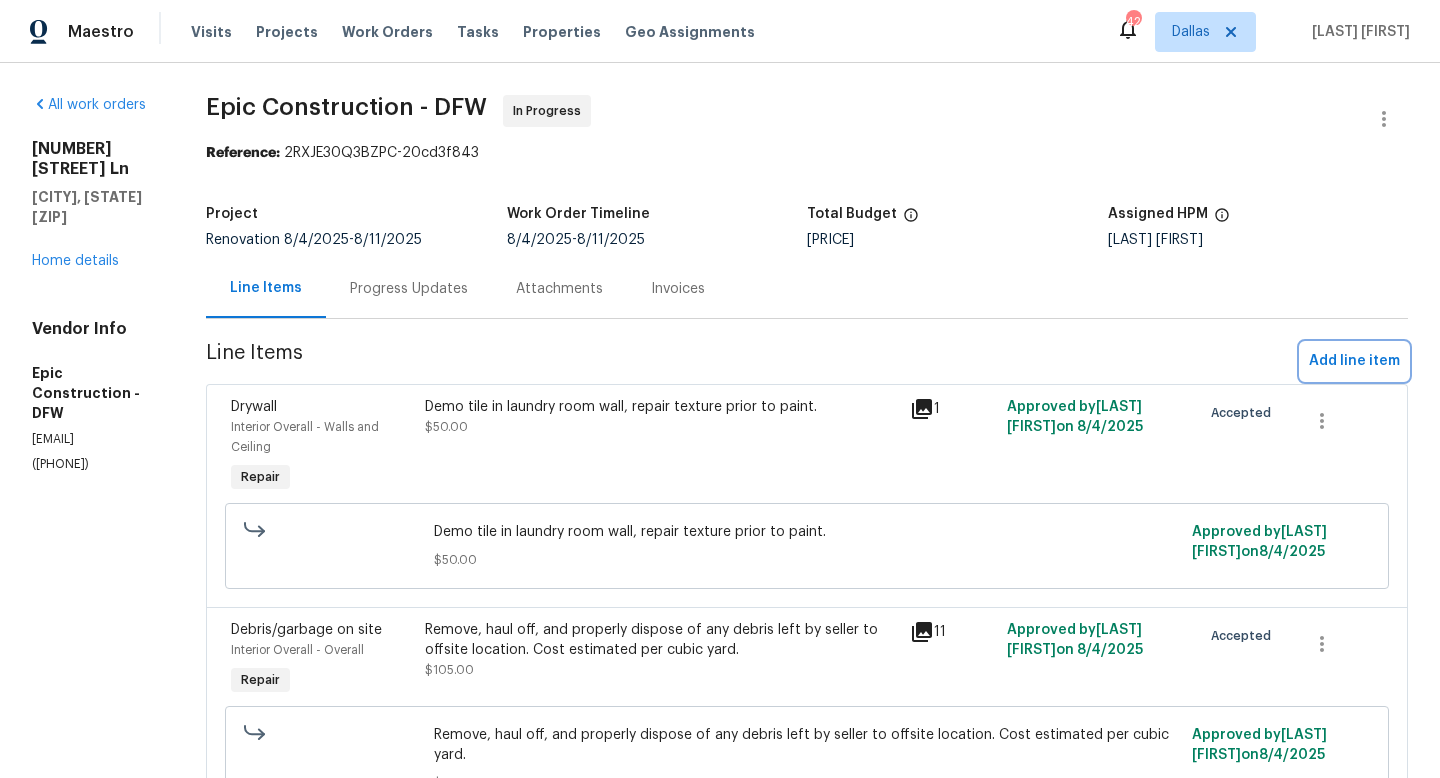 click on "Add line item" at bounding box center (1354, 361) 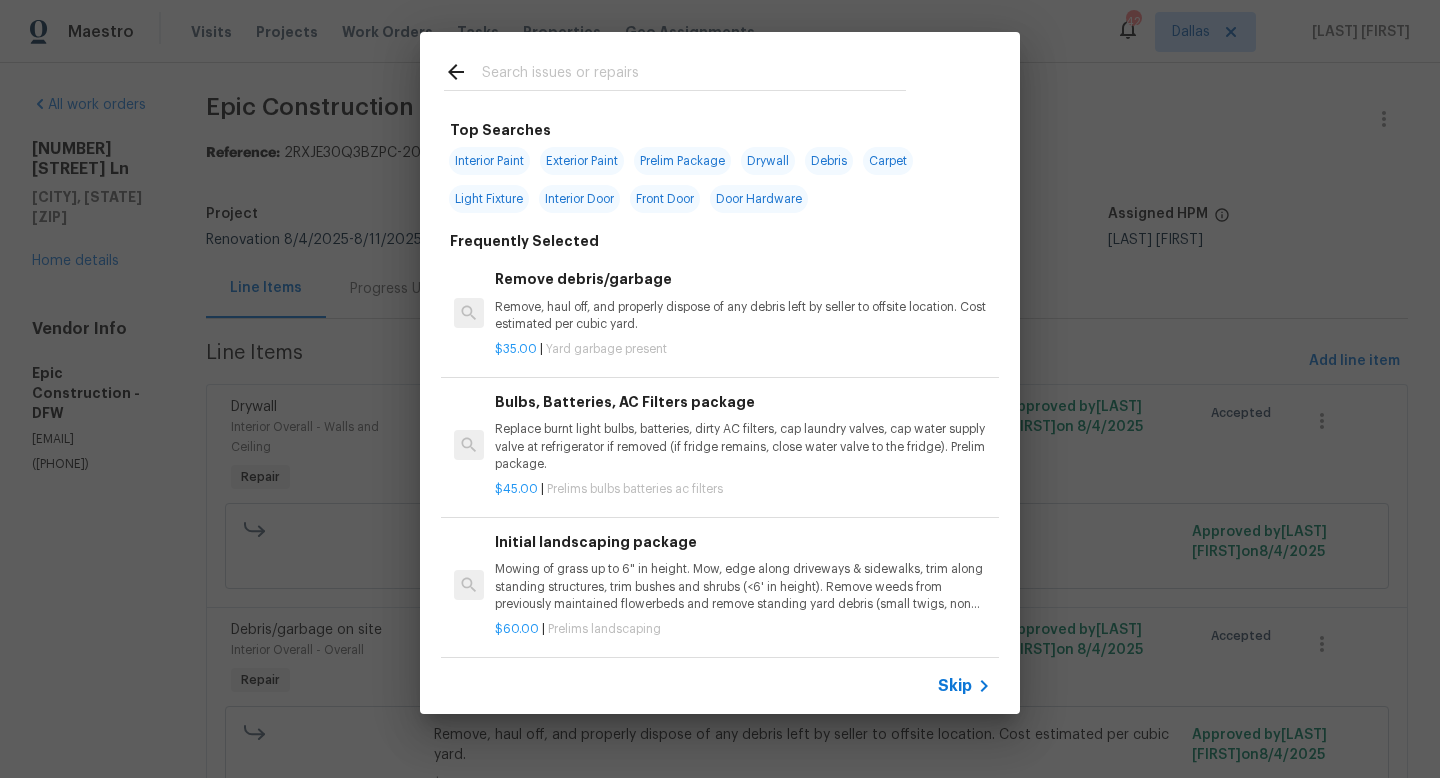 click at bounding box center [694, 75] 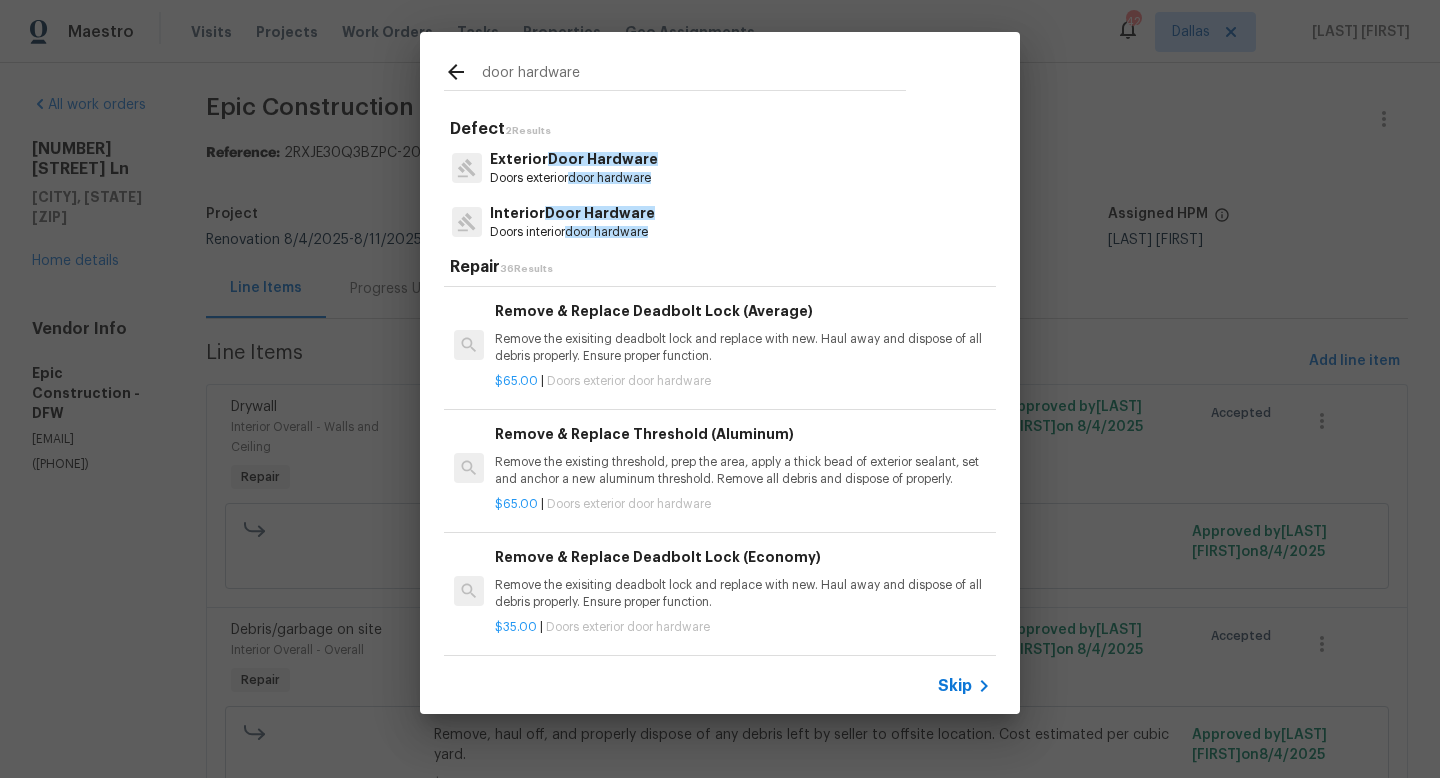 scroll, scrollTop: 1334, scrollLeft: 0, axis: vertical 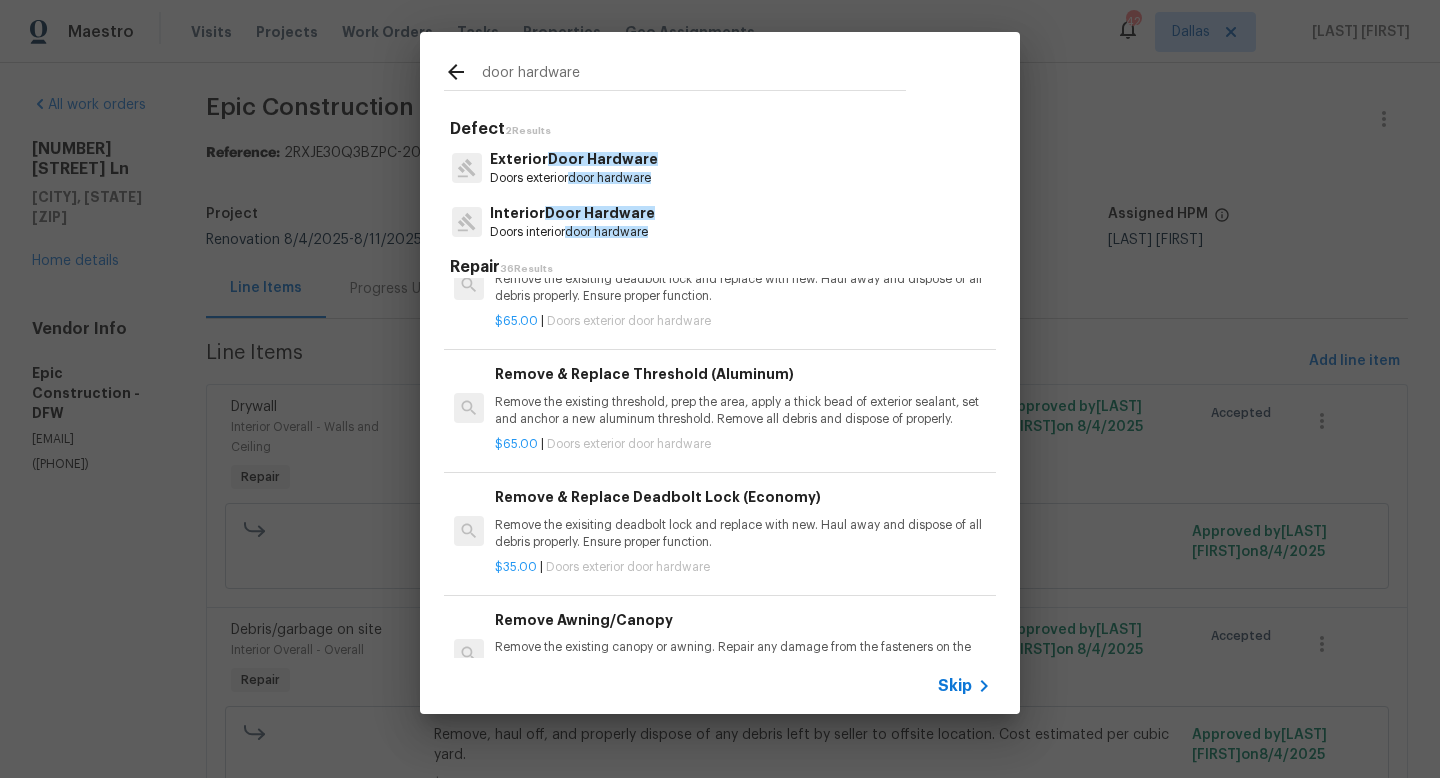 type on "door hardware" 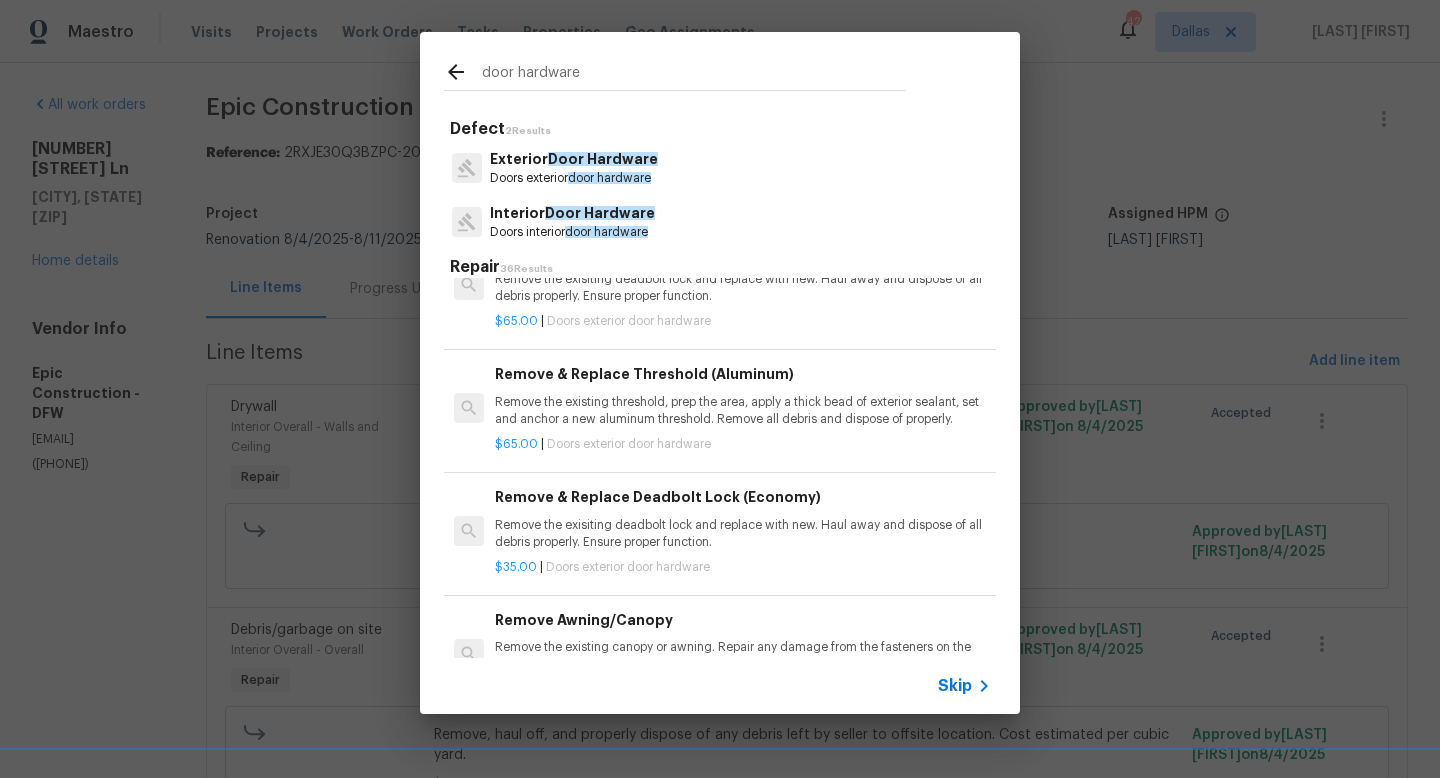 click on "Interior  Door Hardware Doors interior  door hardware" at bounding box center [720, 222] 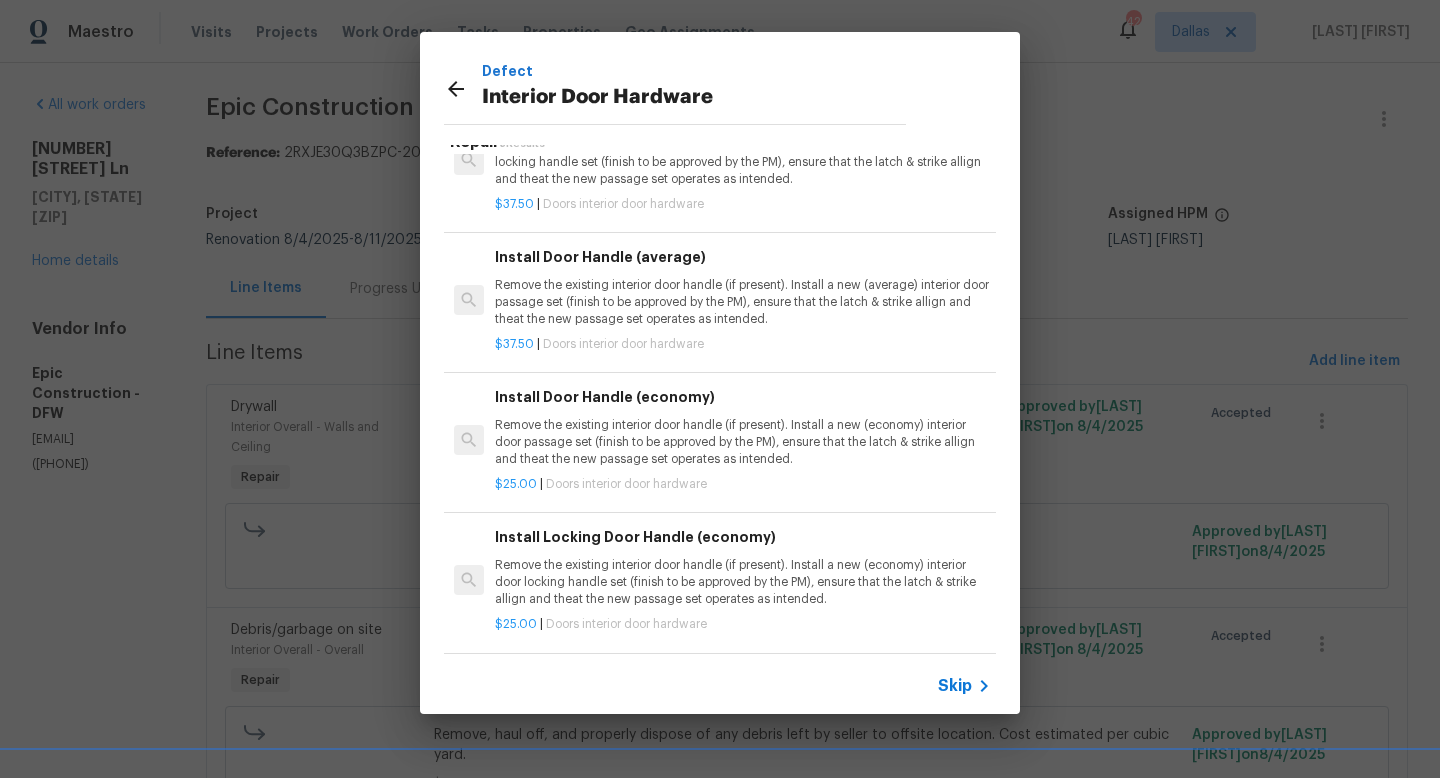 scroll, scrollTop: 32, scrollLeft: 0, axis: vertical 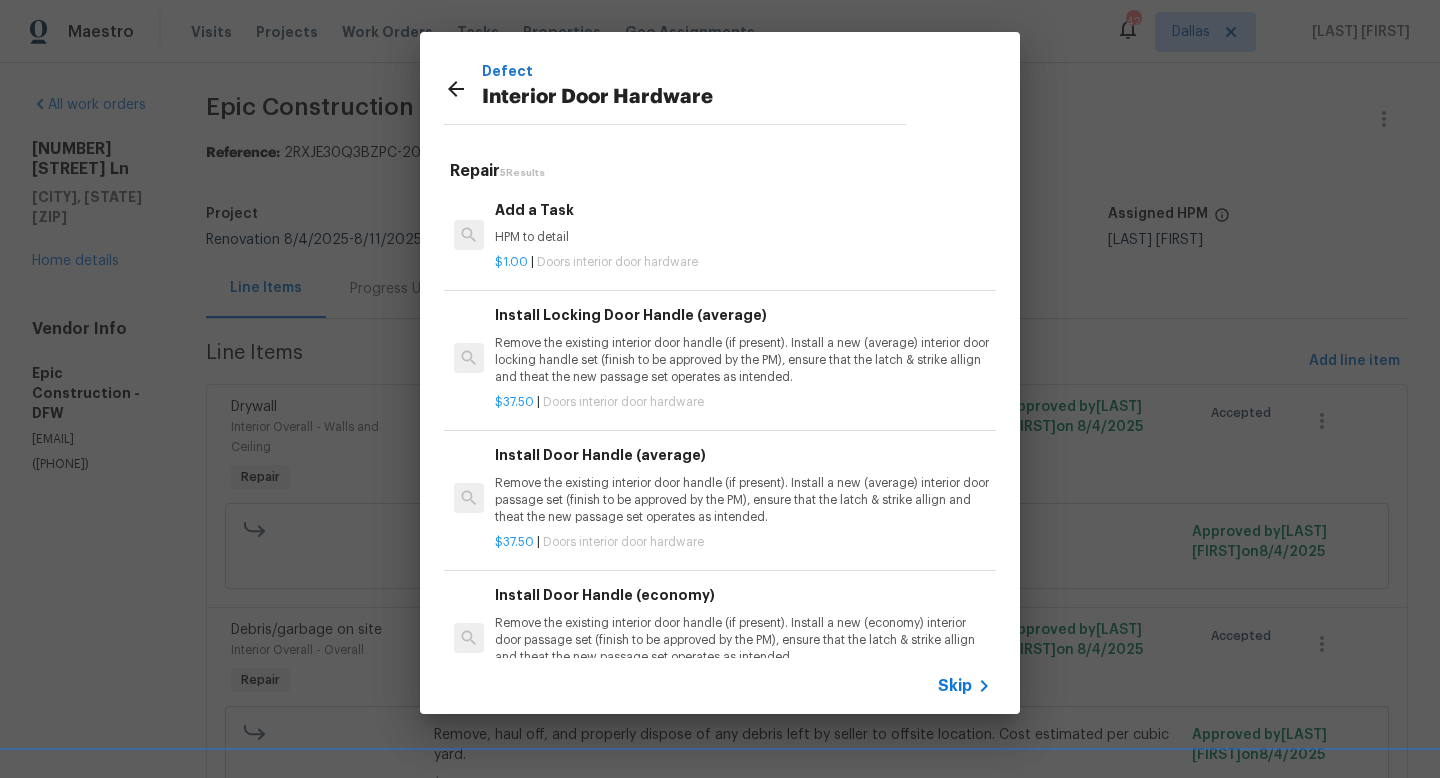 click on "Add a Task" at bounding box center [743, 210] 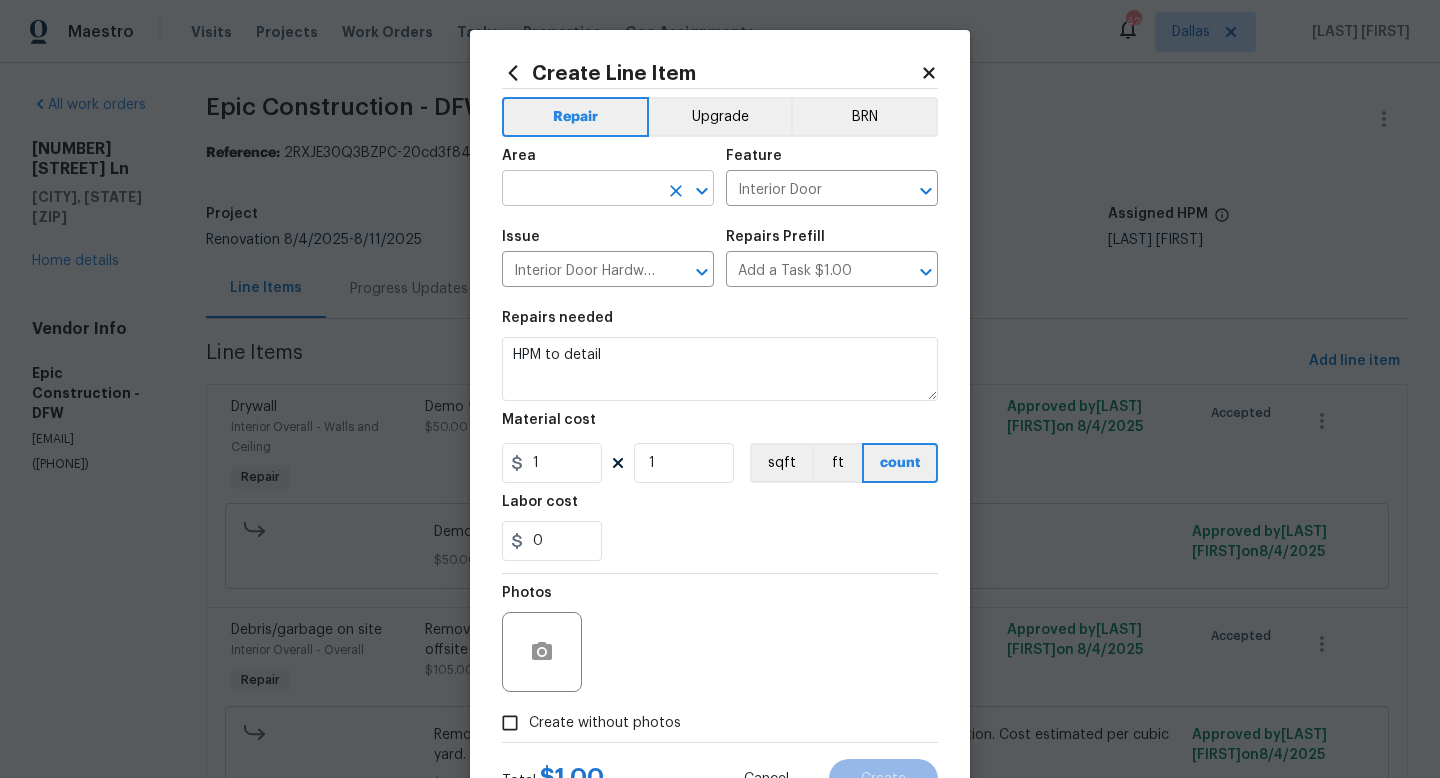 click at bounding box center (580, 190) 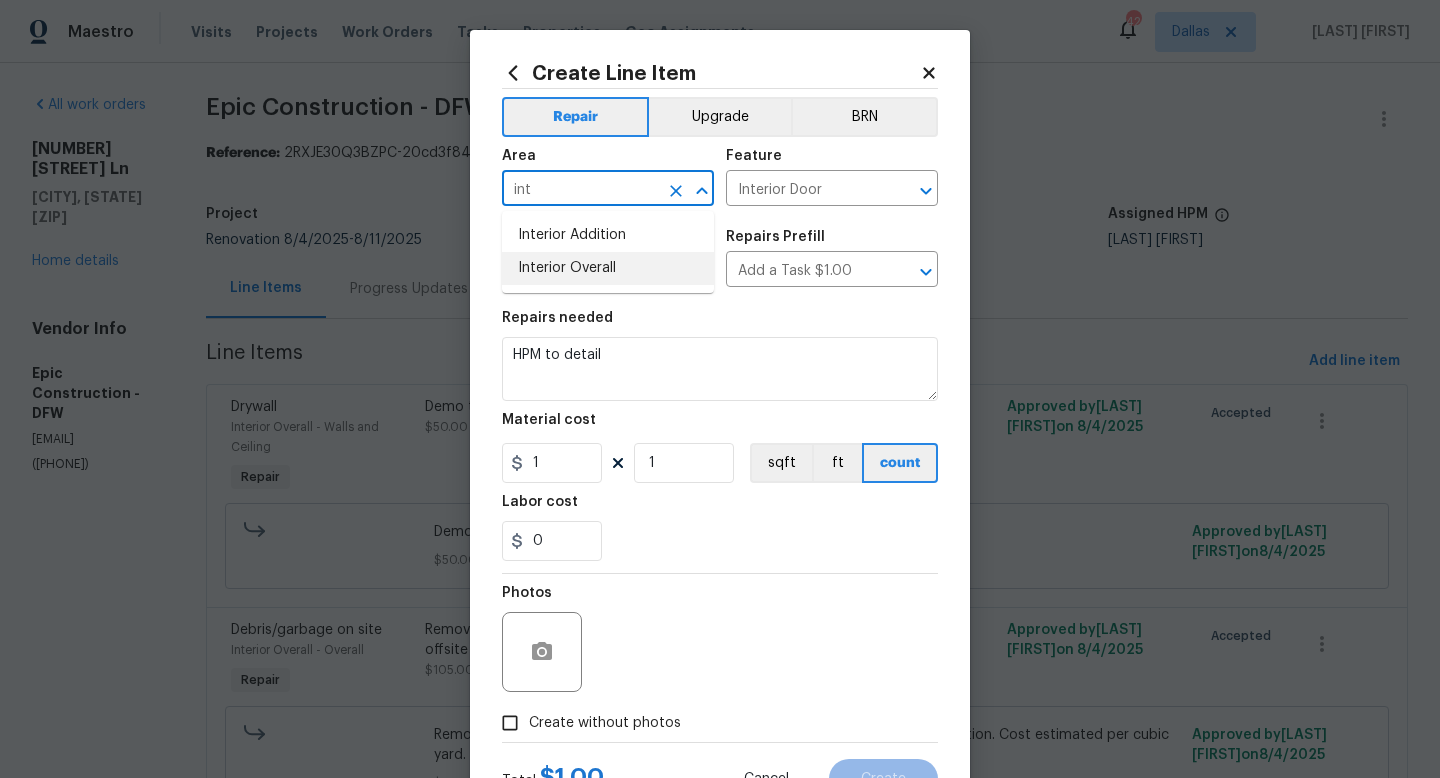 click on "Interior Overall" at bounding box center (608, 268) 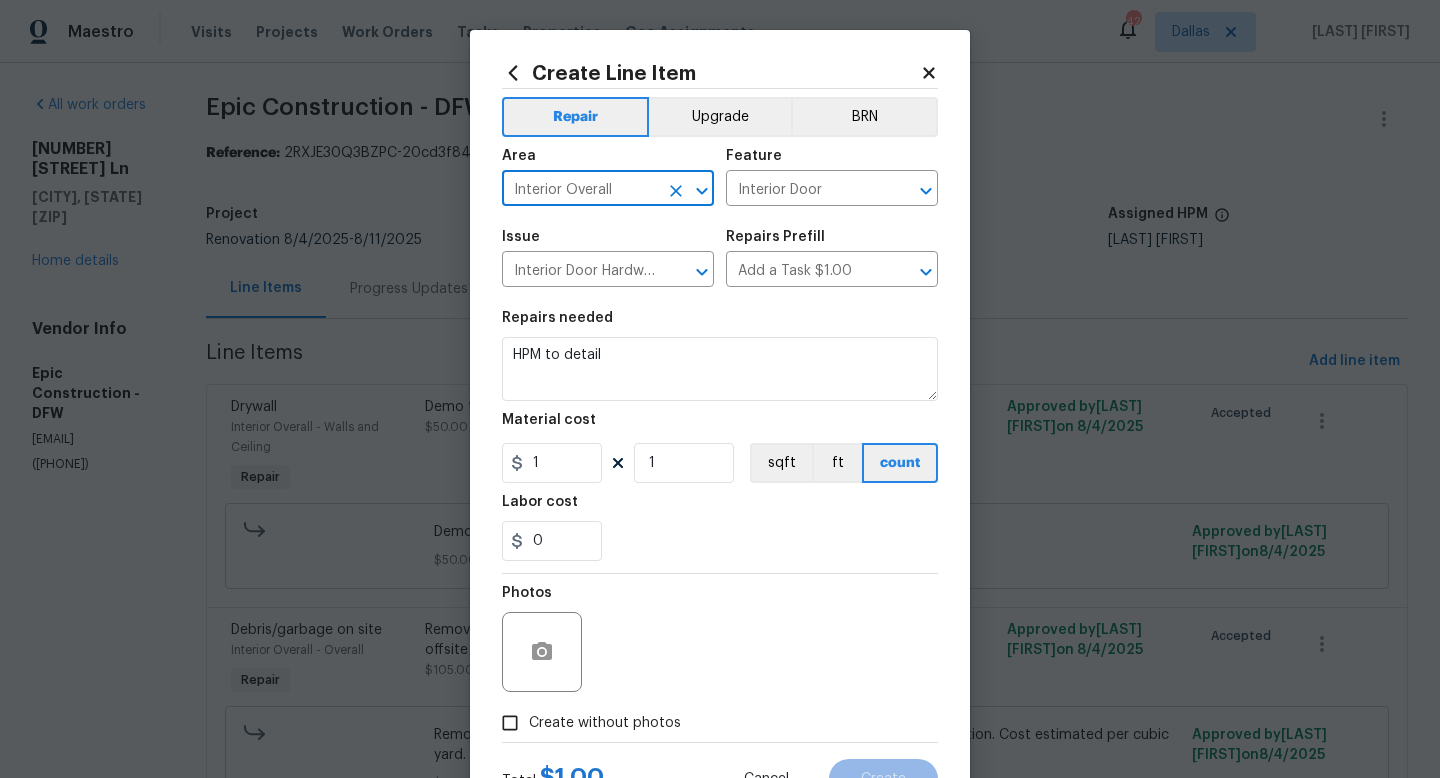 type on "Interior Overall" 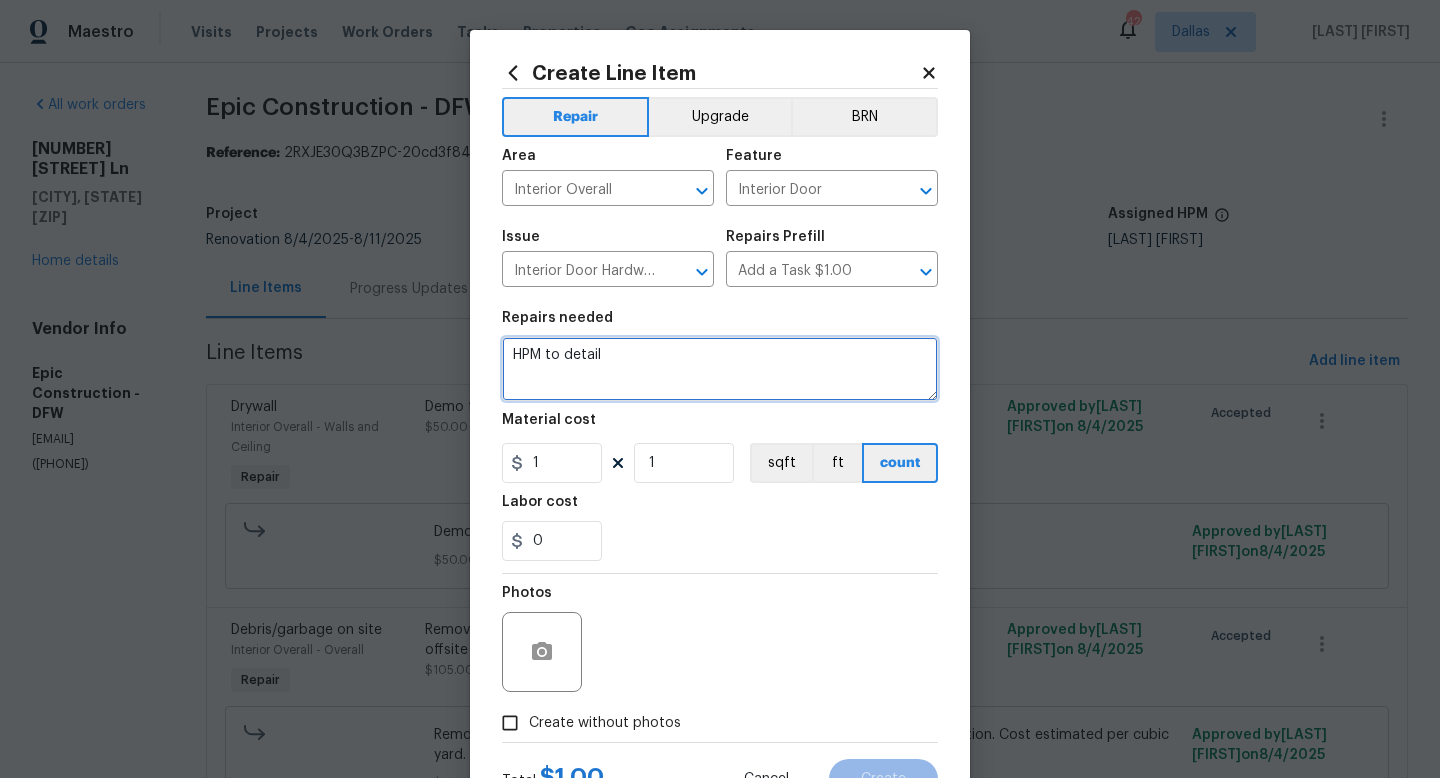 drag, startPoint x: 616, startPoint y: 360, endPoint x: 369, endPoint y: 332, distance: 248.58199 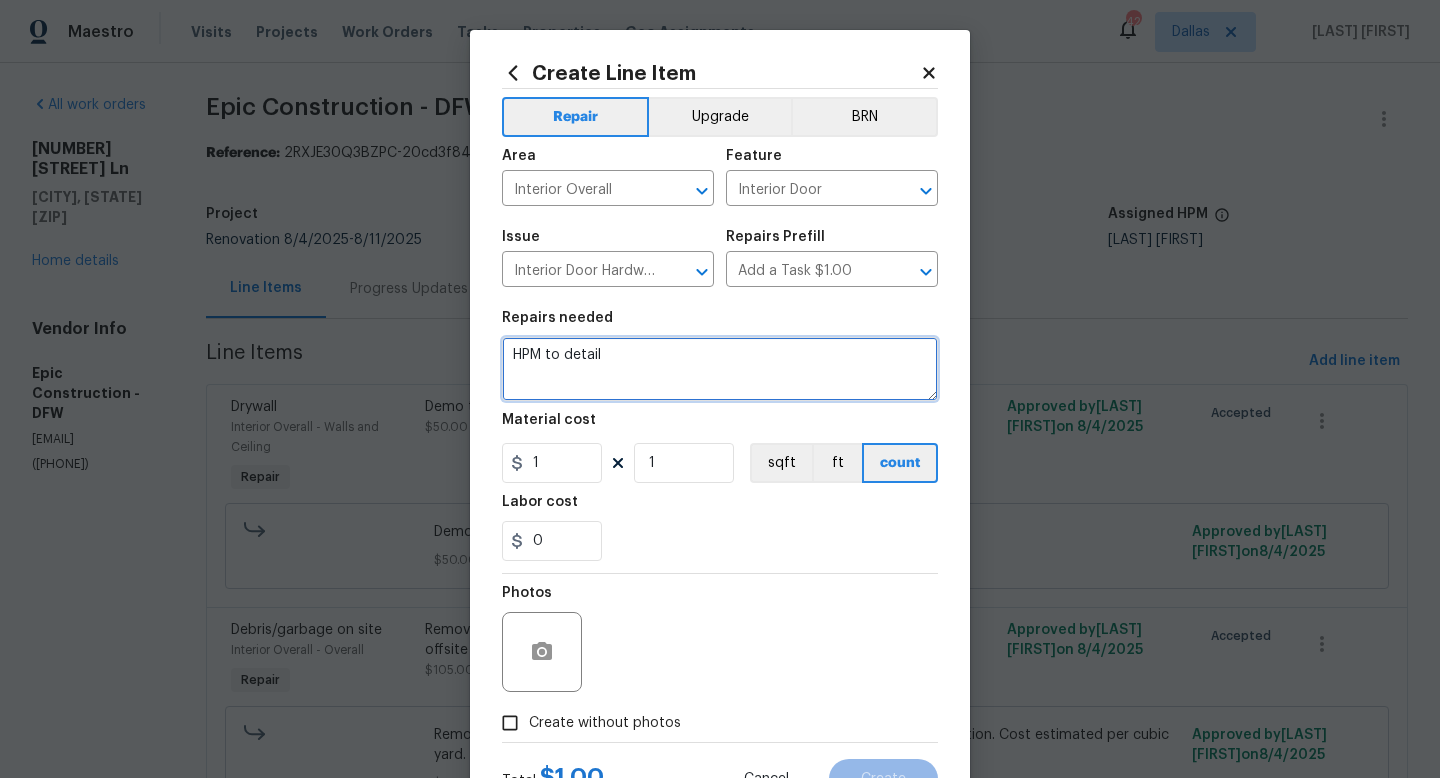 click on "Create Line Item Repair Upgrade BRN Area Interior Overall ​ Feature Interior Door ​ Issue Interior Door Hardware ​ Repairs Prefill Add a Task $[PRICE] ​ Repairs needed HPM to detail Material cost 1 1 sqft ft count Labor cost 0 Photos Create without photos Total   $ [PRICE] Cancel Create" at bounding box center (720, 389) 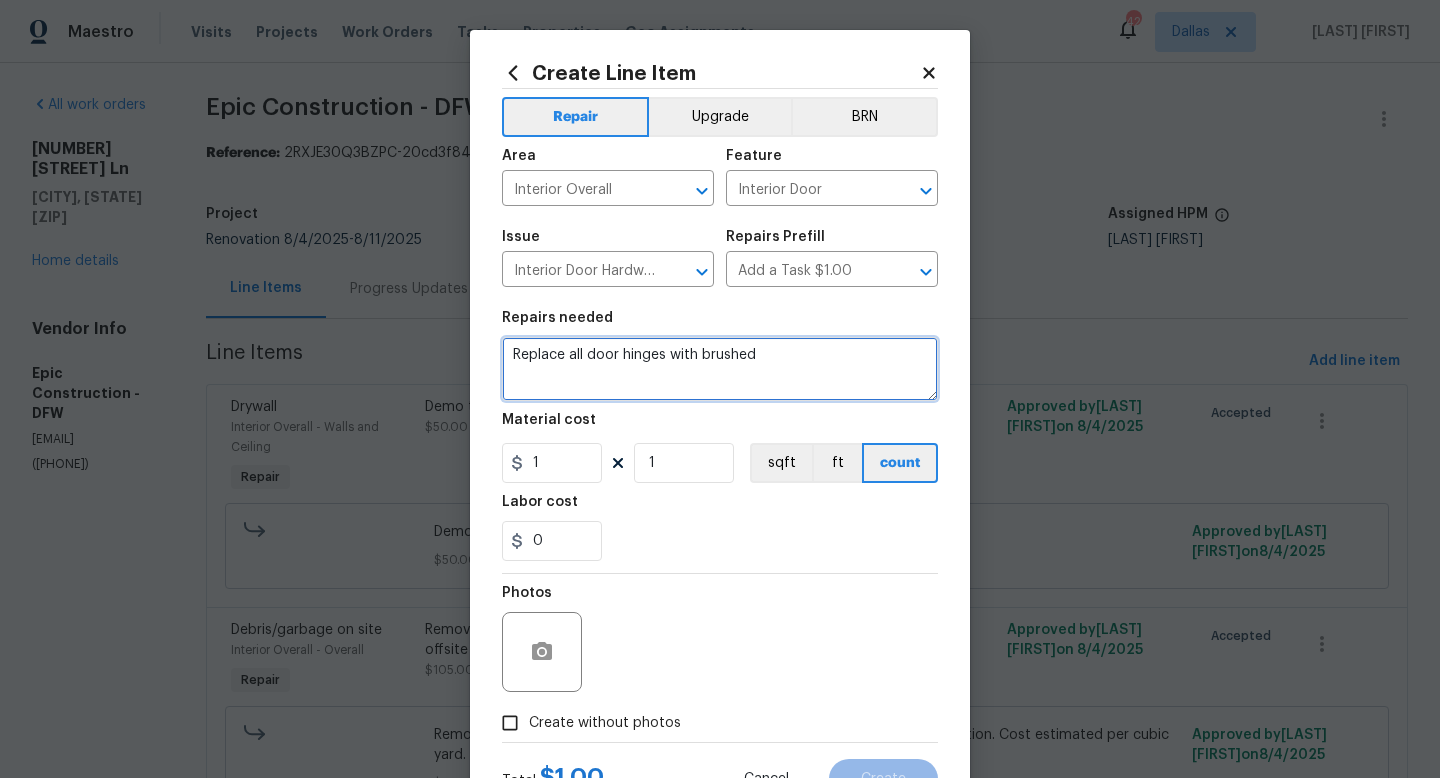 type on "Replace all door hinges with brushed" 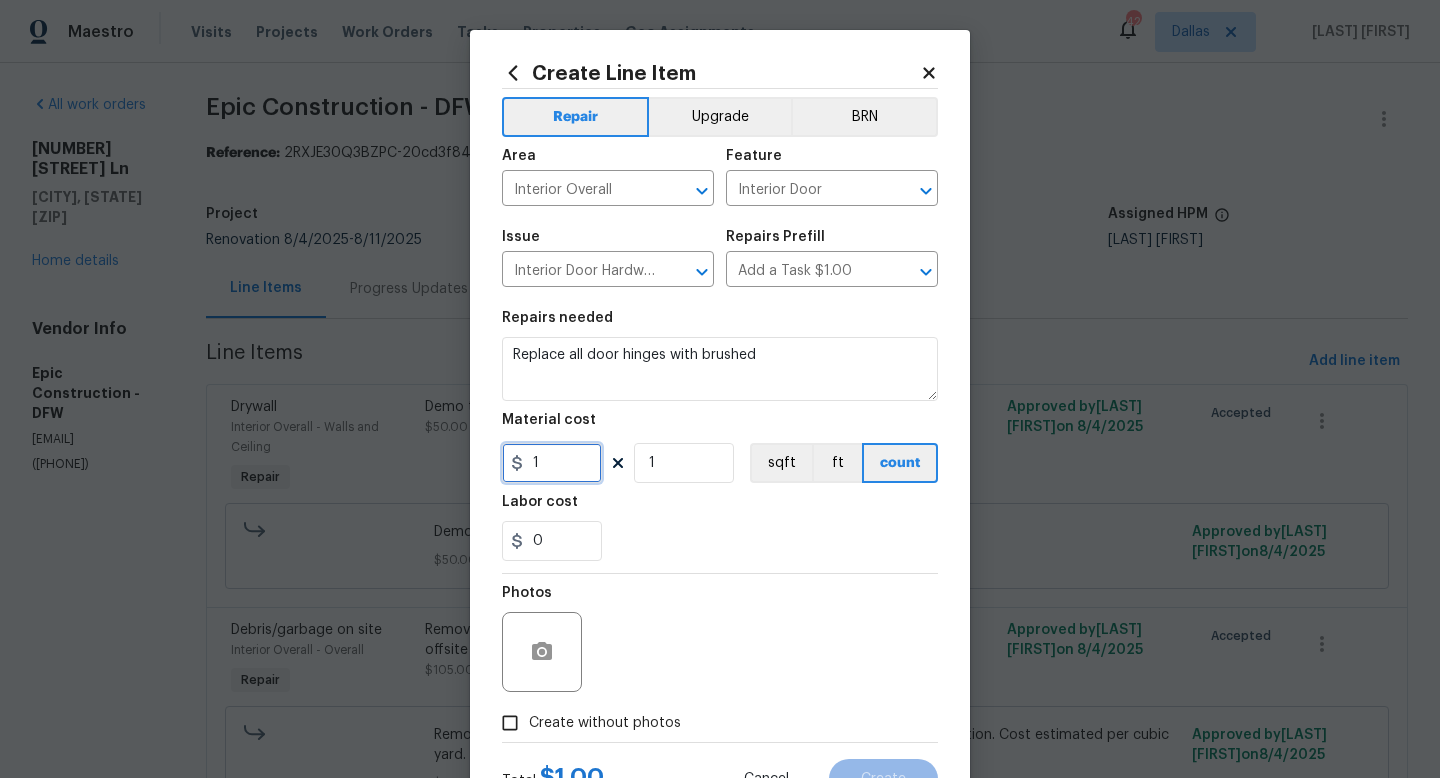 click on "1" at bounding box center [552, 463] 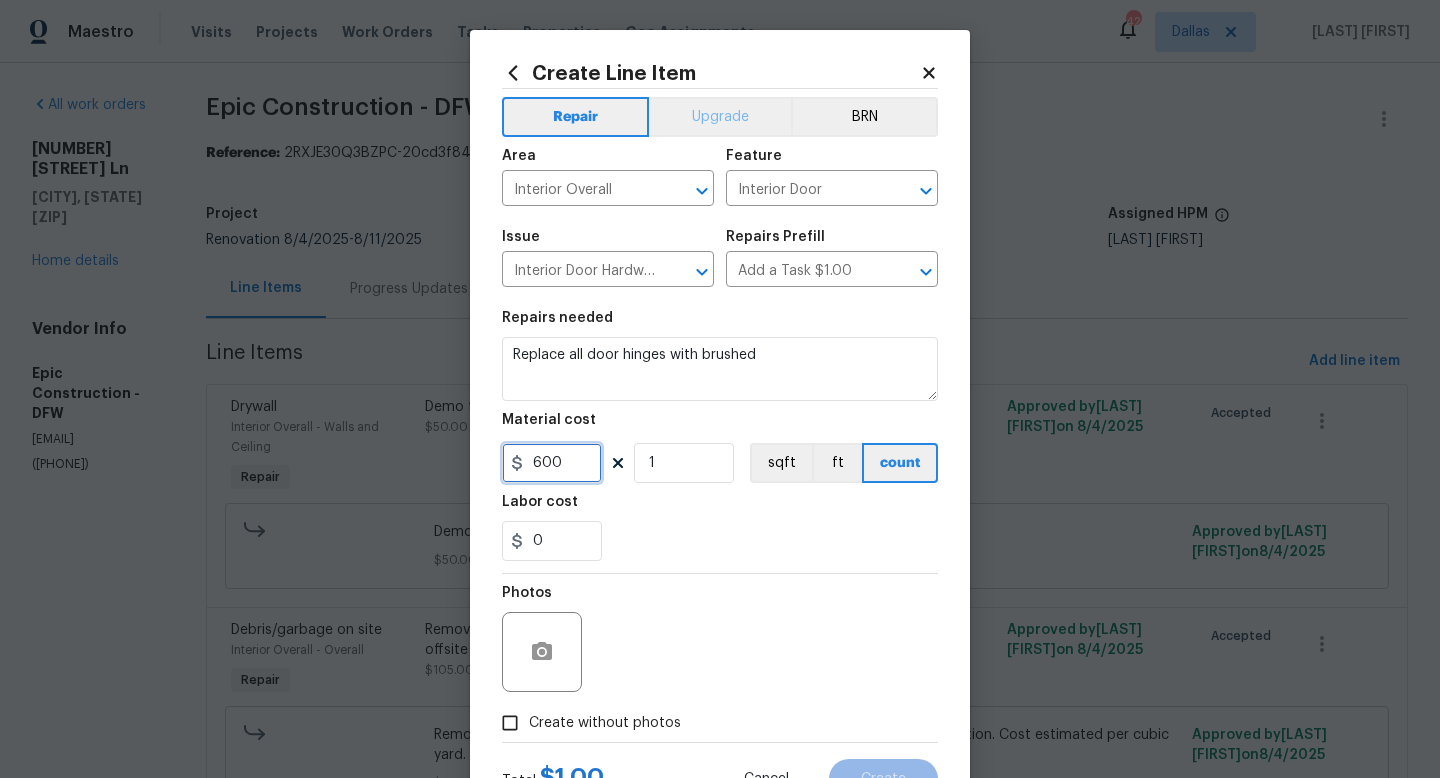 type on "600" 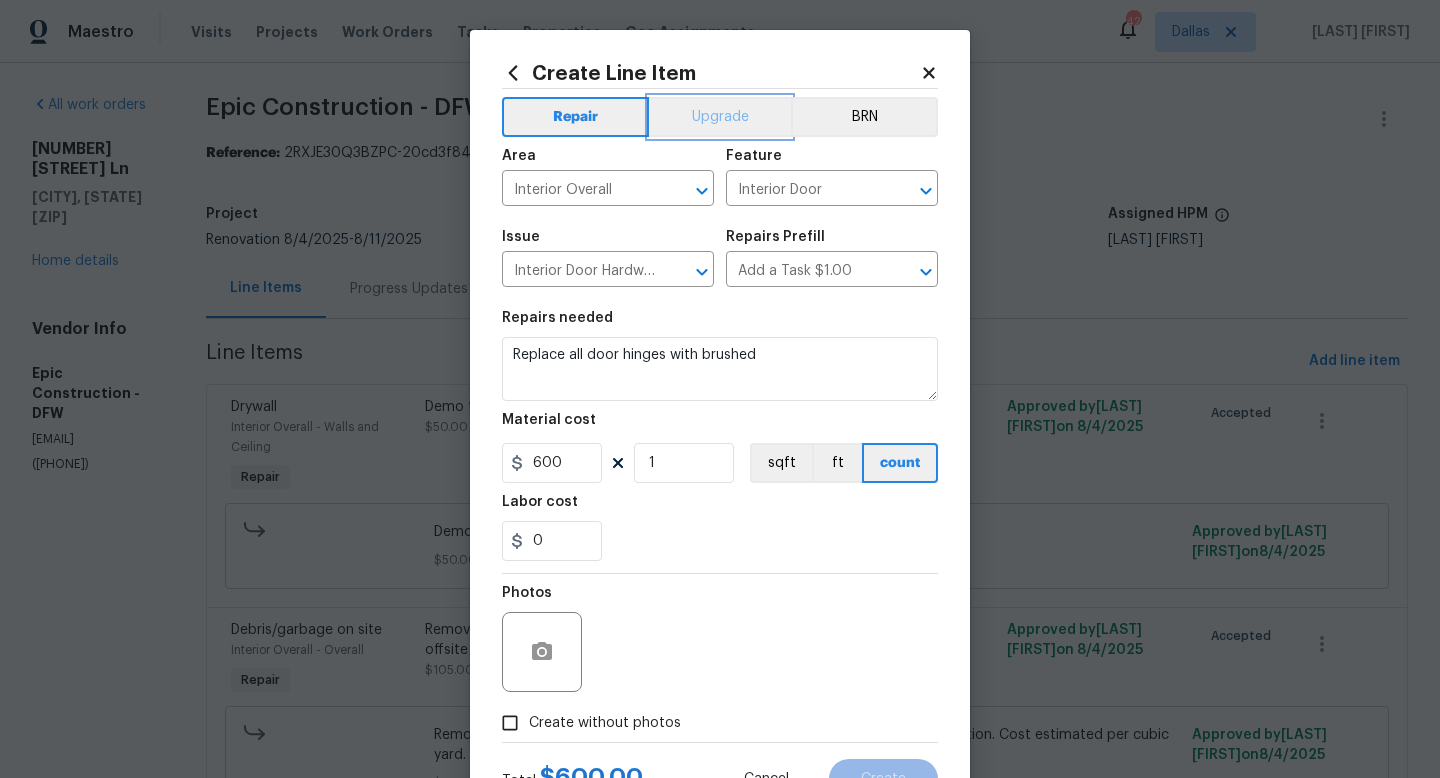 click on "Upgrade" at bounding box center [720, 117] 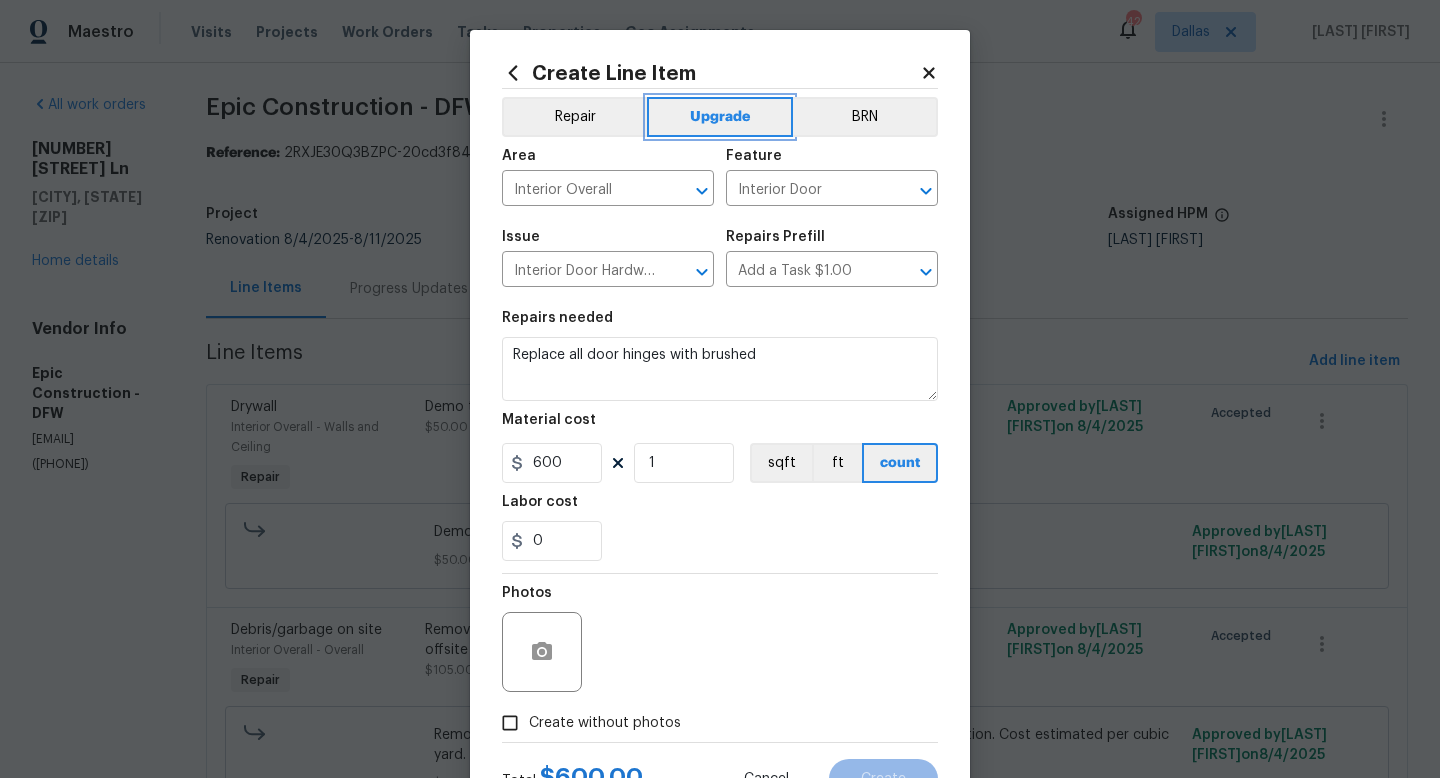 scroll, scrollTop: 84, scrollLeft: 0, axis: vertical 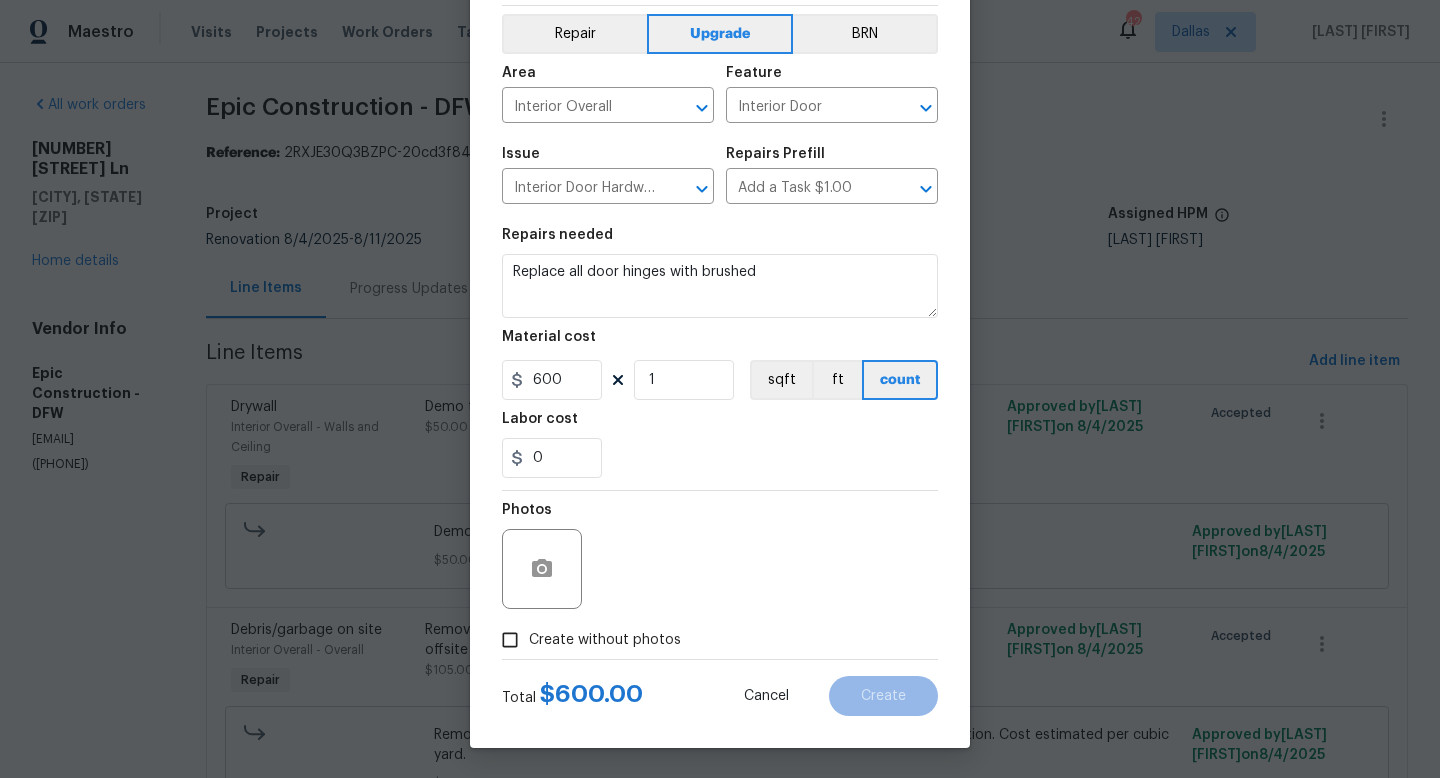 click on "Create without photos" at bounding box center [510, 640] 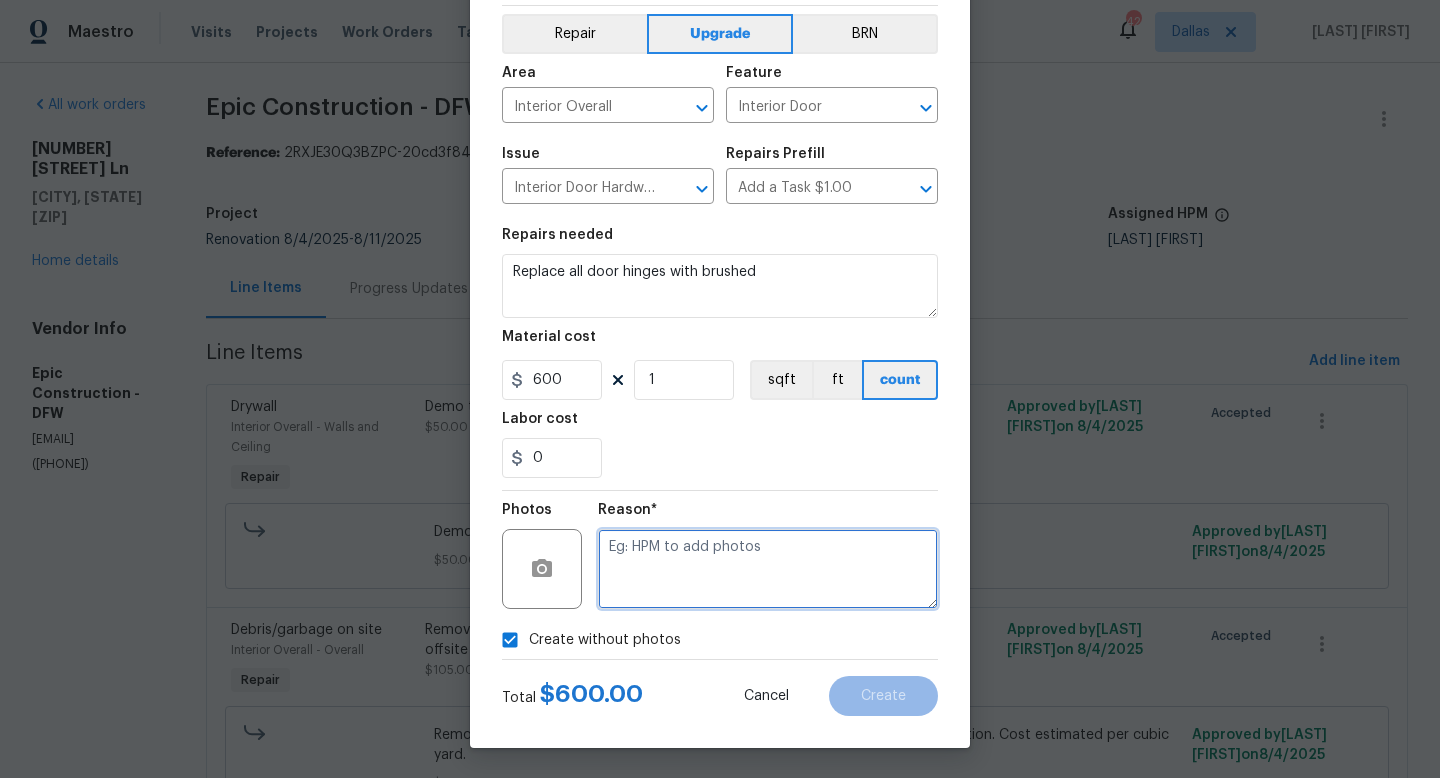 click at bounding box center (768, 569) 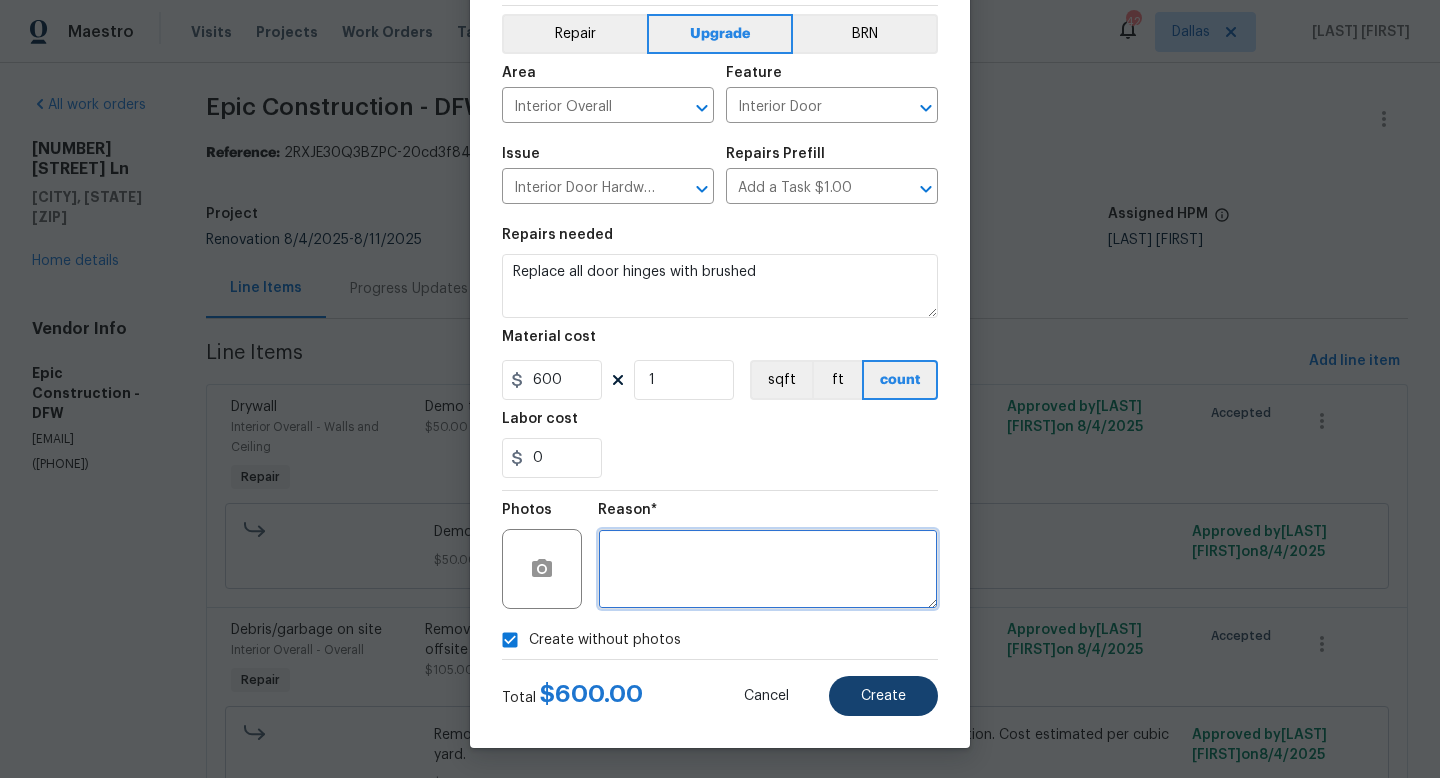 type 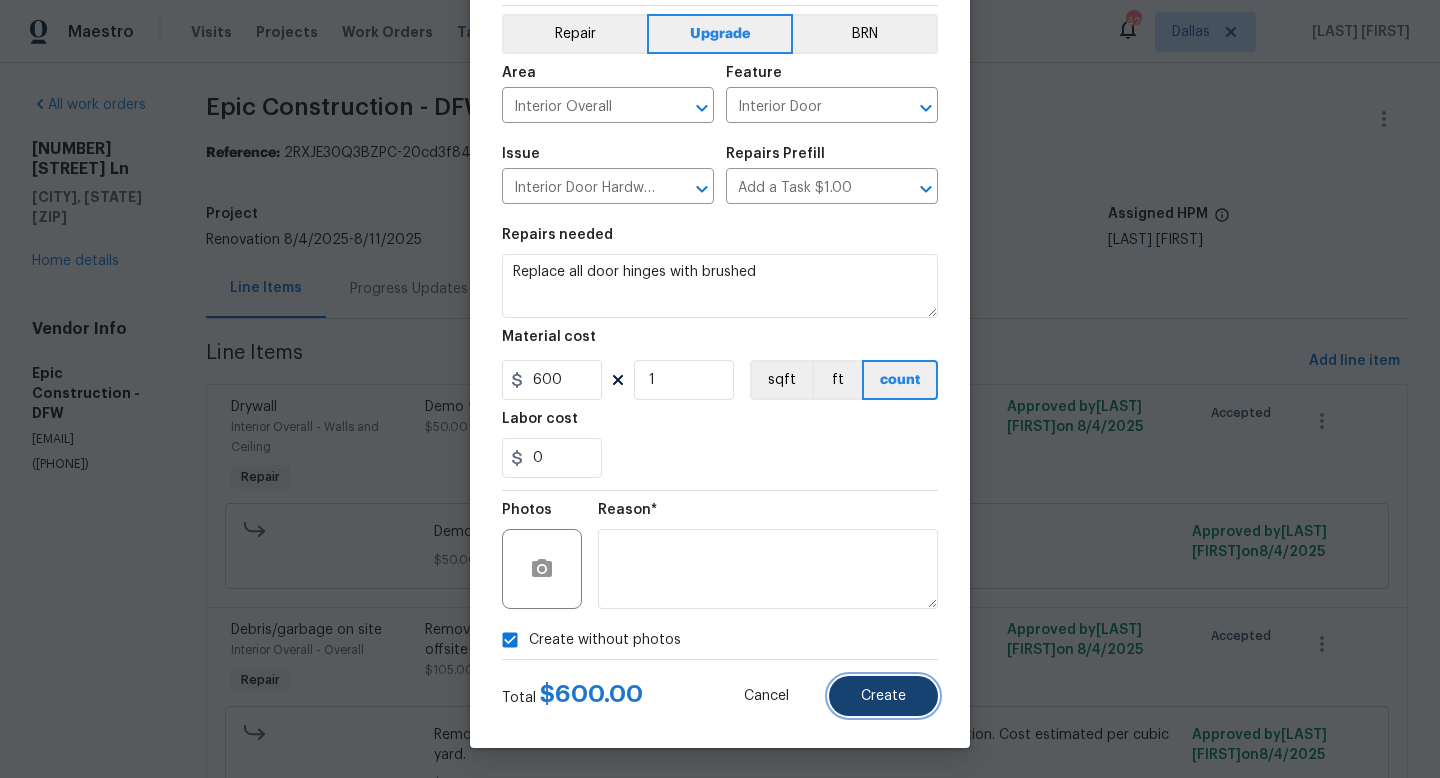 click on "Create" at bounding box center [883, 696] 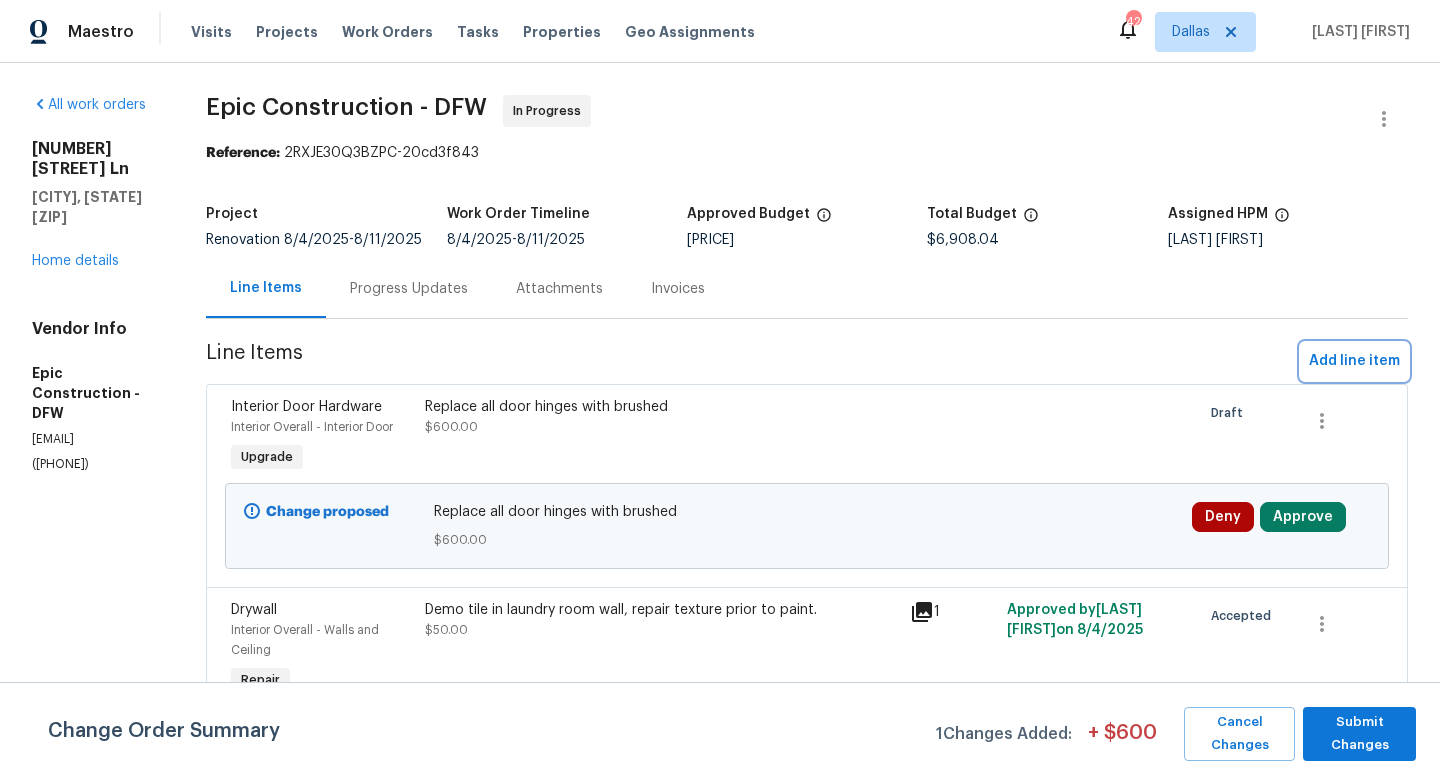 click on "Add line item" at bounding box center [1354, 361] 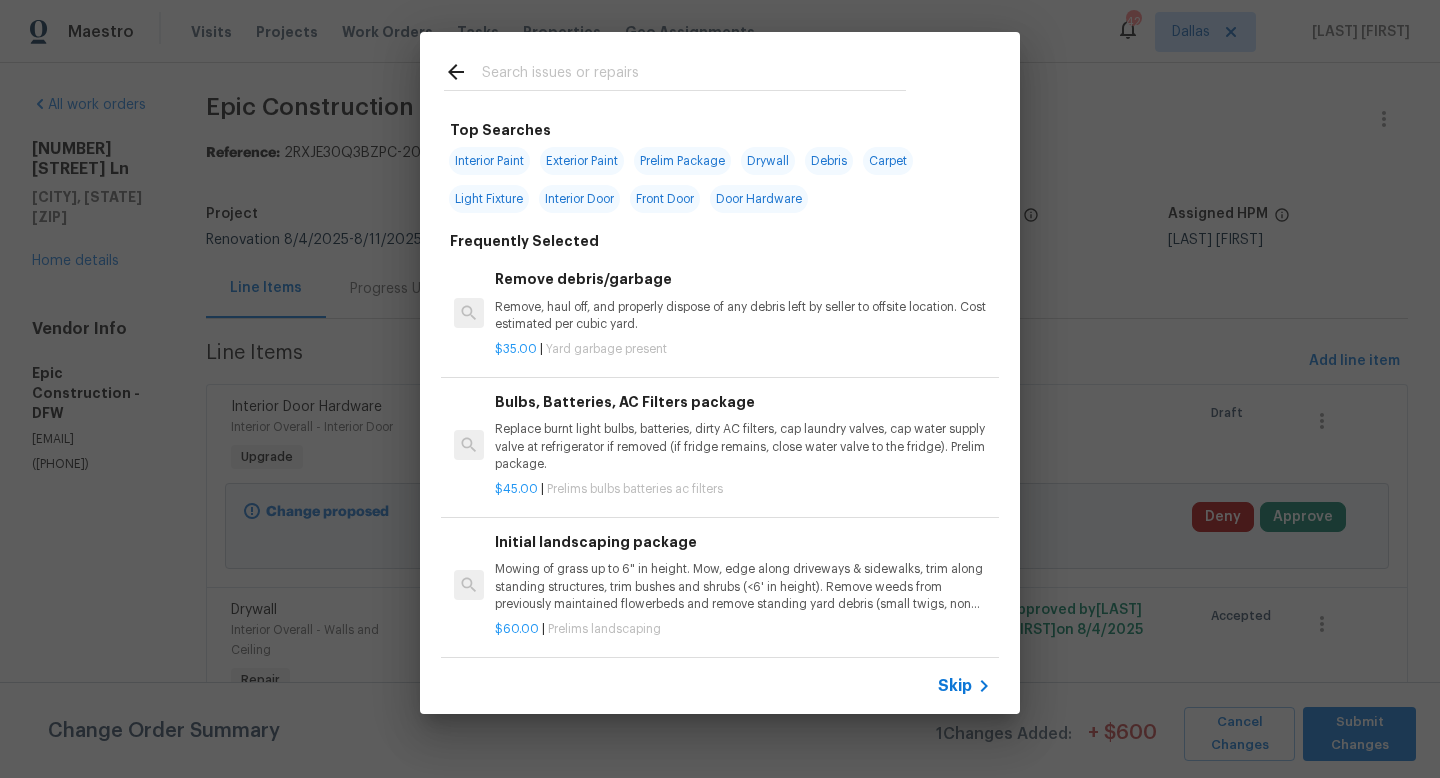 click on "Remove, haul off, and properly dispose of any debris left by seller to offsite location. Cost estimated per cubic yard." at bounding box center (743, 316) 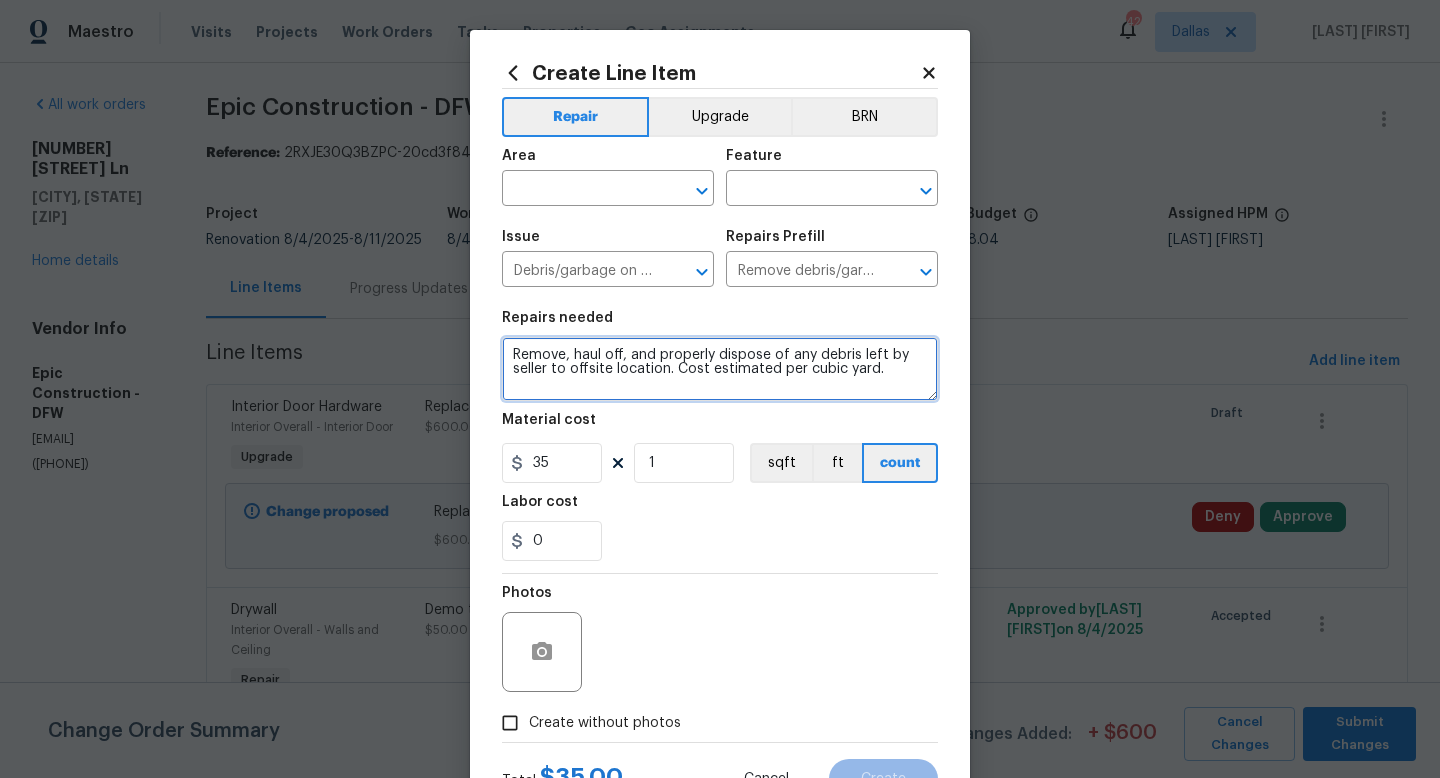 drag, startPoint x: 880, startPoint y: 373, endPoint x: 390, endPoint y: 260, distance: 502.8608 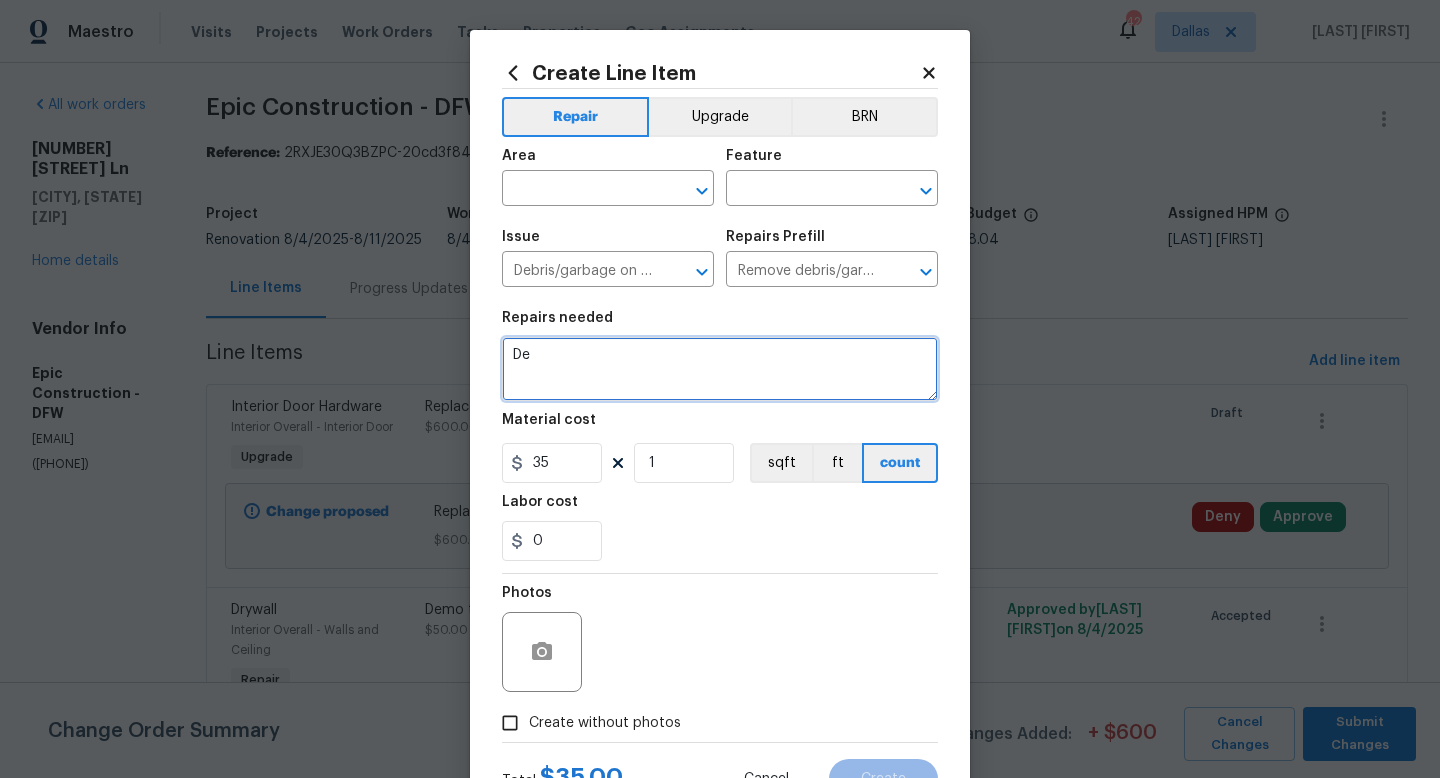 type on "D" 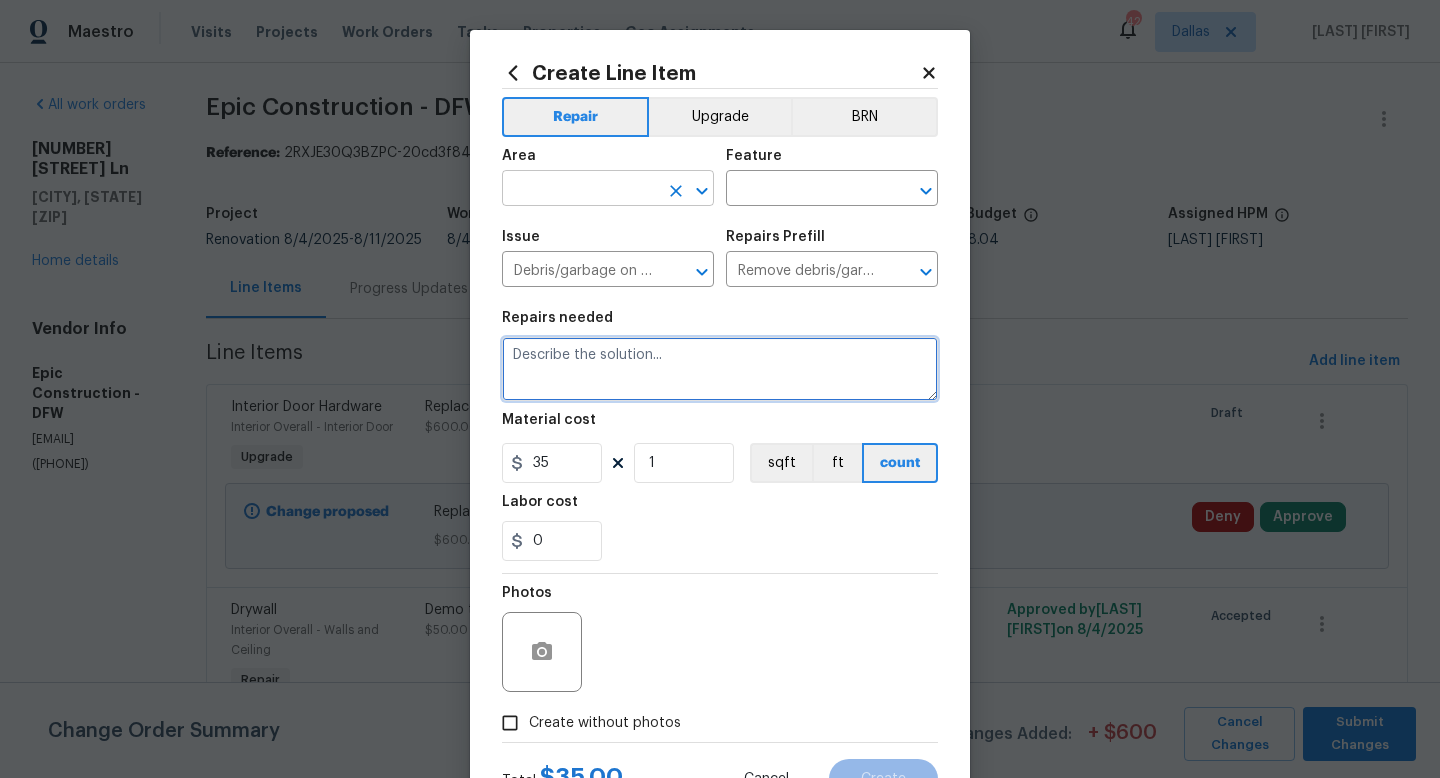 type 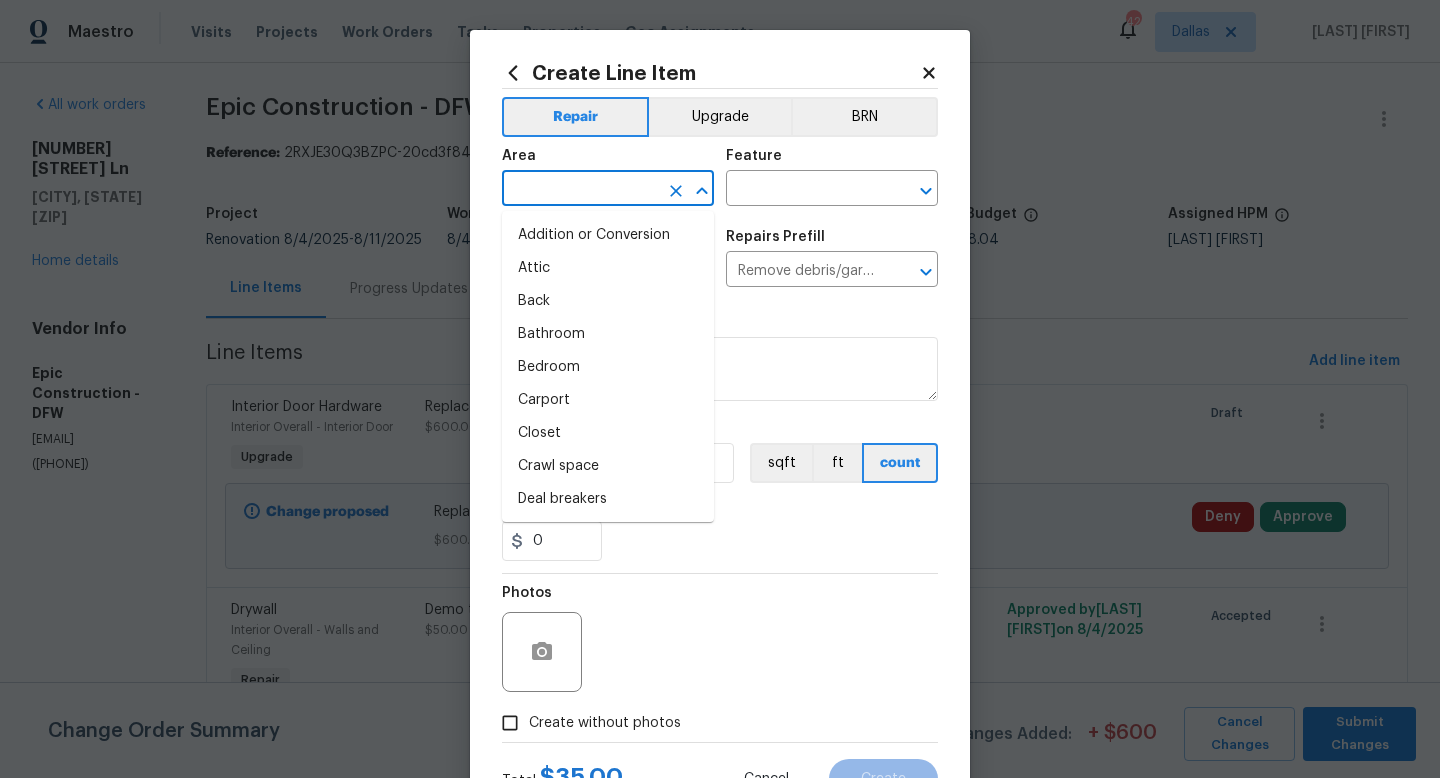 click at bounding box center (580, 190) 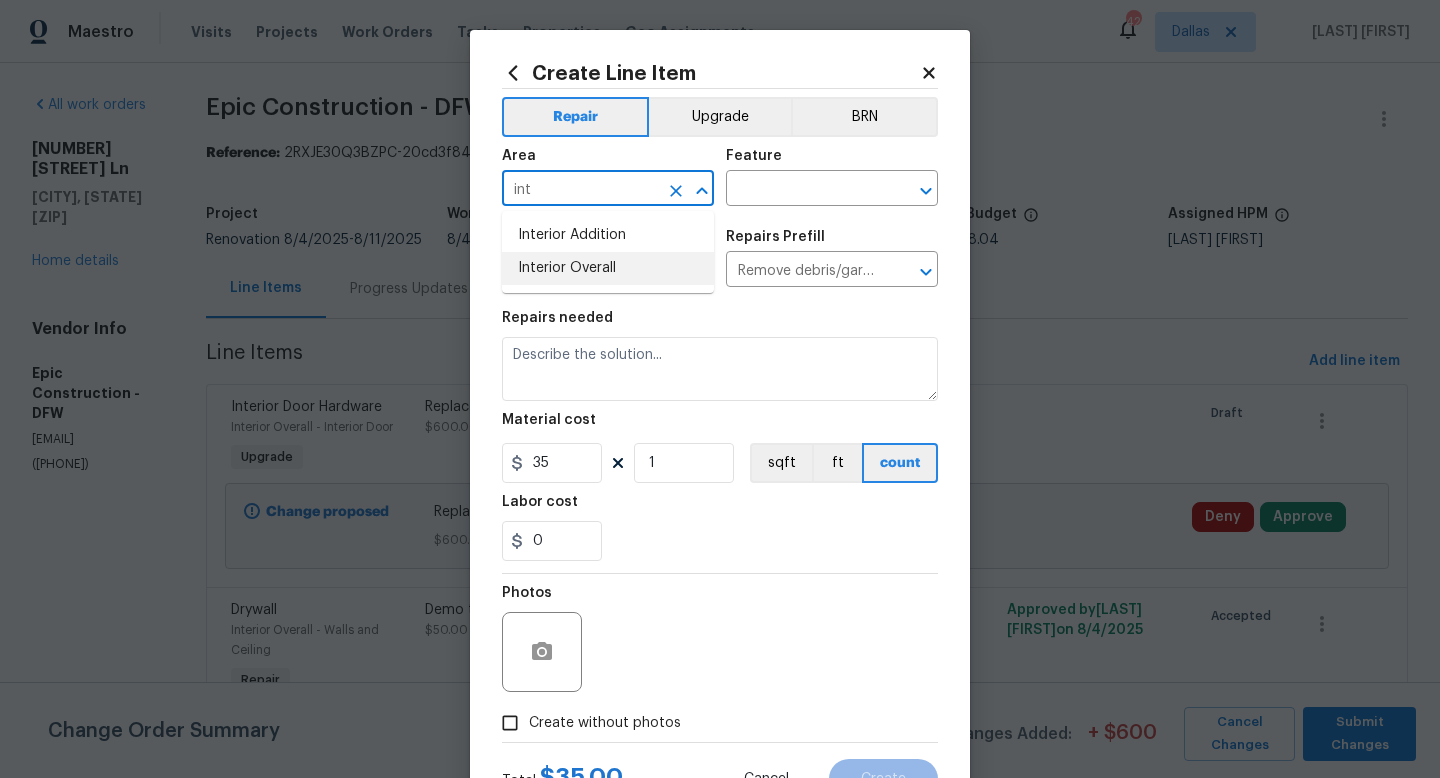 click on "Interior Overall" at bounding box center (608, 268) 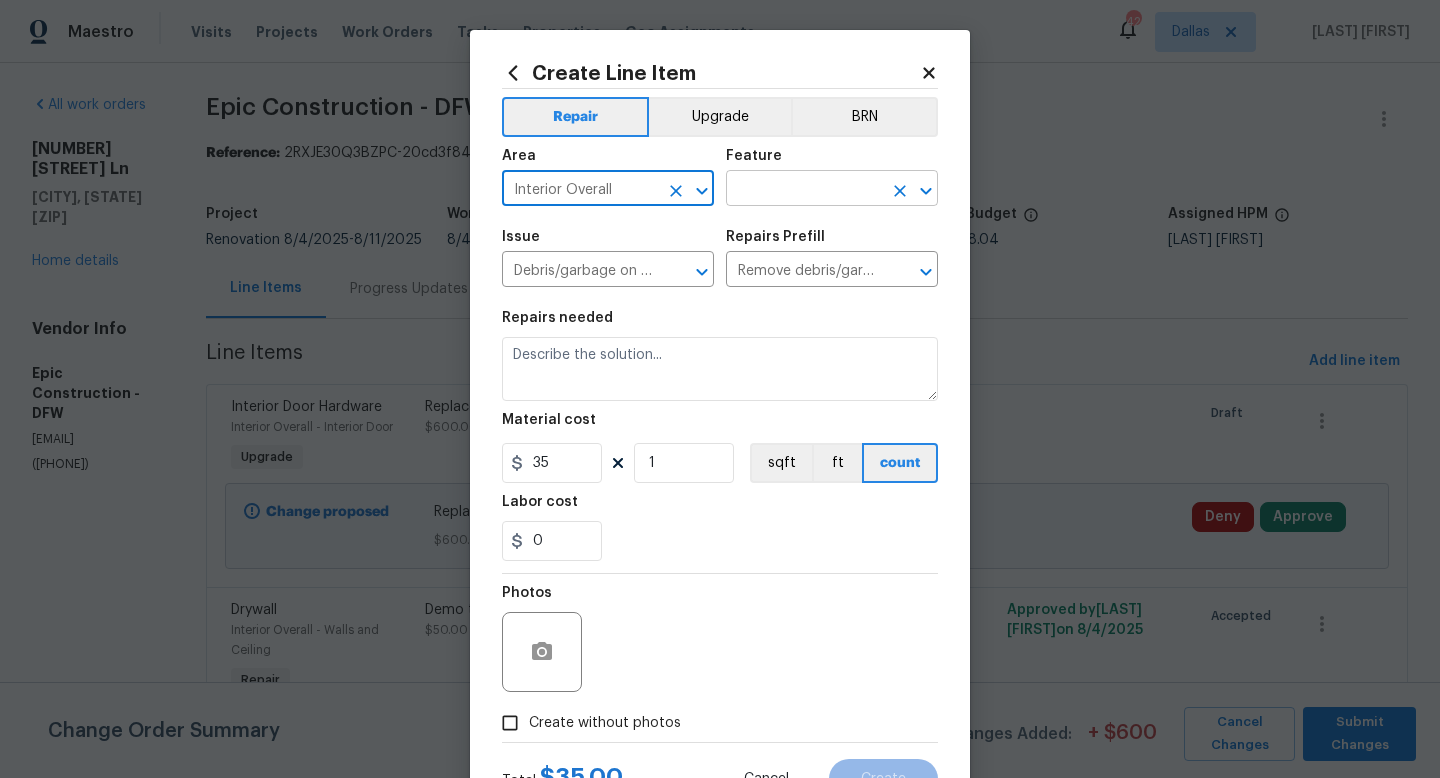 type on "Interior Overall" 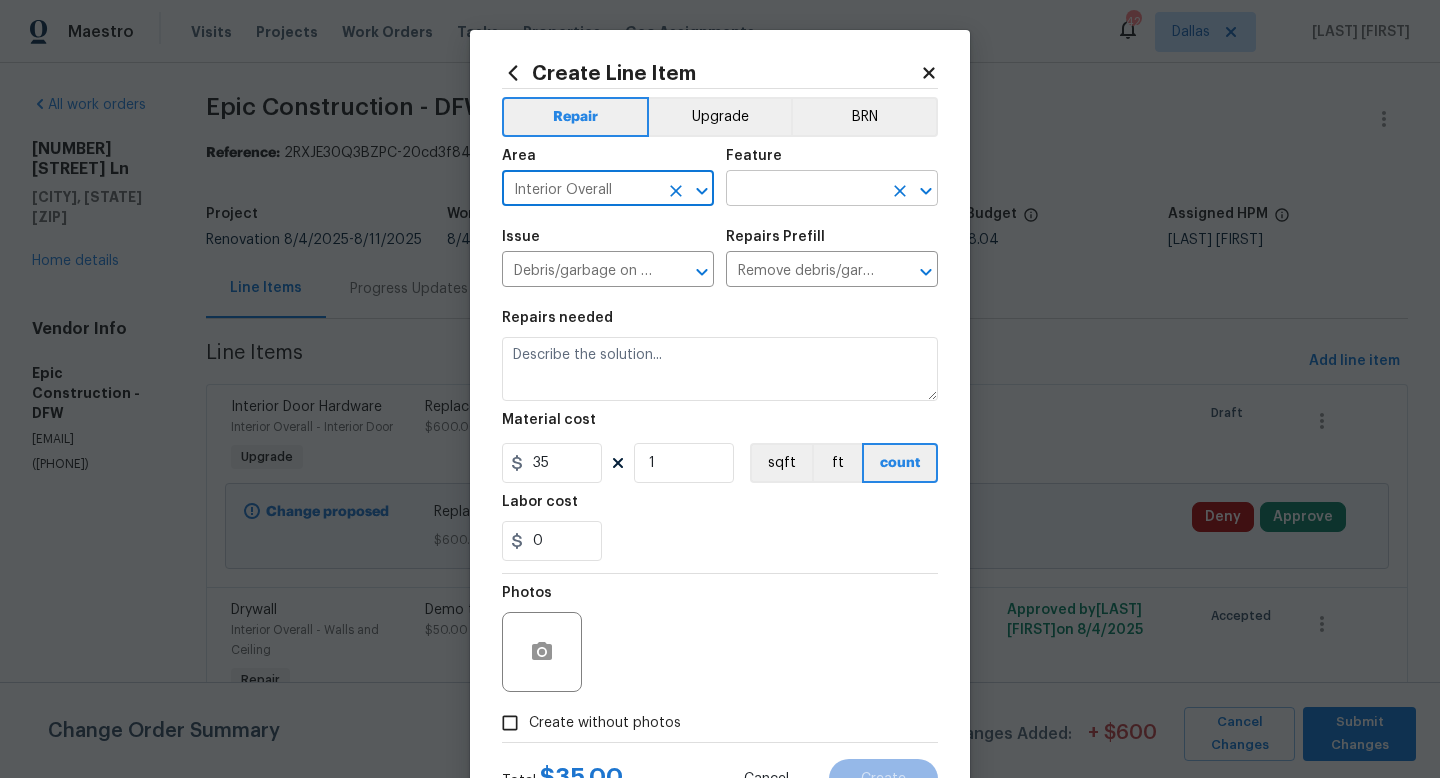 click at bounding box center [804, 190] 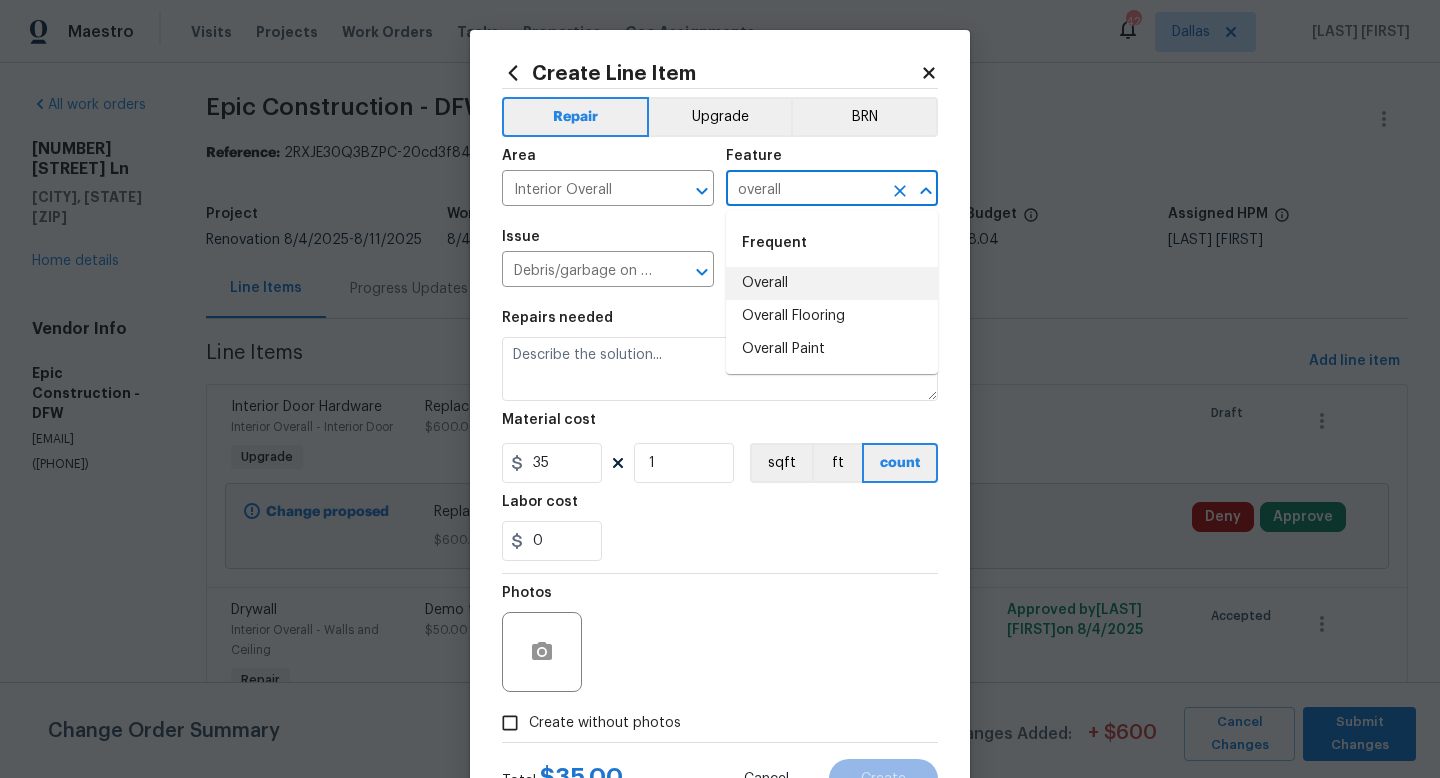 click on "Overall" at bounding box center [832, 283] 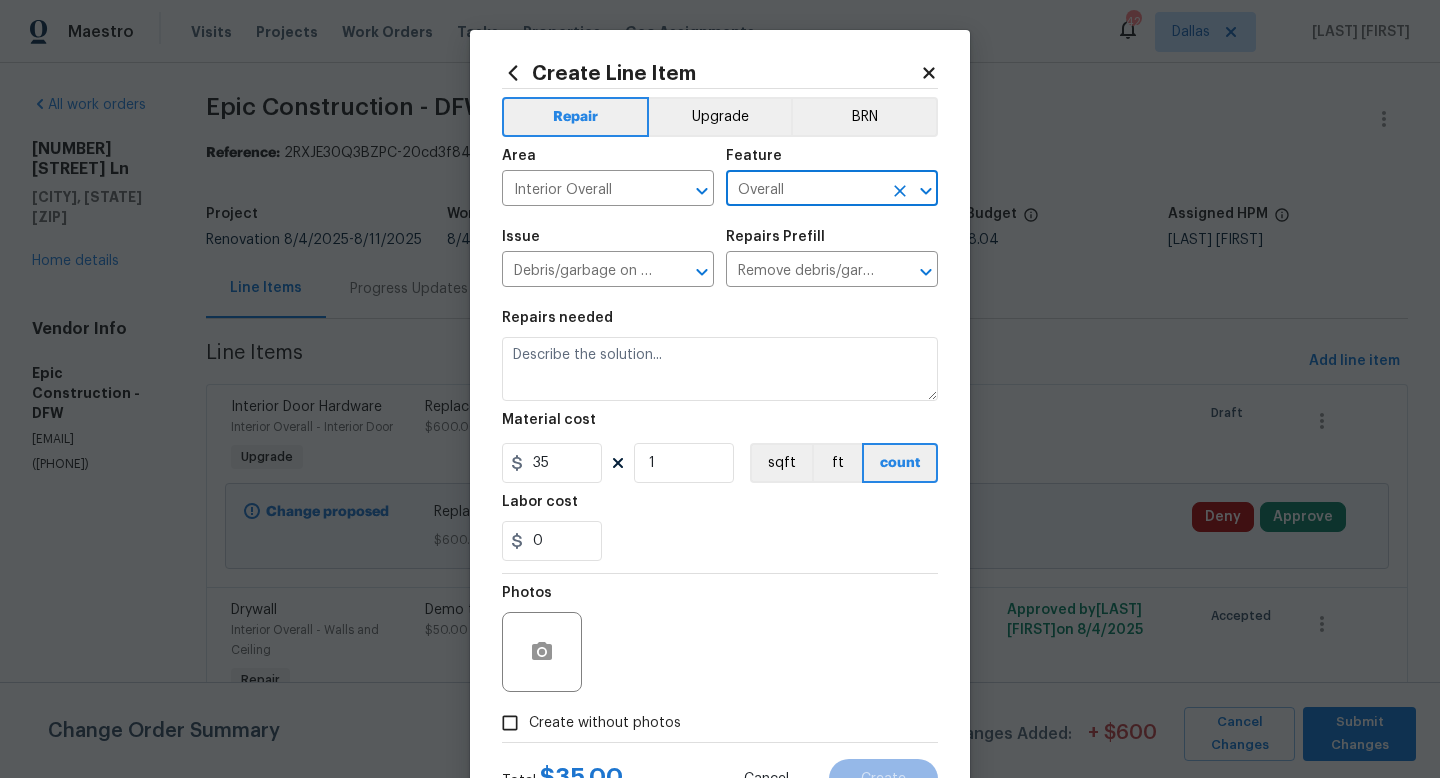 type on "Overall" 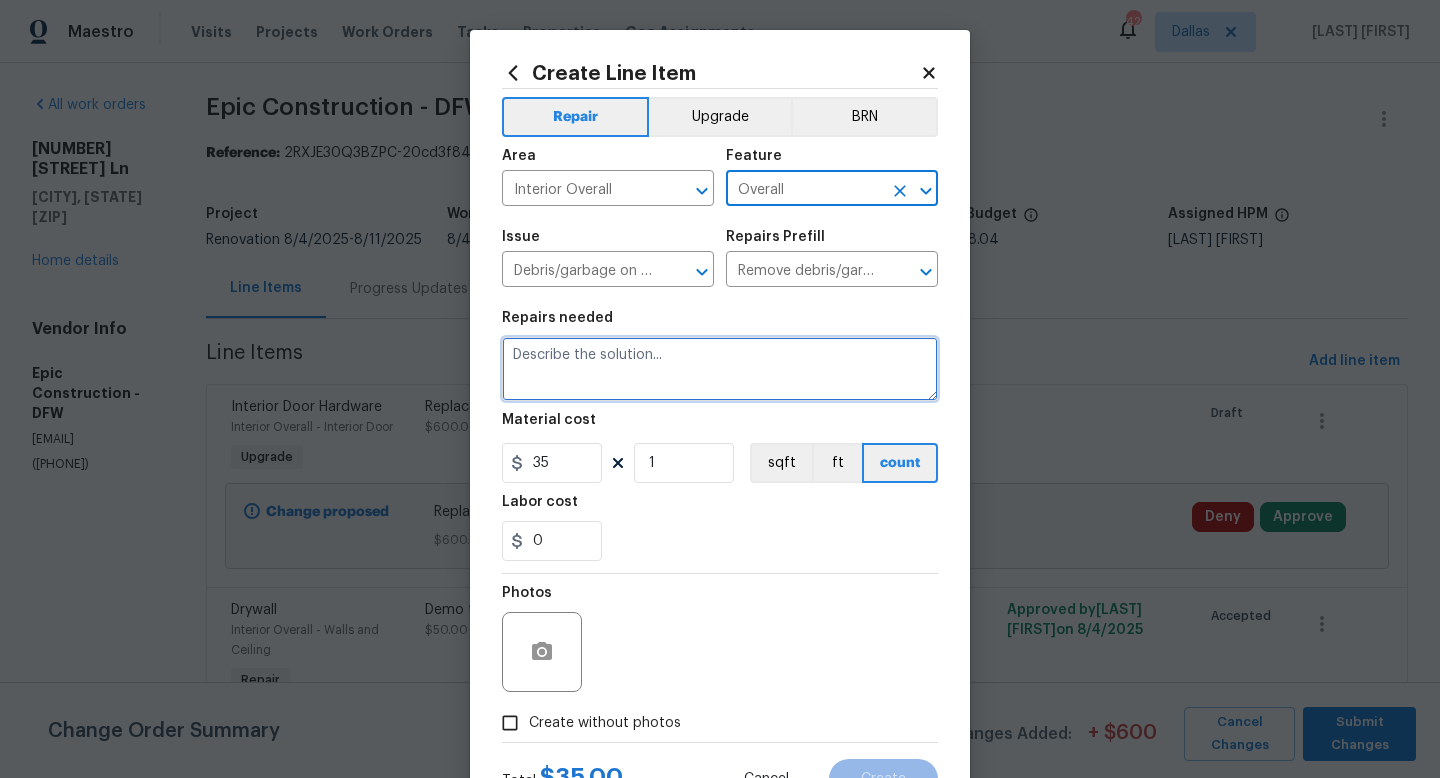 click at bounding box center (720, 369) 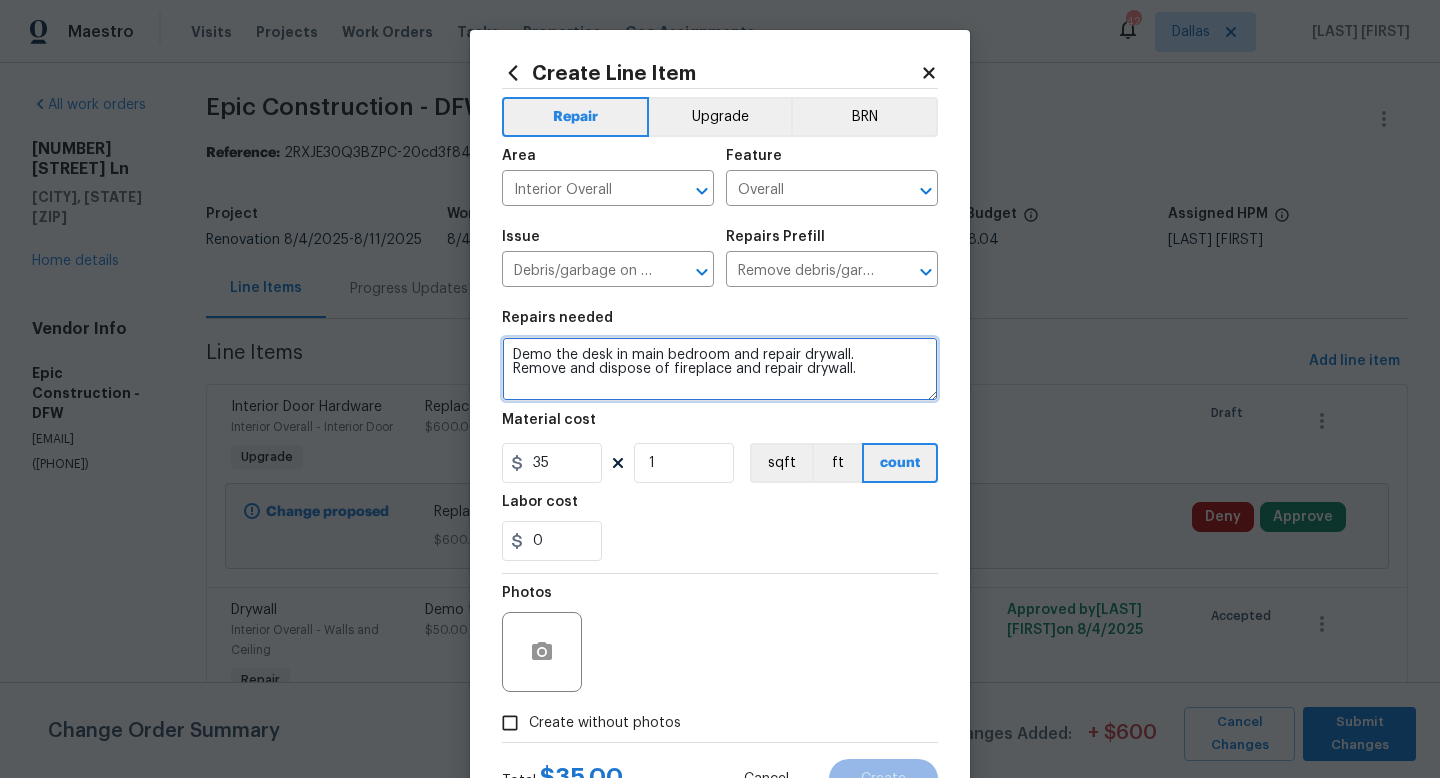 type on "Demo the desk in main bedroom and repair drywall.
Remove and dispose of fireplace and repair drywall." 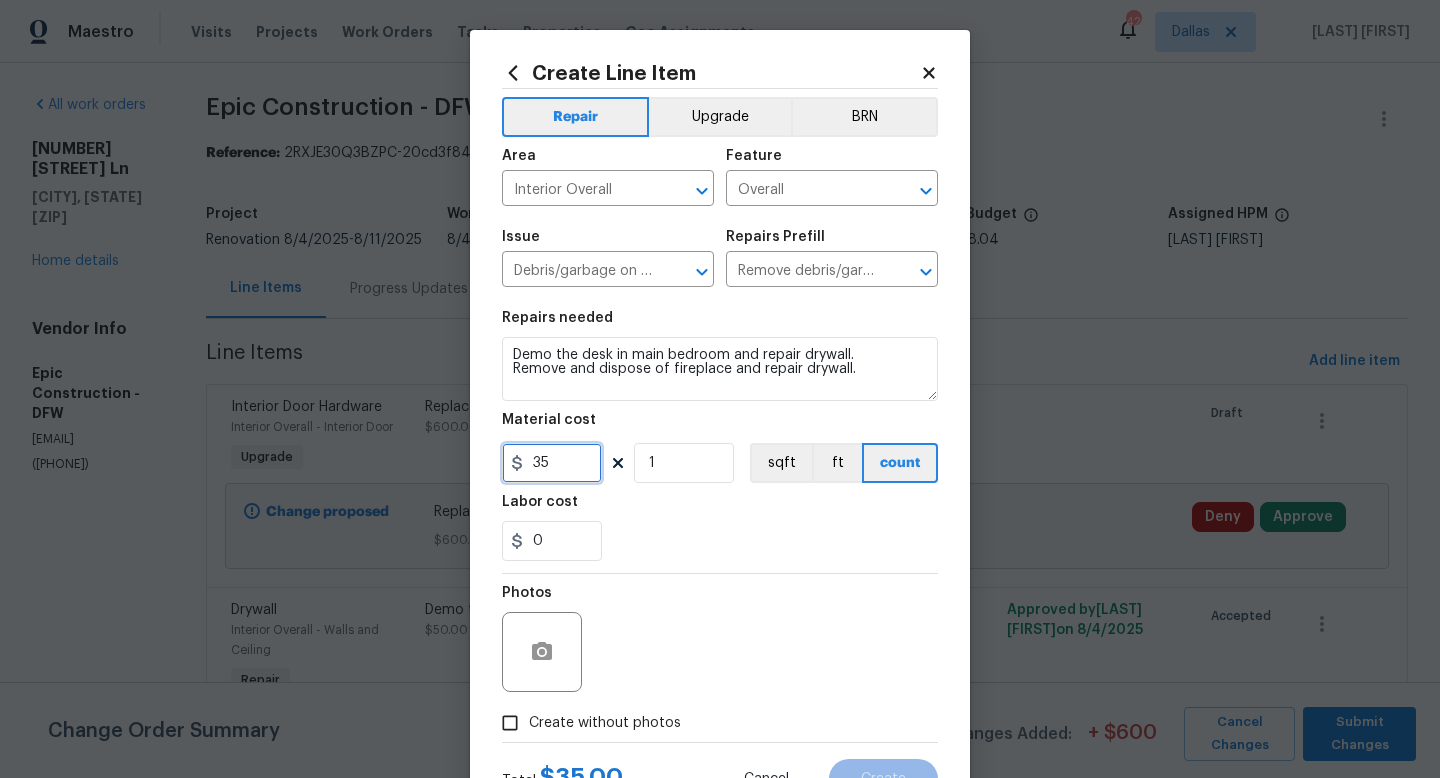 drag, startPoint x: 576, startPoint y: 470, endPoint x: 381, endPoint y: 441, distance: 197.14462 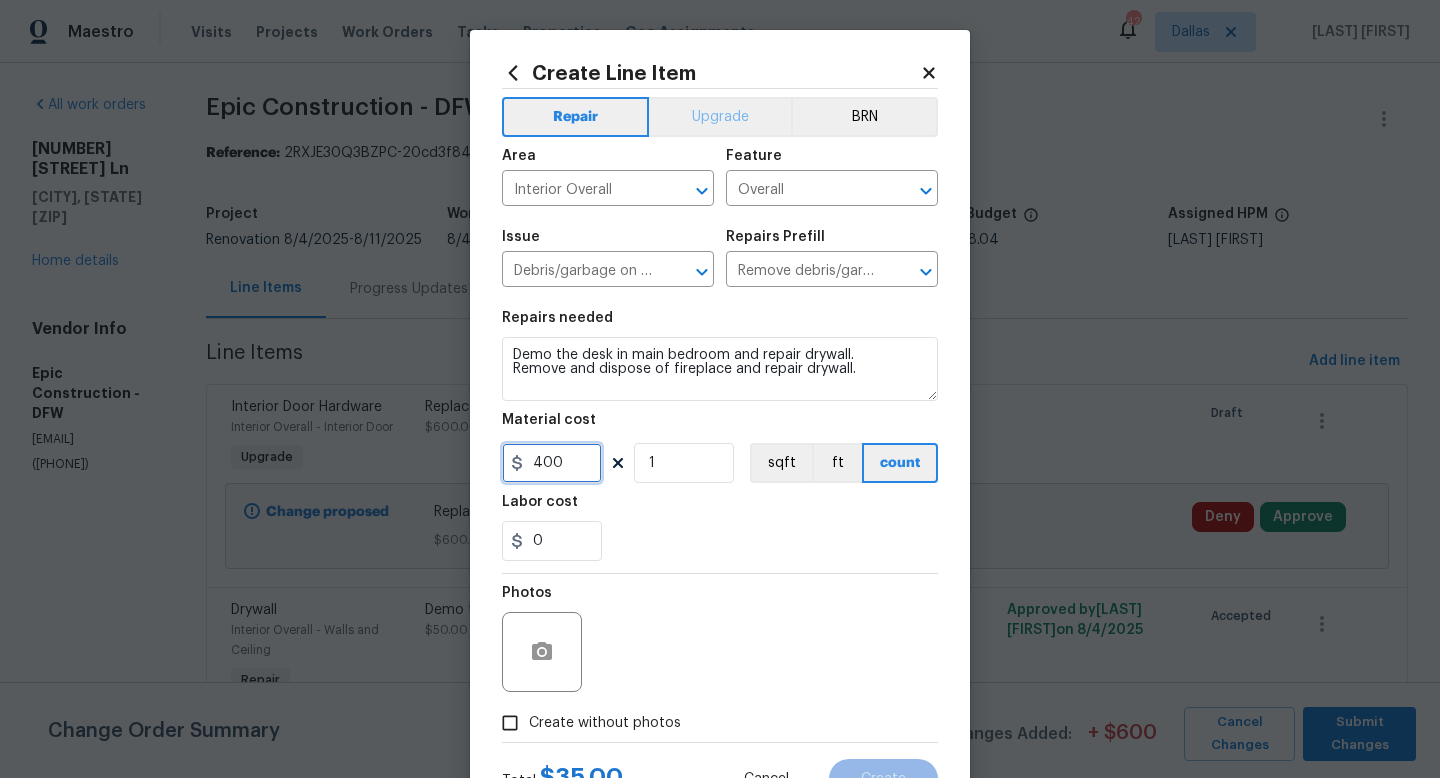 type on "400" 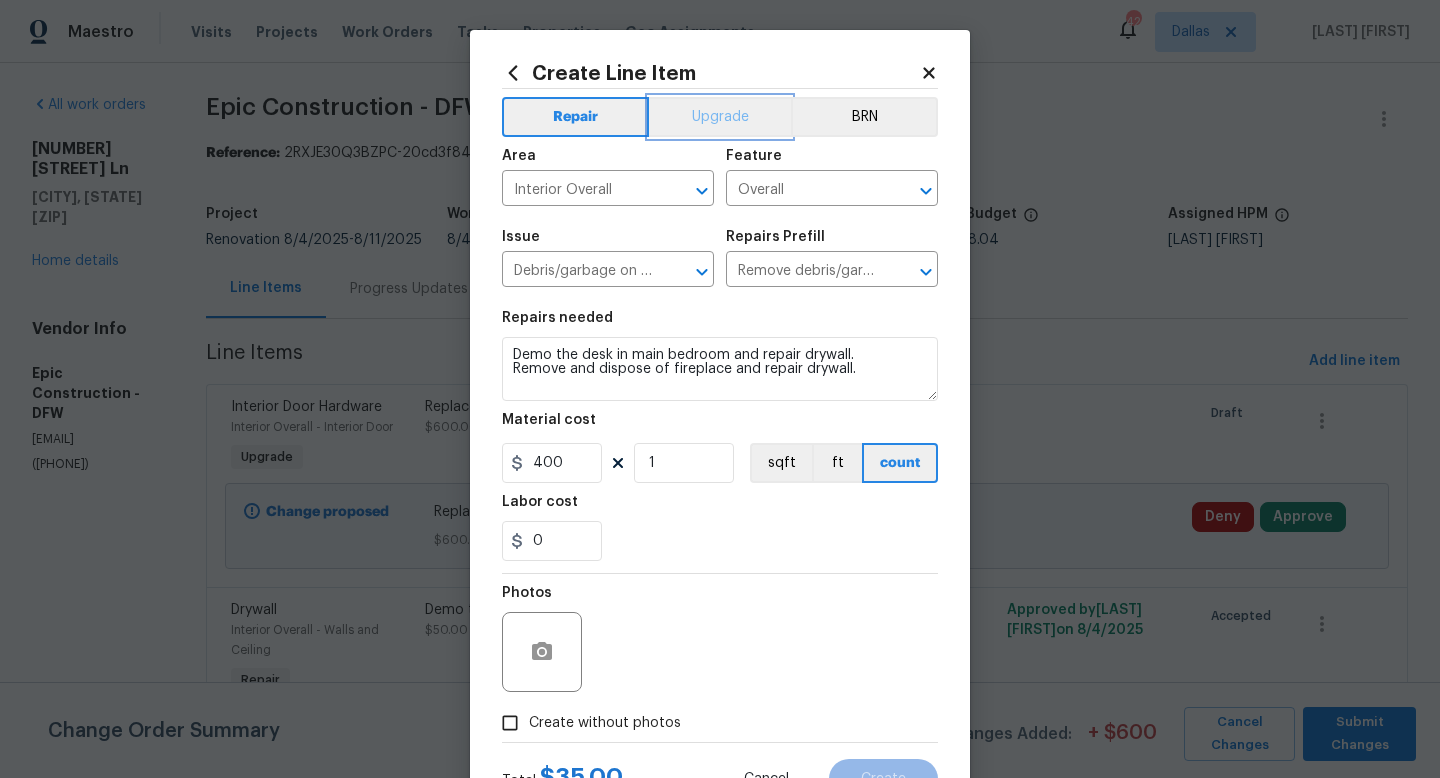 click on "Upgrade" at bounding box center (720, 117) 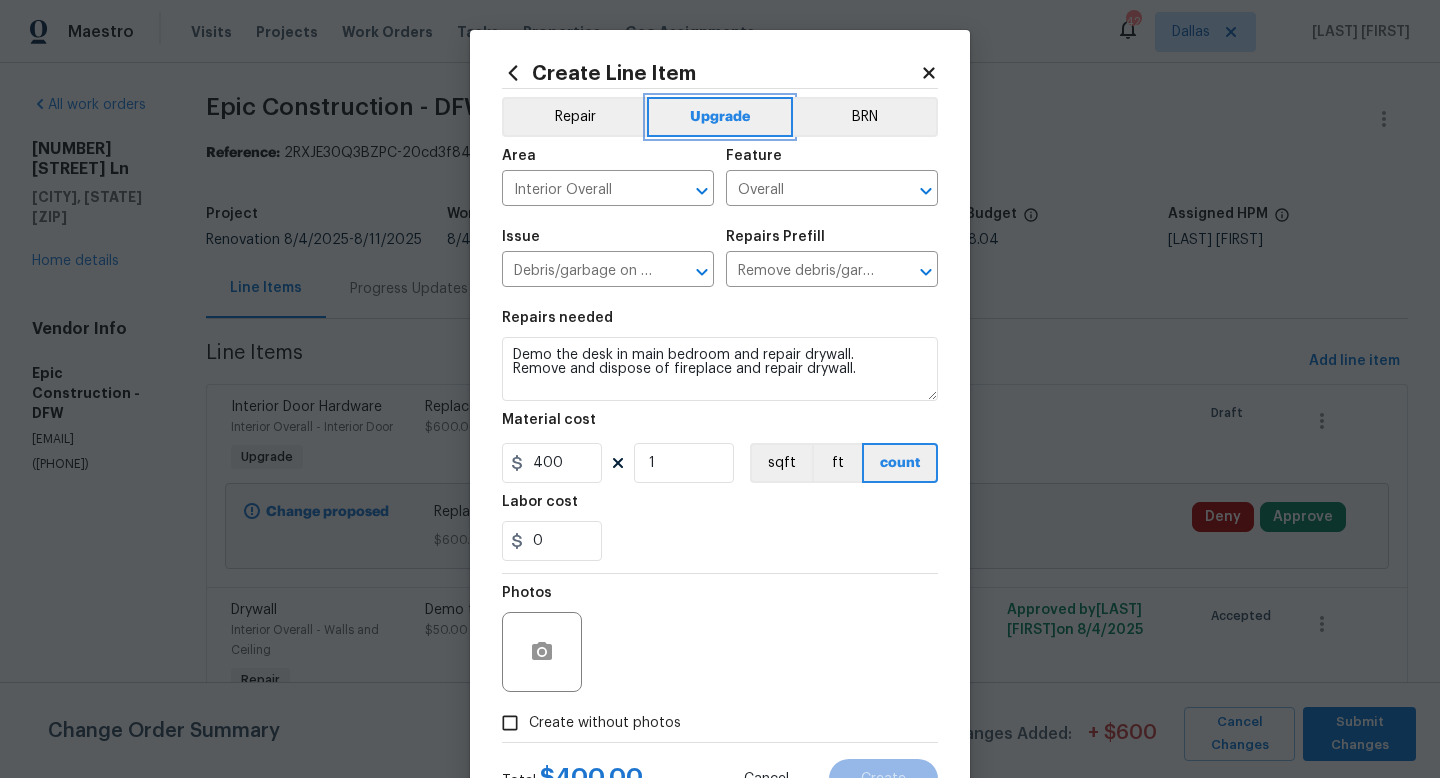 scroll, scrollTop: 84, scrollLeft: 0, axis: vertical 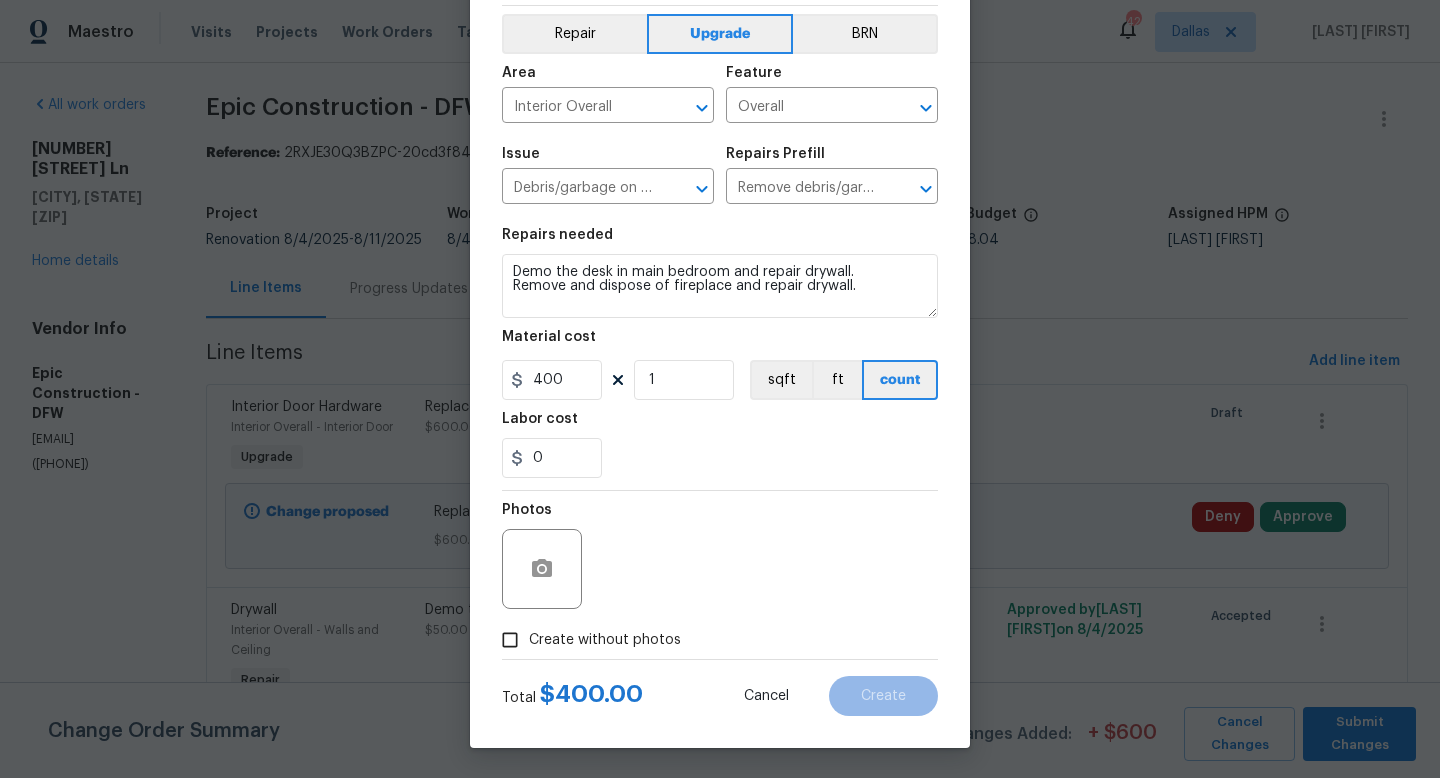 click on "Create without photos" at bounding box center (510, 640) 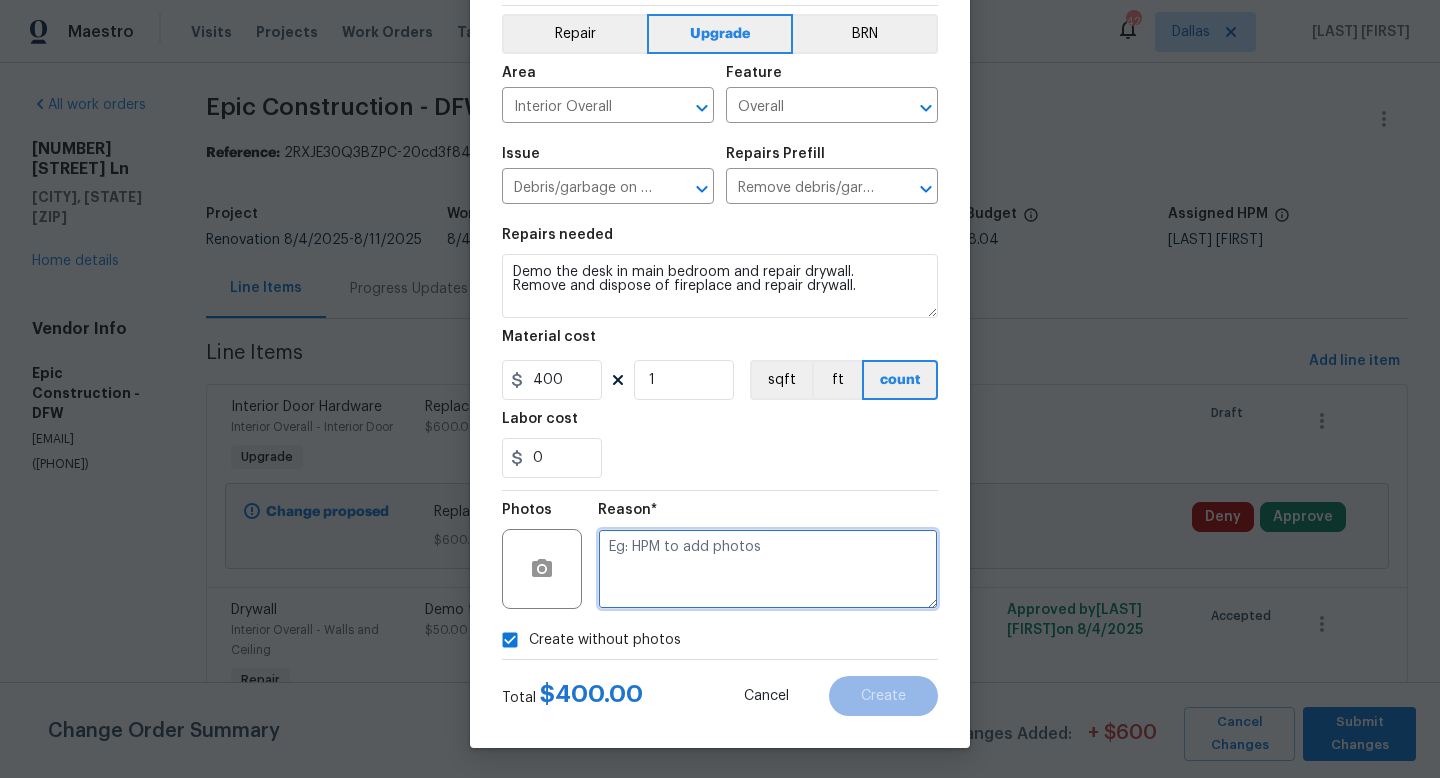 click at bounding box center [768, 569] 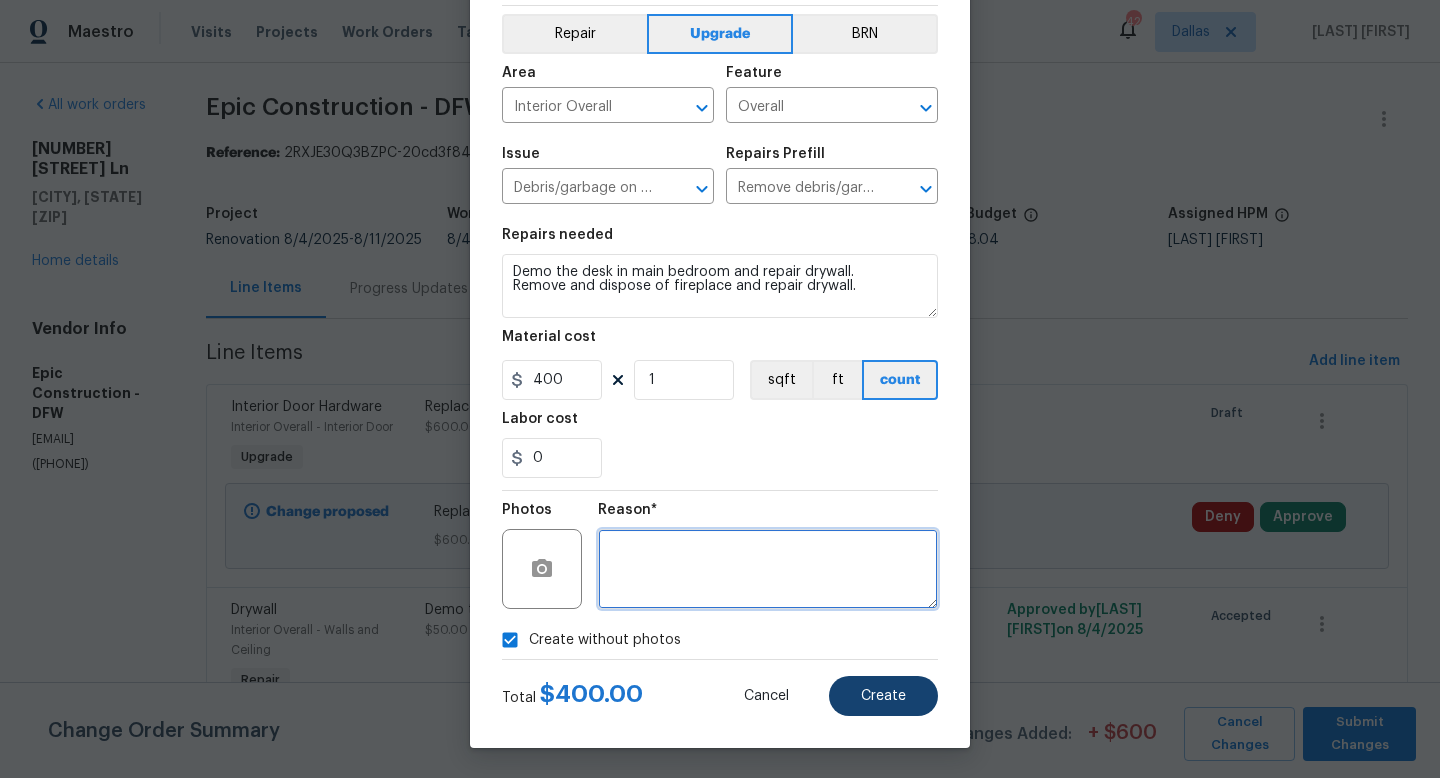 type 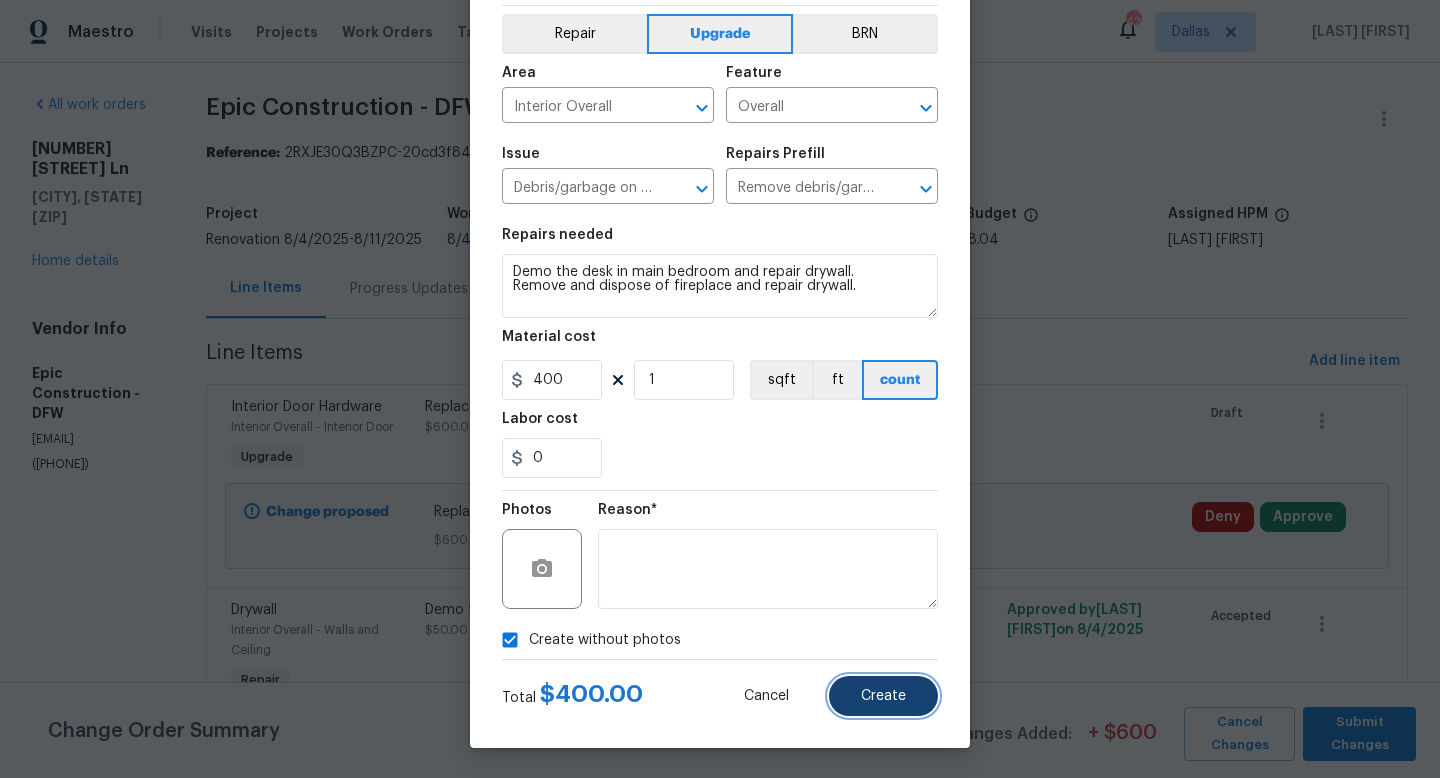 click on "Create" at bounding box center [883, 696] 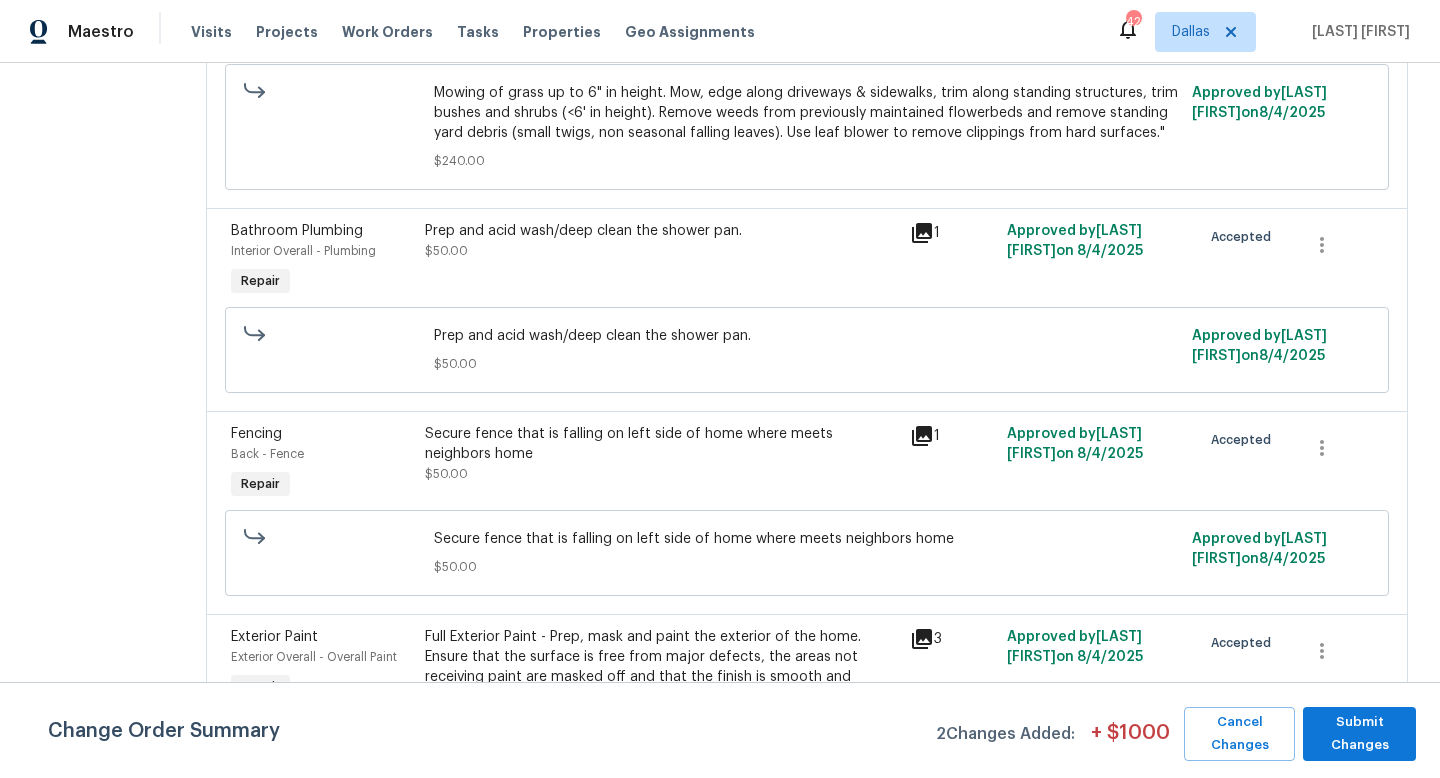 scroll, scrollTop: 1357, scrollLeft: 0, axis: vertical 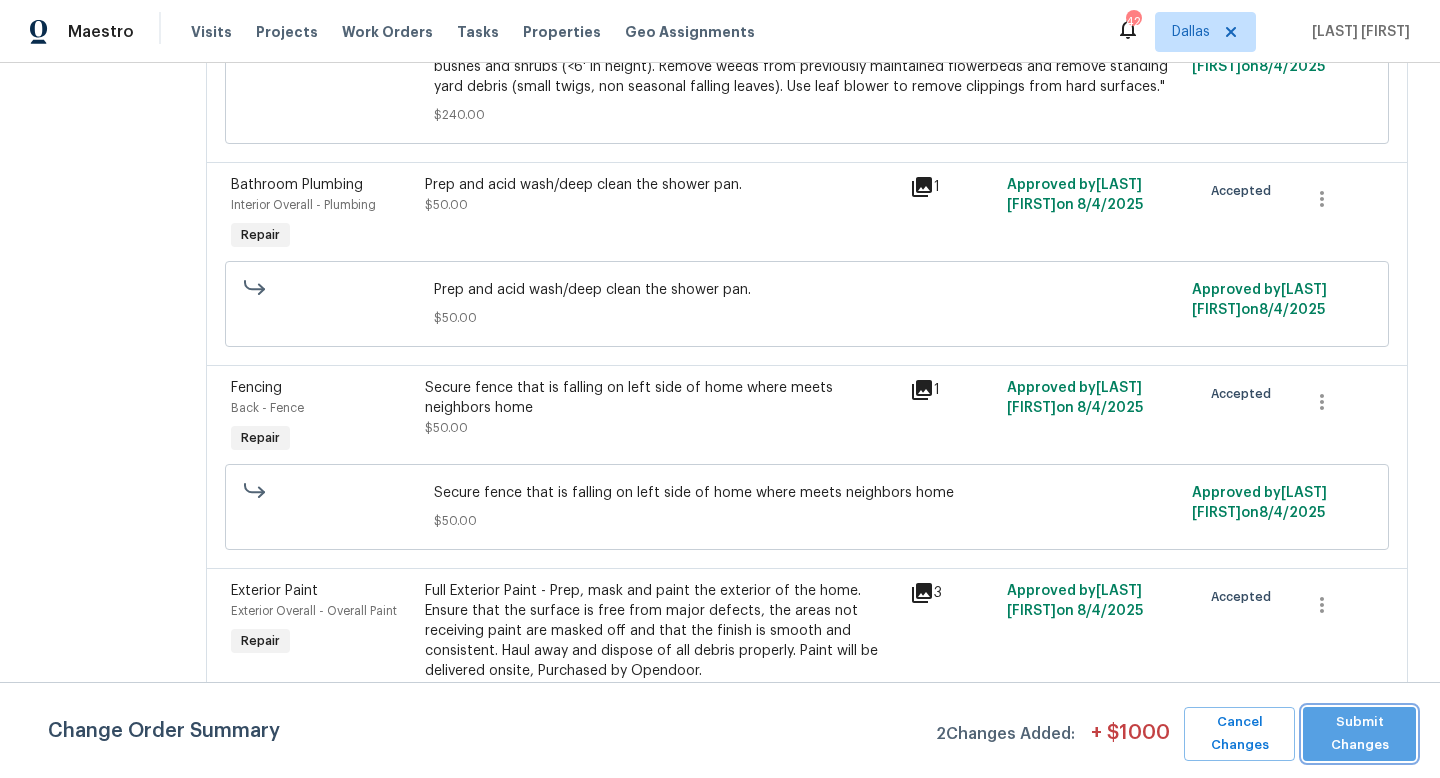 click on "Submit Changes" at bounding box center [1359, 734] 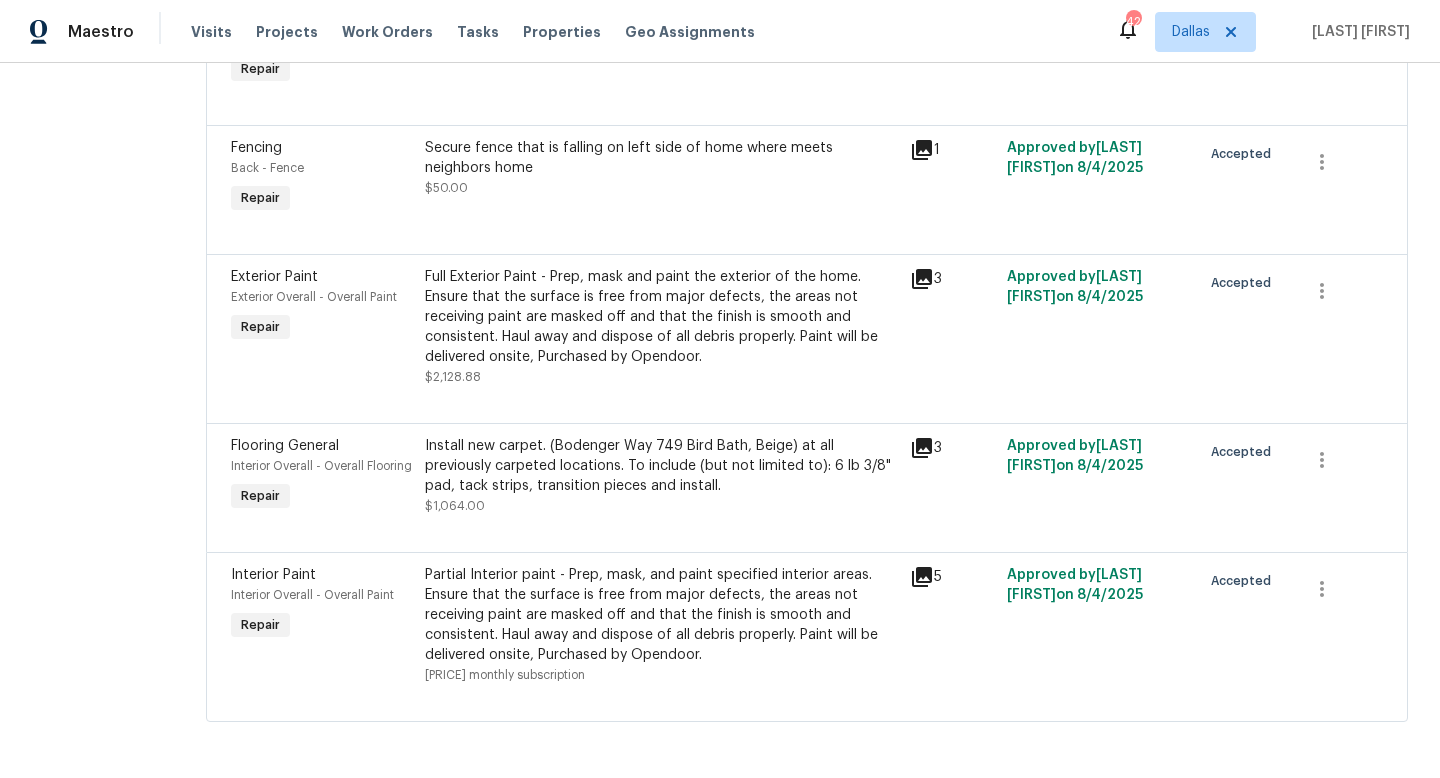 scroll, scrollTop: 0, scrollLeft: 0, axis: both 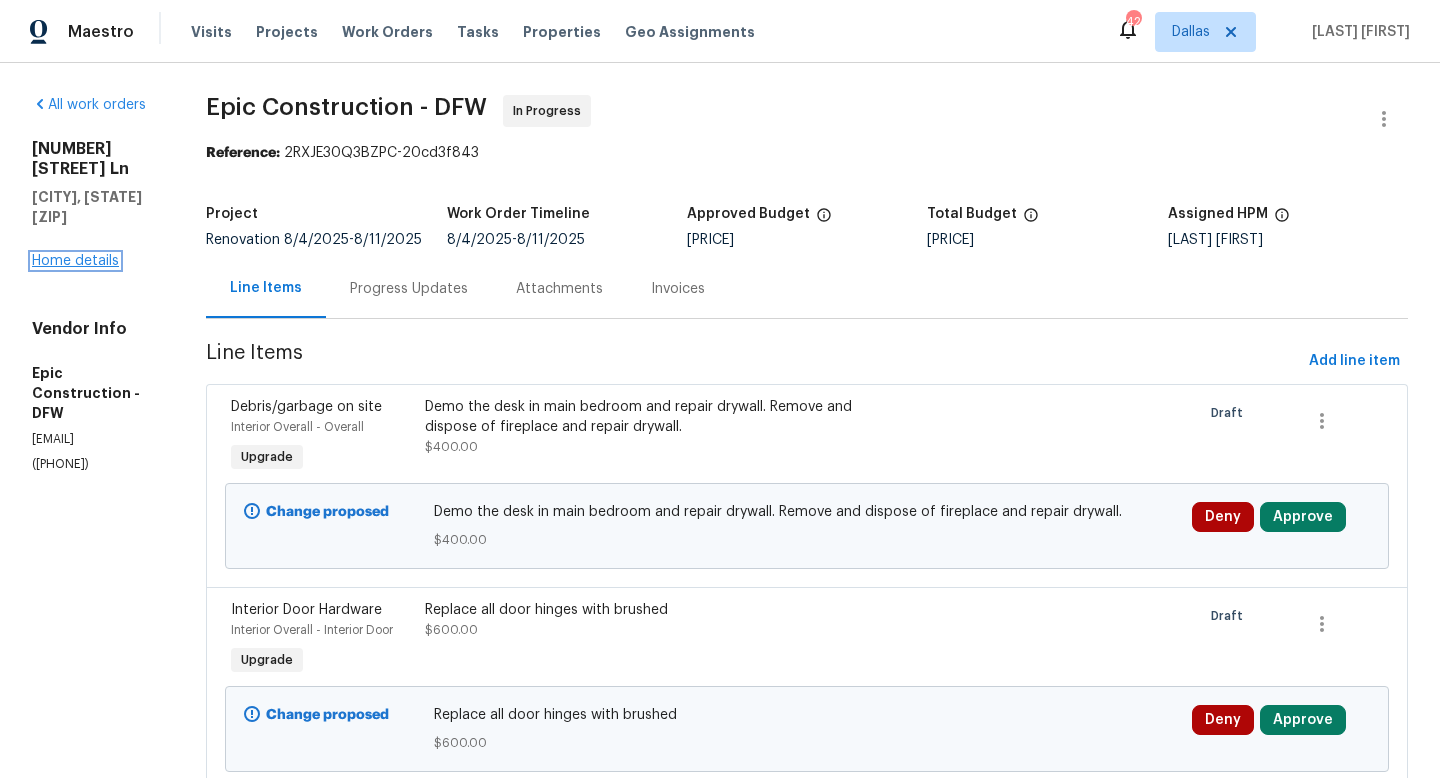 click on "Home details" at bounding box center (75, 261) 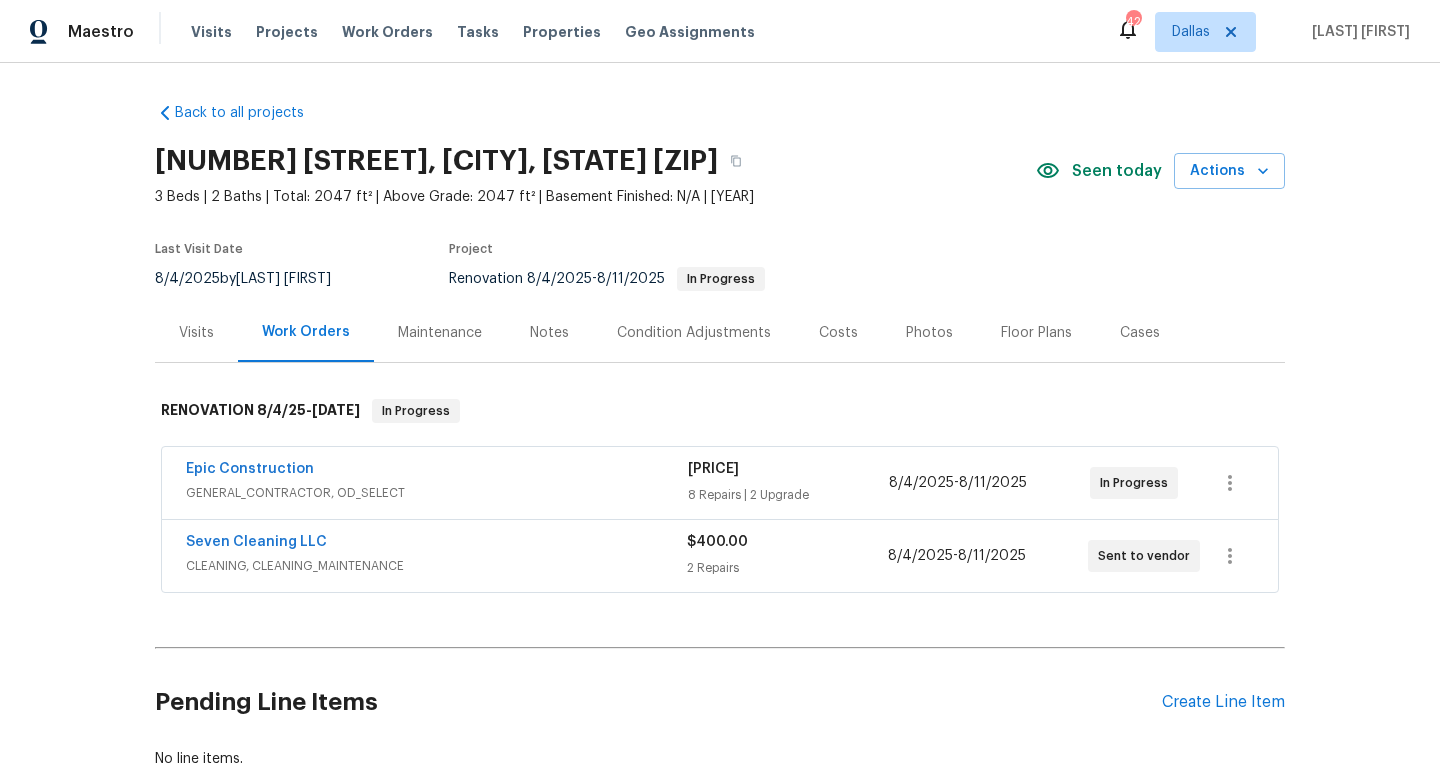 click on "Notes" at bounding box center (549, 332) 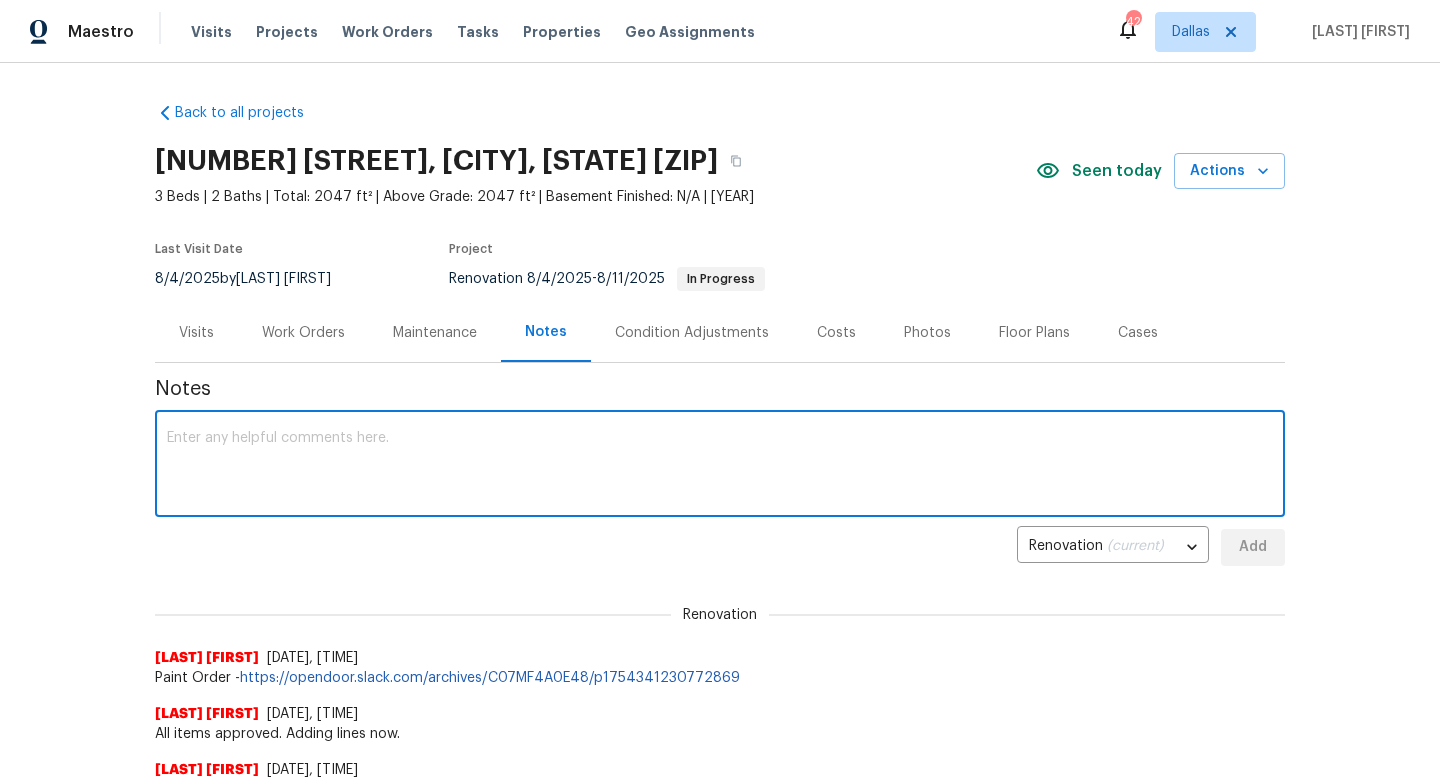 click at bounding box center (720, 466) 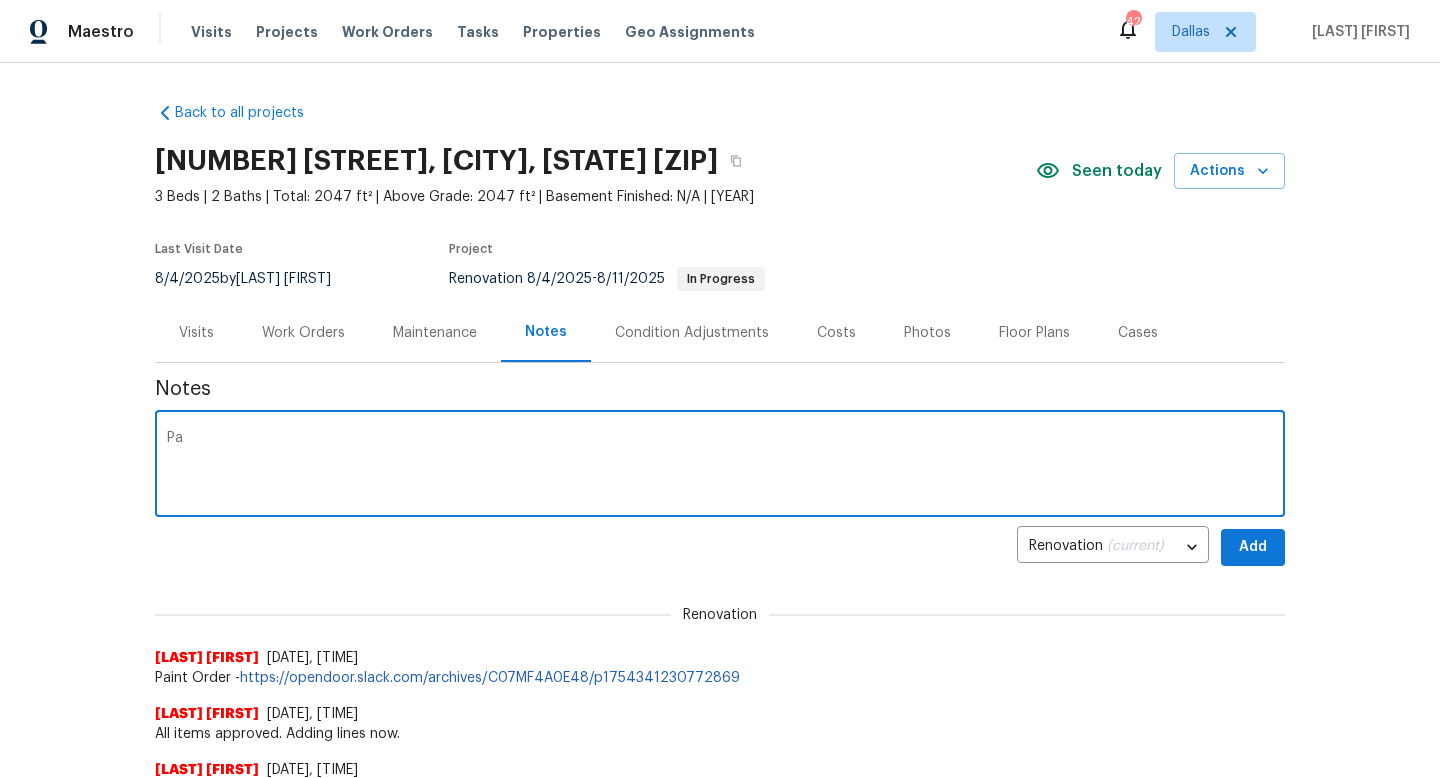 type on "P" 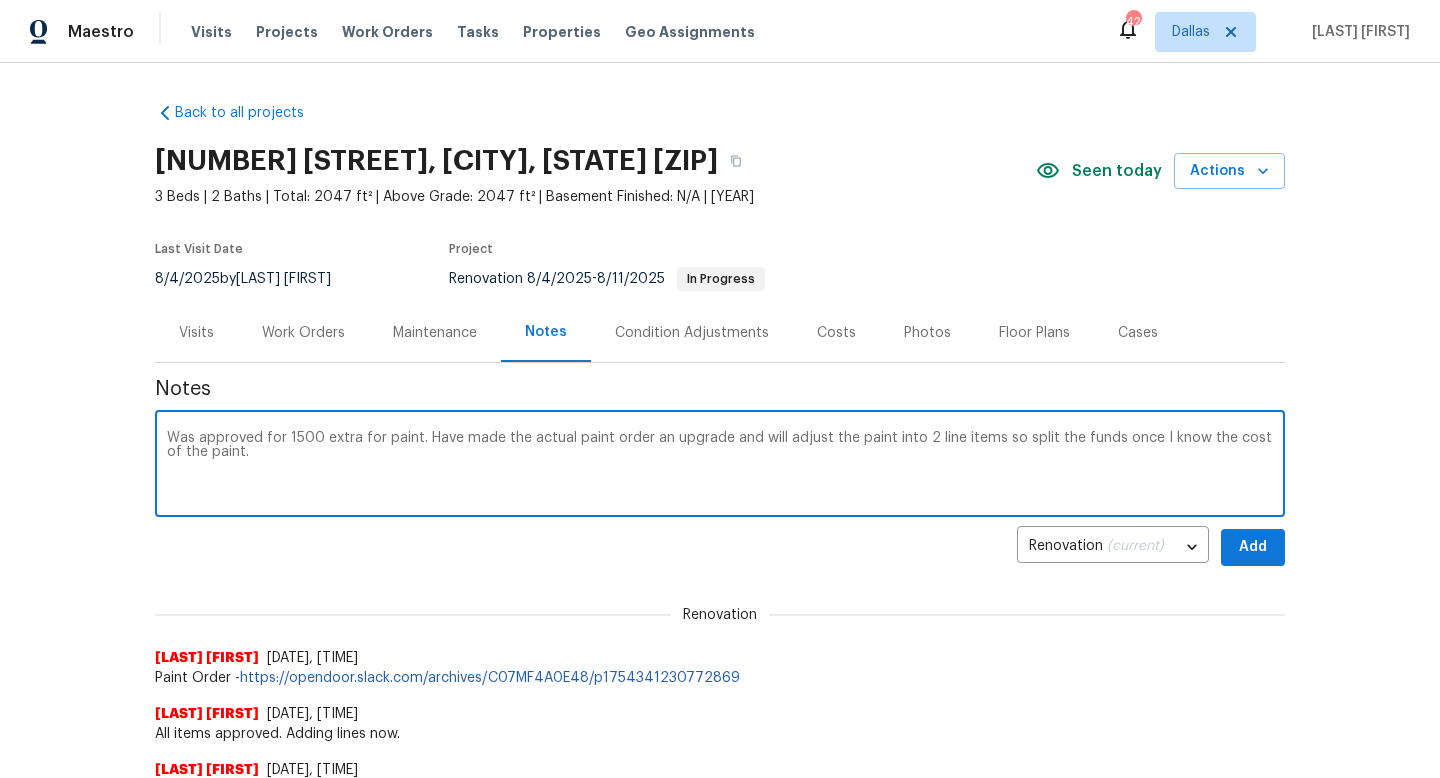 type on "Was approved for 1500 extra for paint. Have made the actual paint order an upgrade and will adjust the paint into 2 line items so split the funds once I know the cost of the paint." 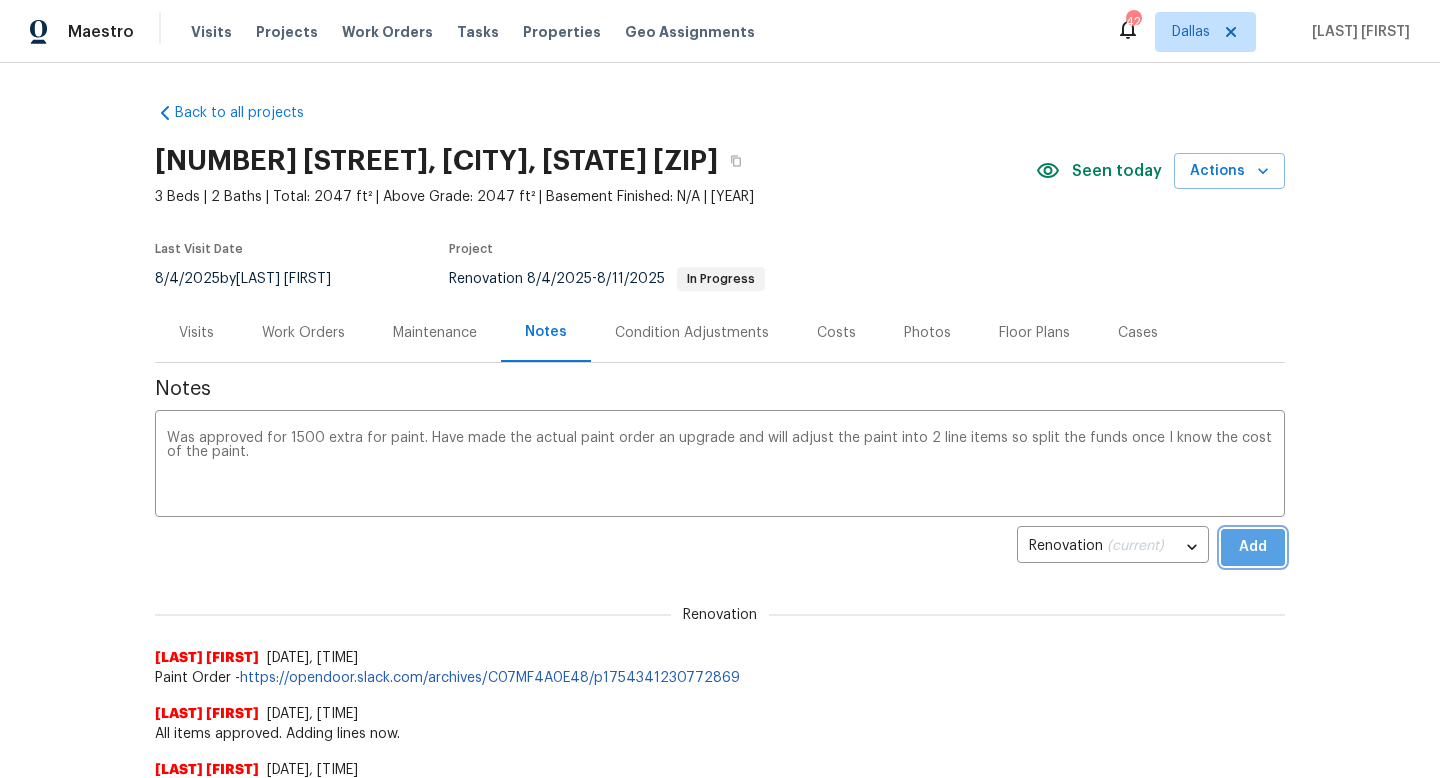 click on "Add" at bounding box center [1253, 547] 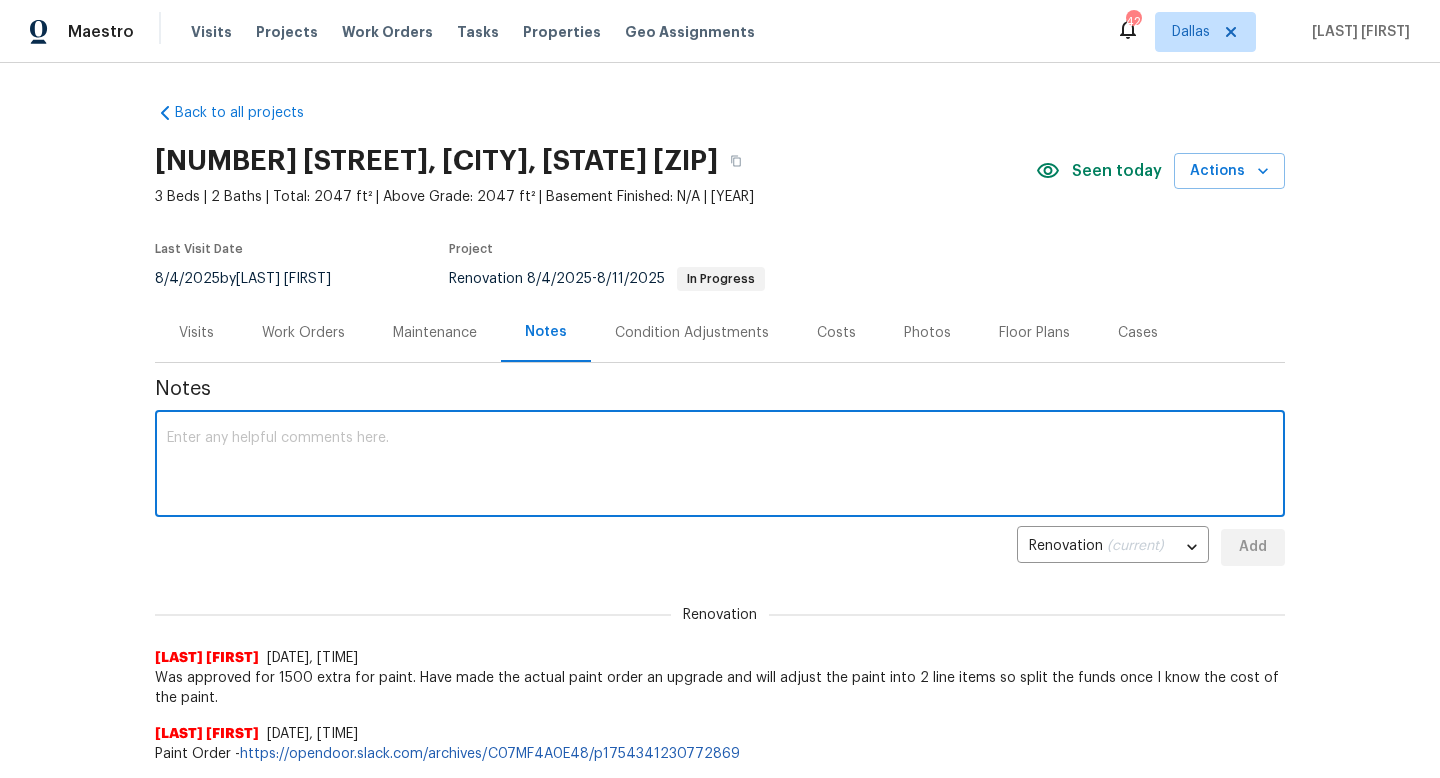 click at bounding box center [720, 466] 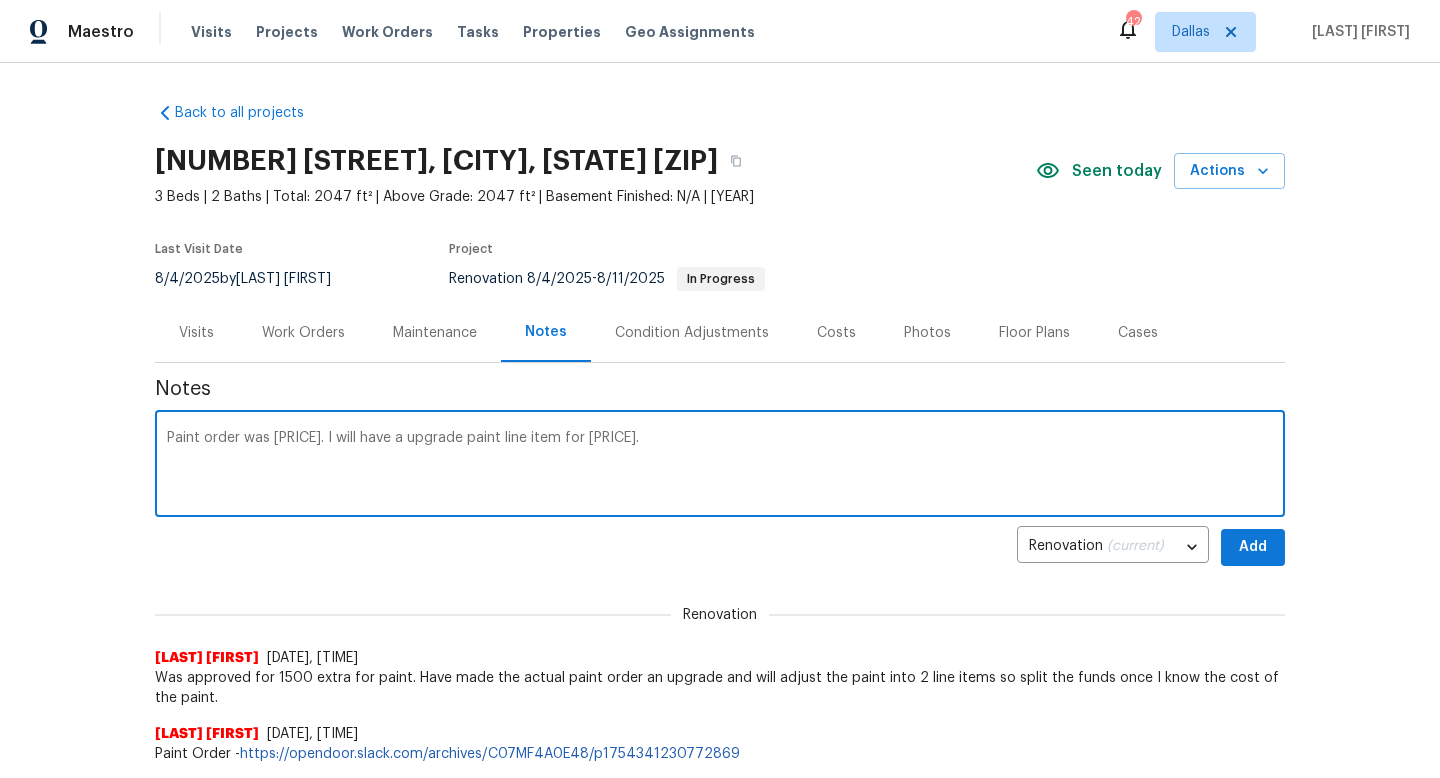 type on "Paint order was [PRICE]. I will have a upgrade paint line item for [PRICE]." 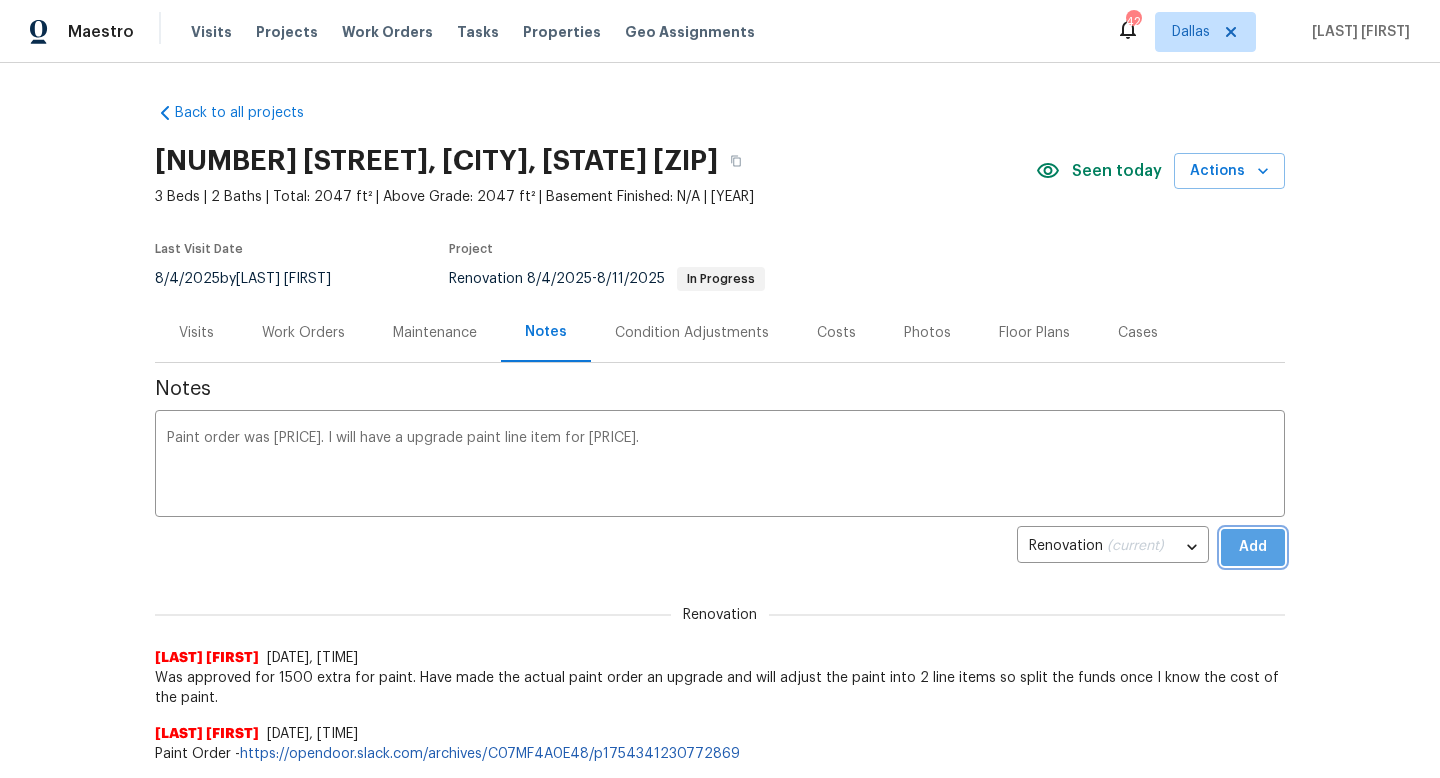 click on "Add" at bounding box center (1253, 547) 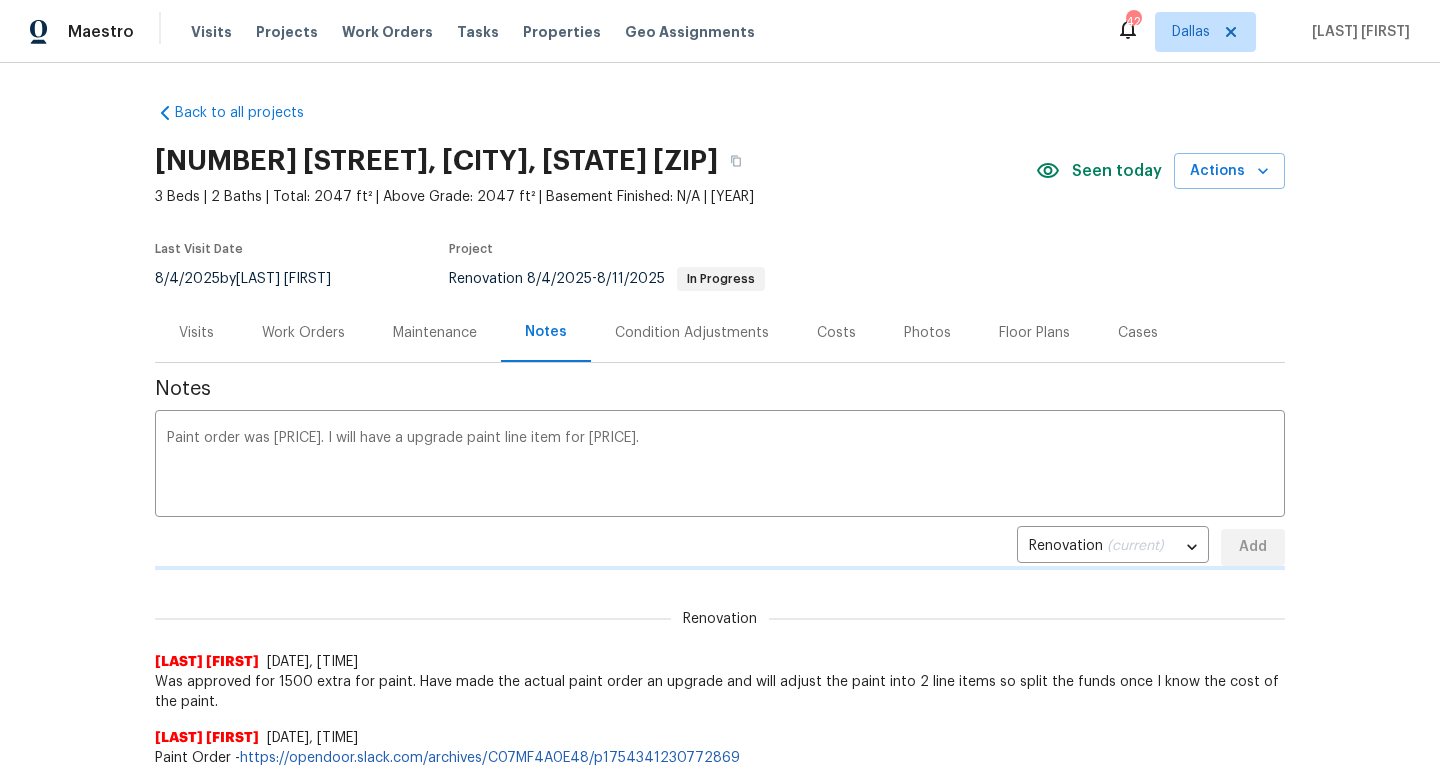 type 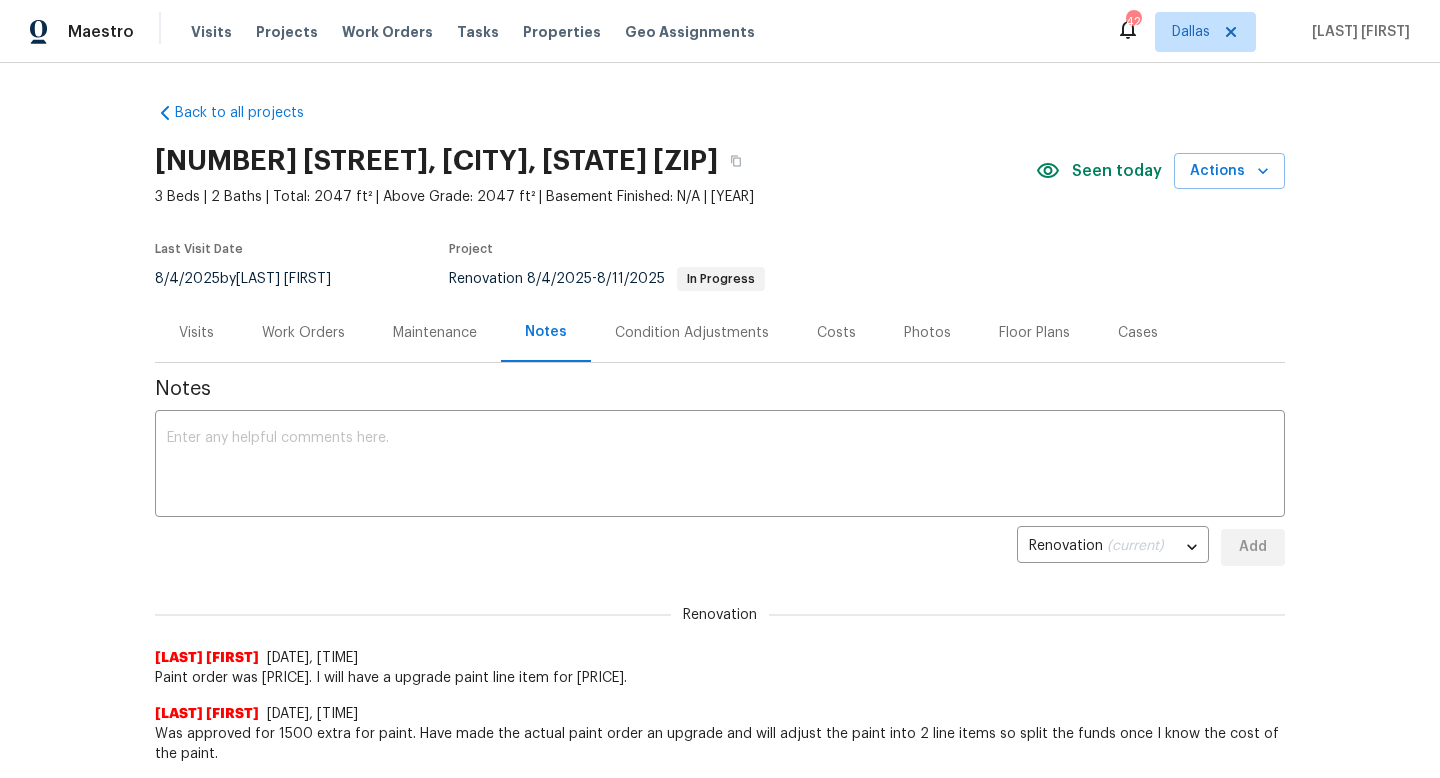click on "Work Orders" at bounding box center (303, 333) 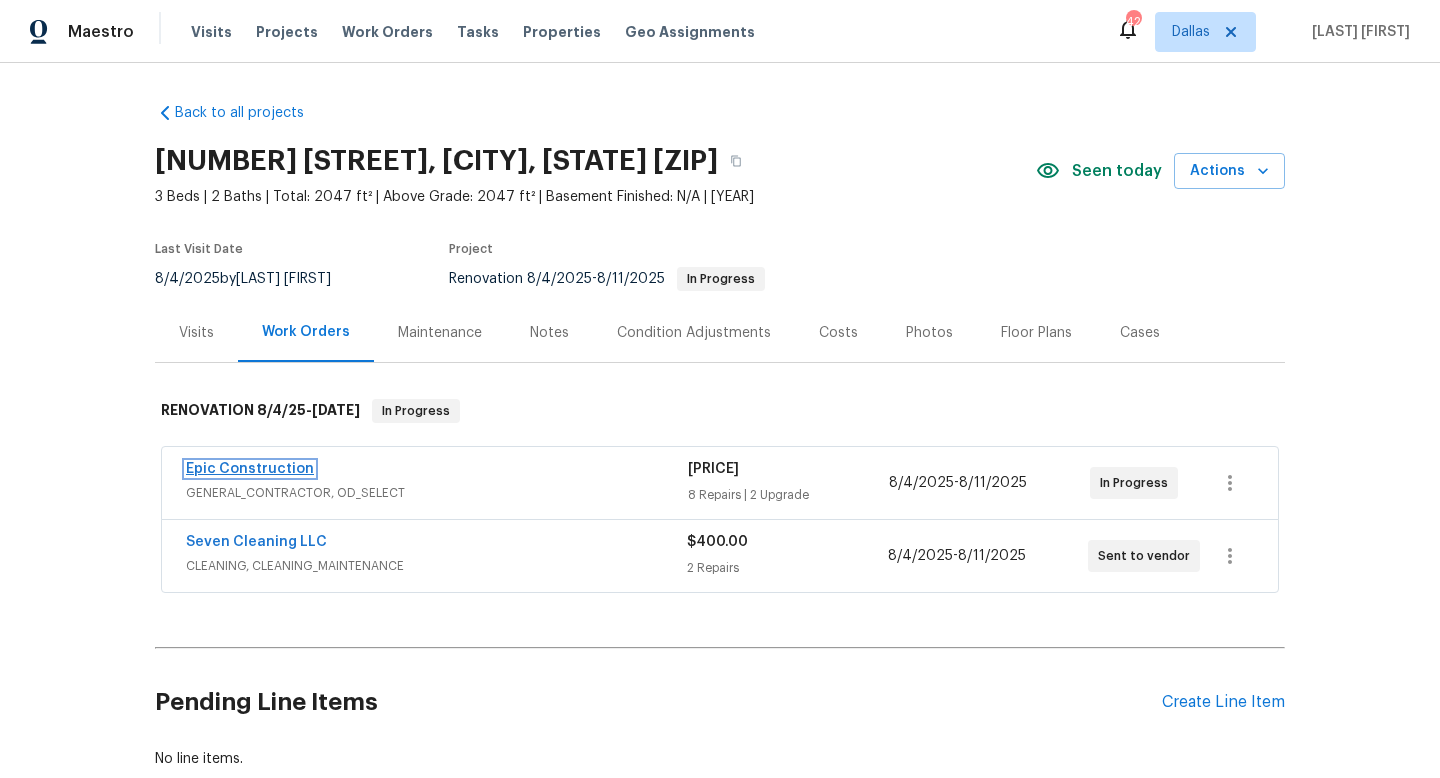 click on "Epic Construction" at bounding box center (250, 469) 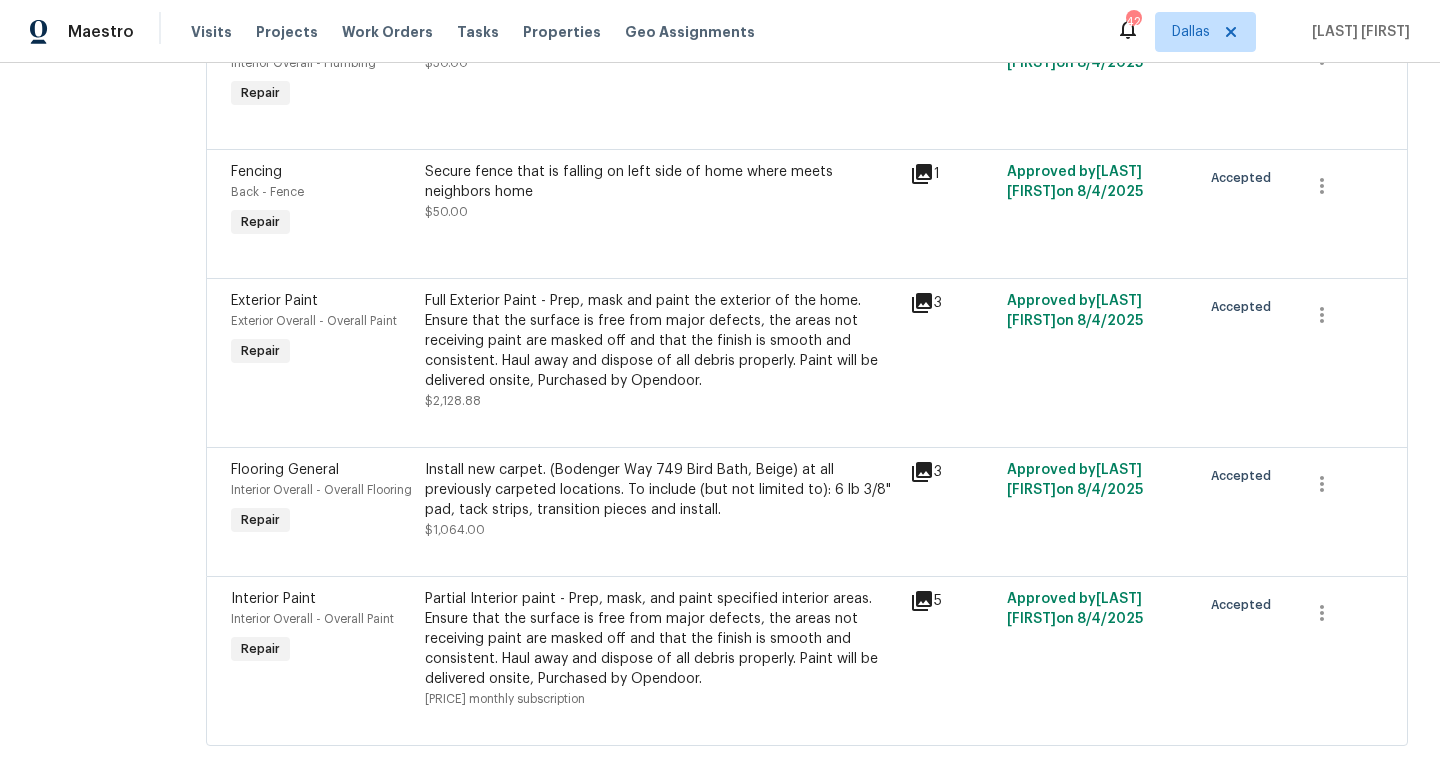 scroll, scrollTop: 1119, scrollLeft: 0, axis: vertical 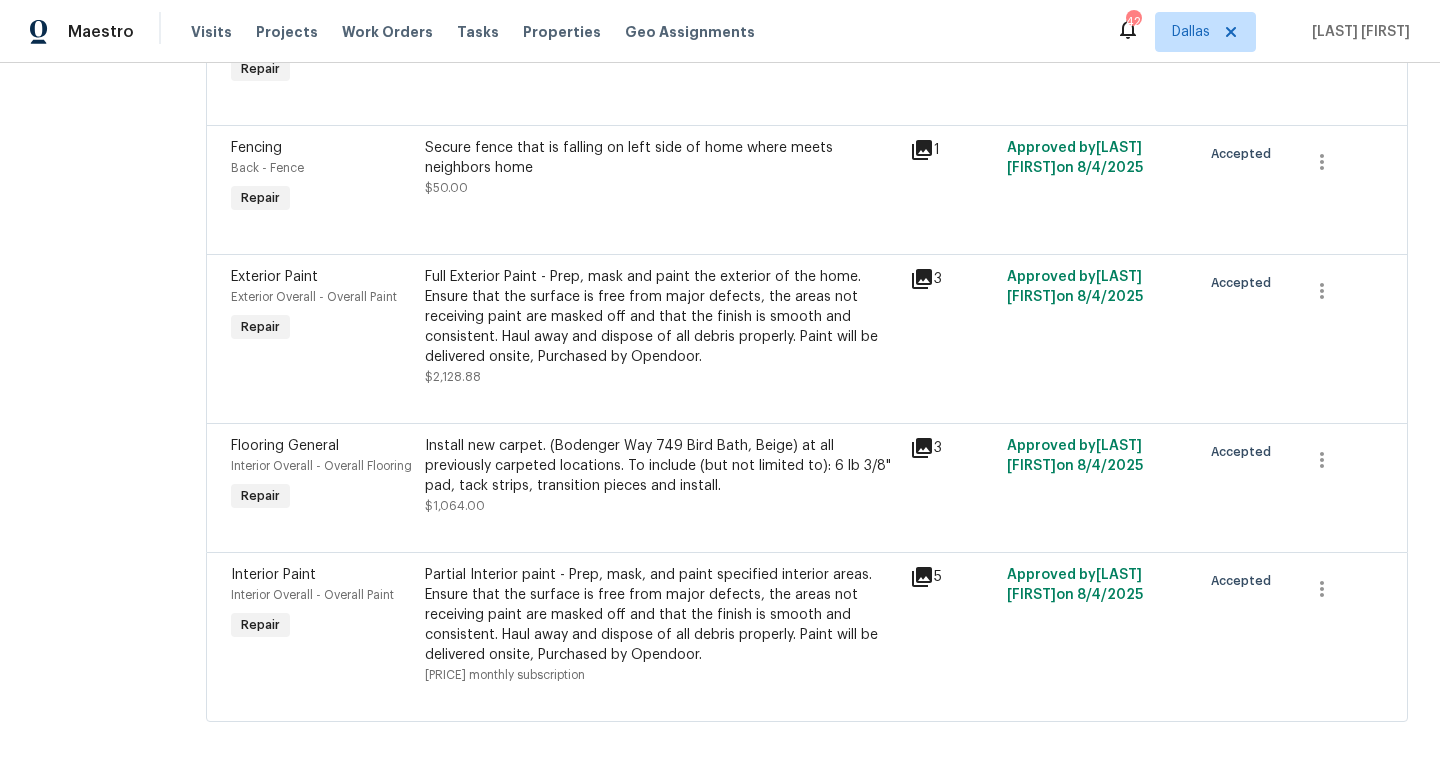 click on "Partial Interior paint - Prep, mask, and paint specified interior areas. Ensure that the surface is free from major defects, the areas not receiving paint are masked off and that the finish is smooth and consistent. Haul away and dispose of all debris properly. Paint will be delivered onsite, Purchased by Opendoor." at bounding box center [661, 615] 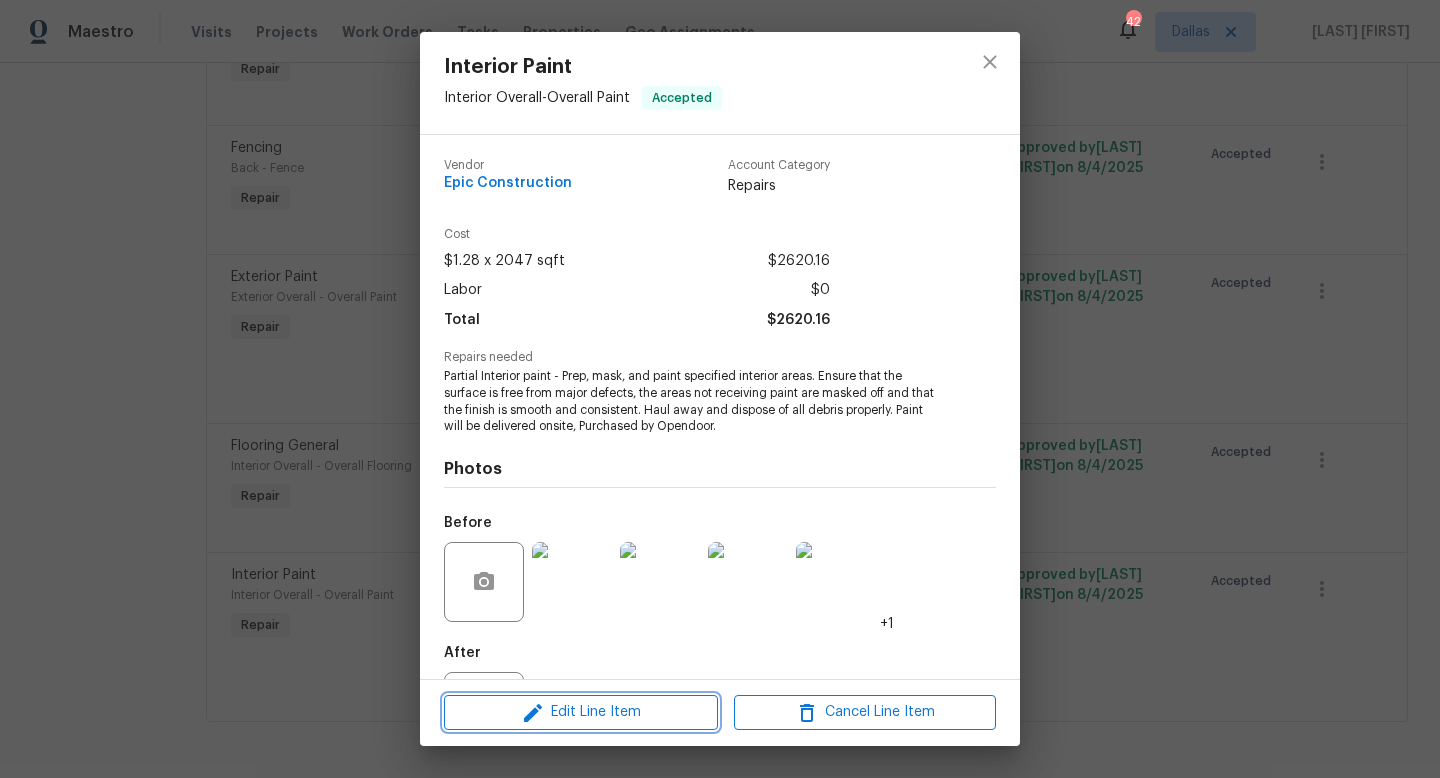 click on "Edit Line Item" at bounding box center [581, 712] 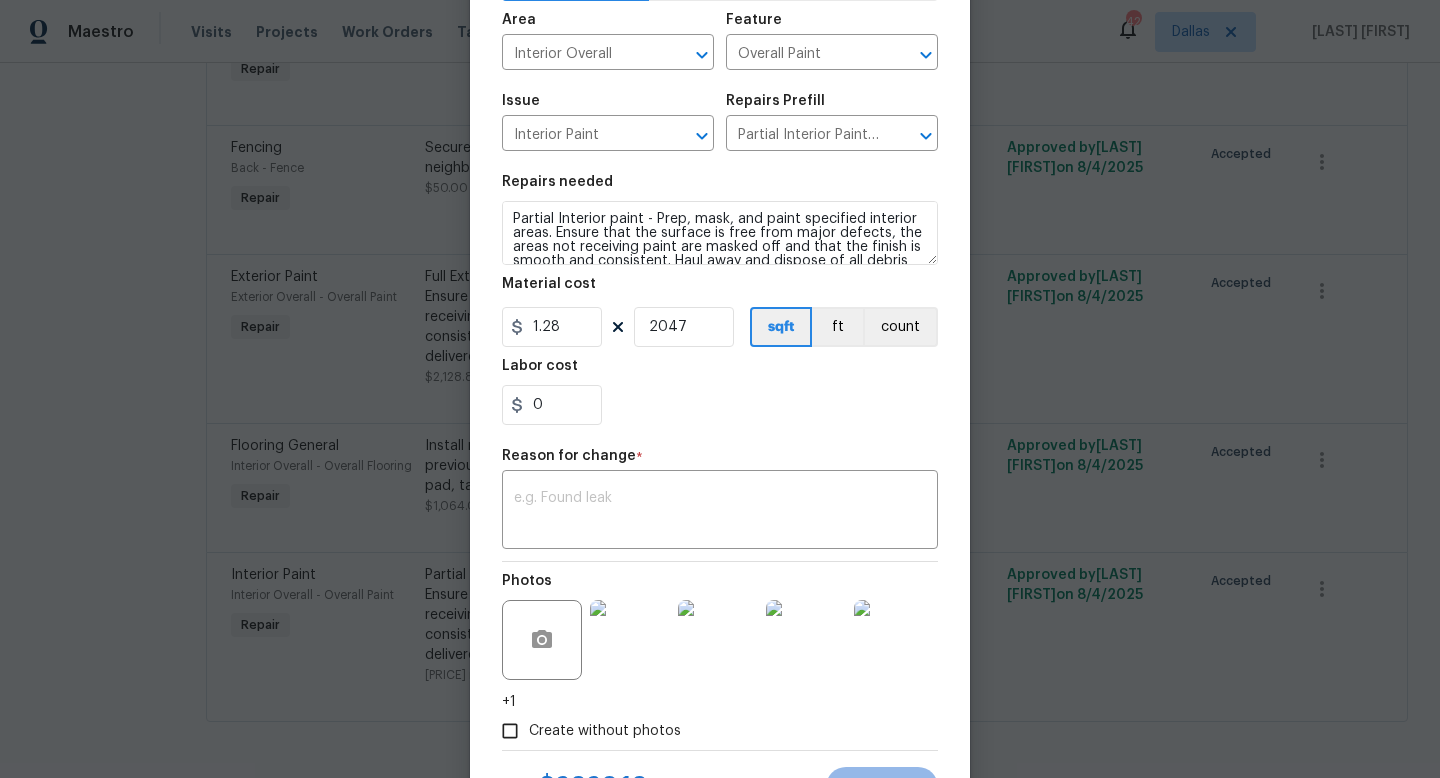 scroll, scrollTop: 228, scrollLeft: 0, axis: vertical 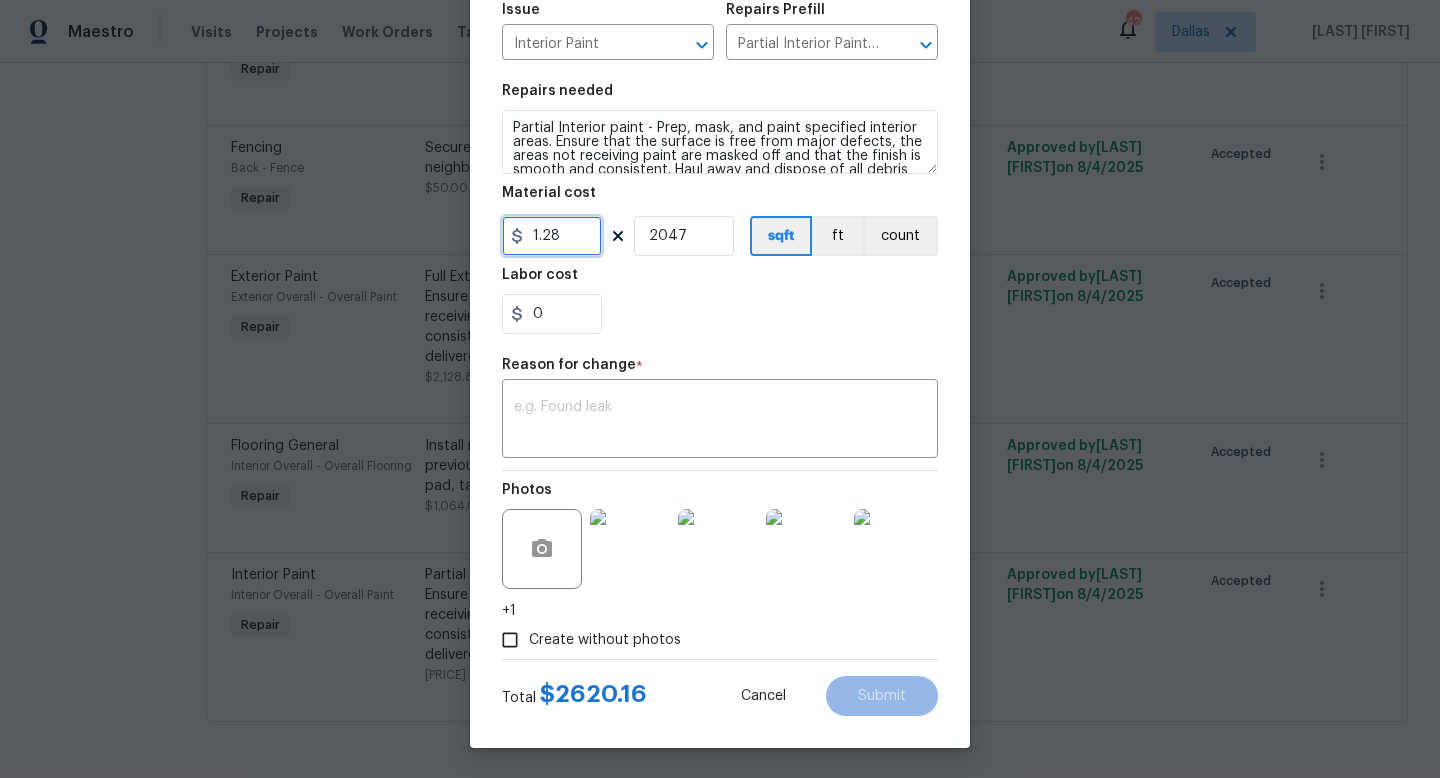drag, startPoint x: 581, startPoint y: 238, endPoint x: 447, endPoint y: 234, distance: 134.0597 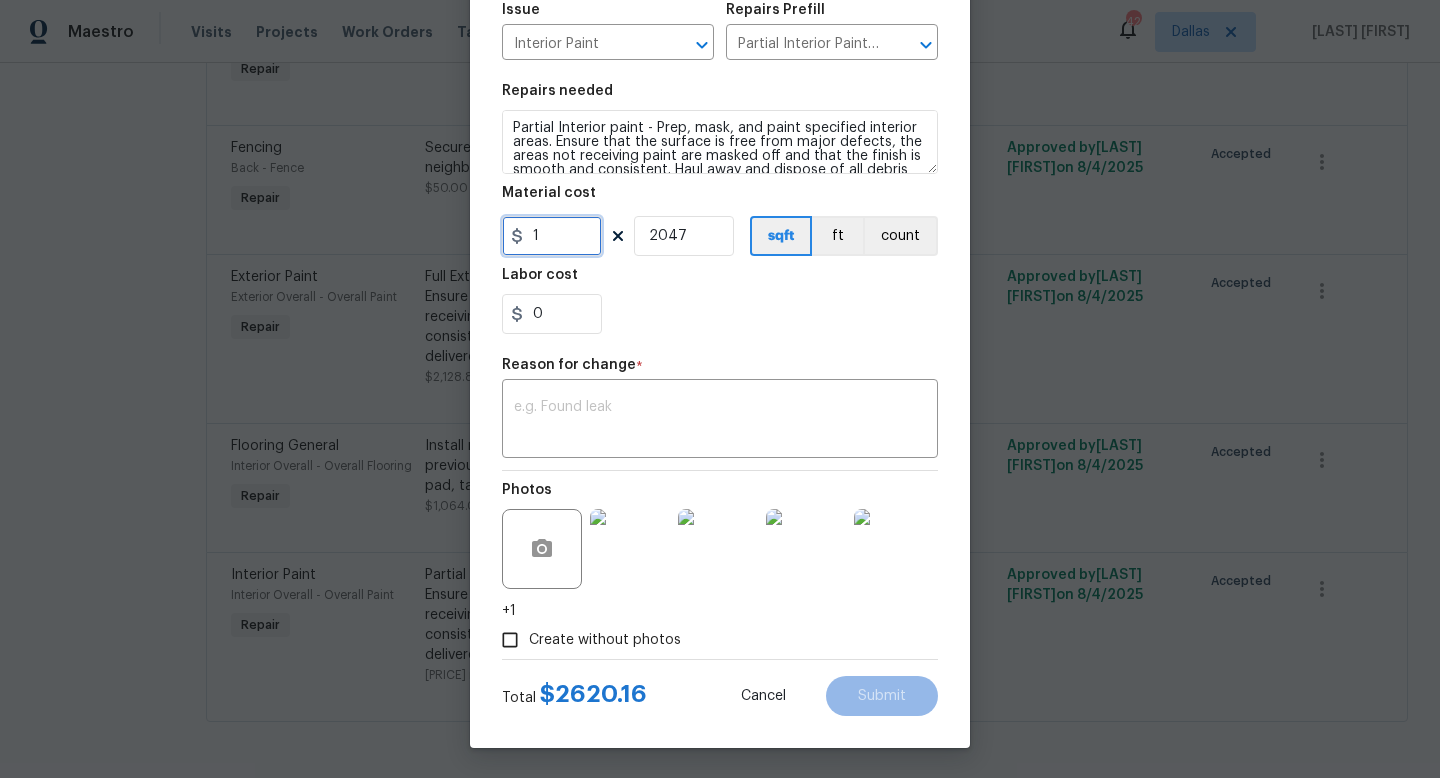 type on "1" 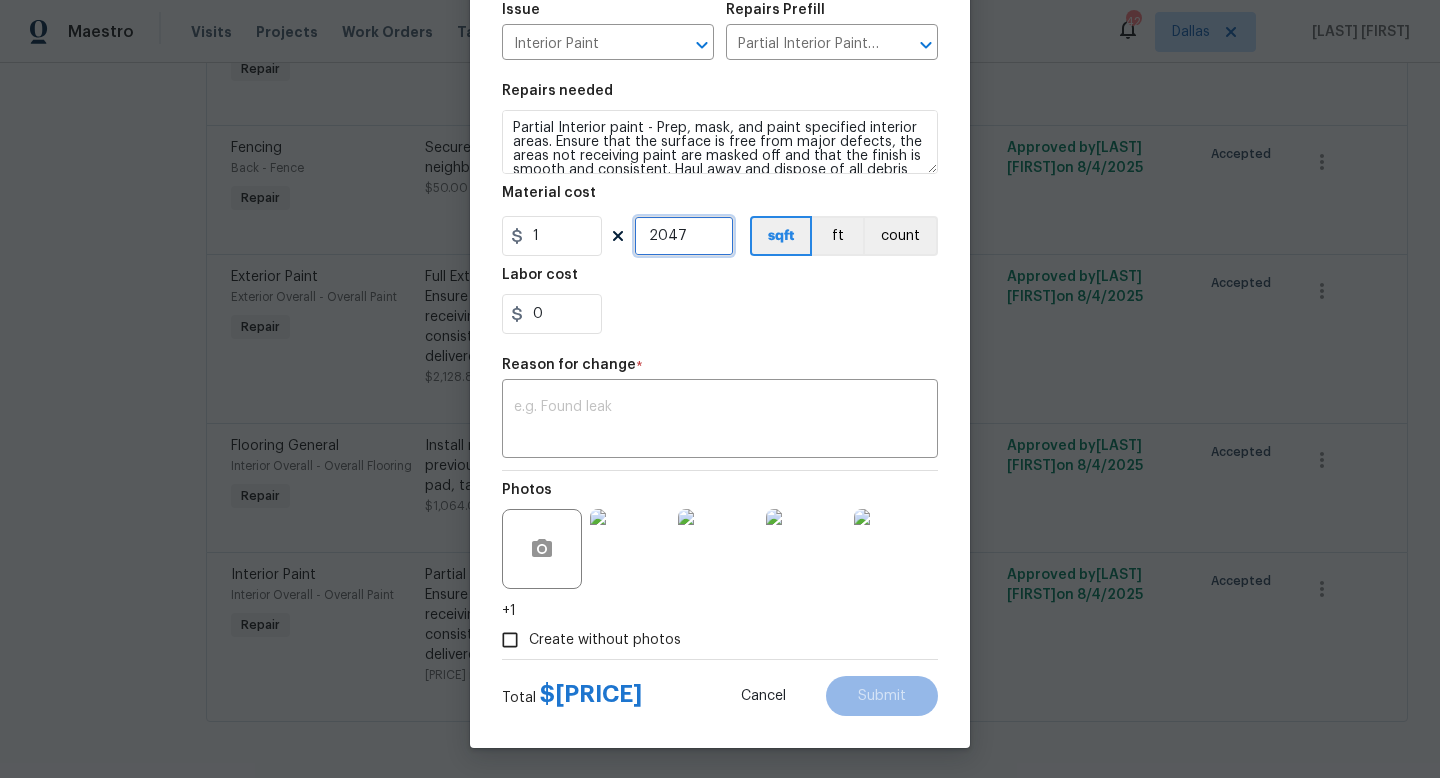 drag, startPoint x: 700, startPoint y: 233, endPoint x: 478, endPoint y: 225, distance: 222.1441 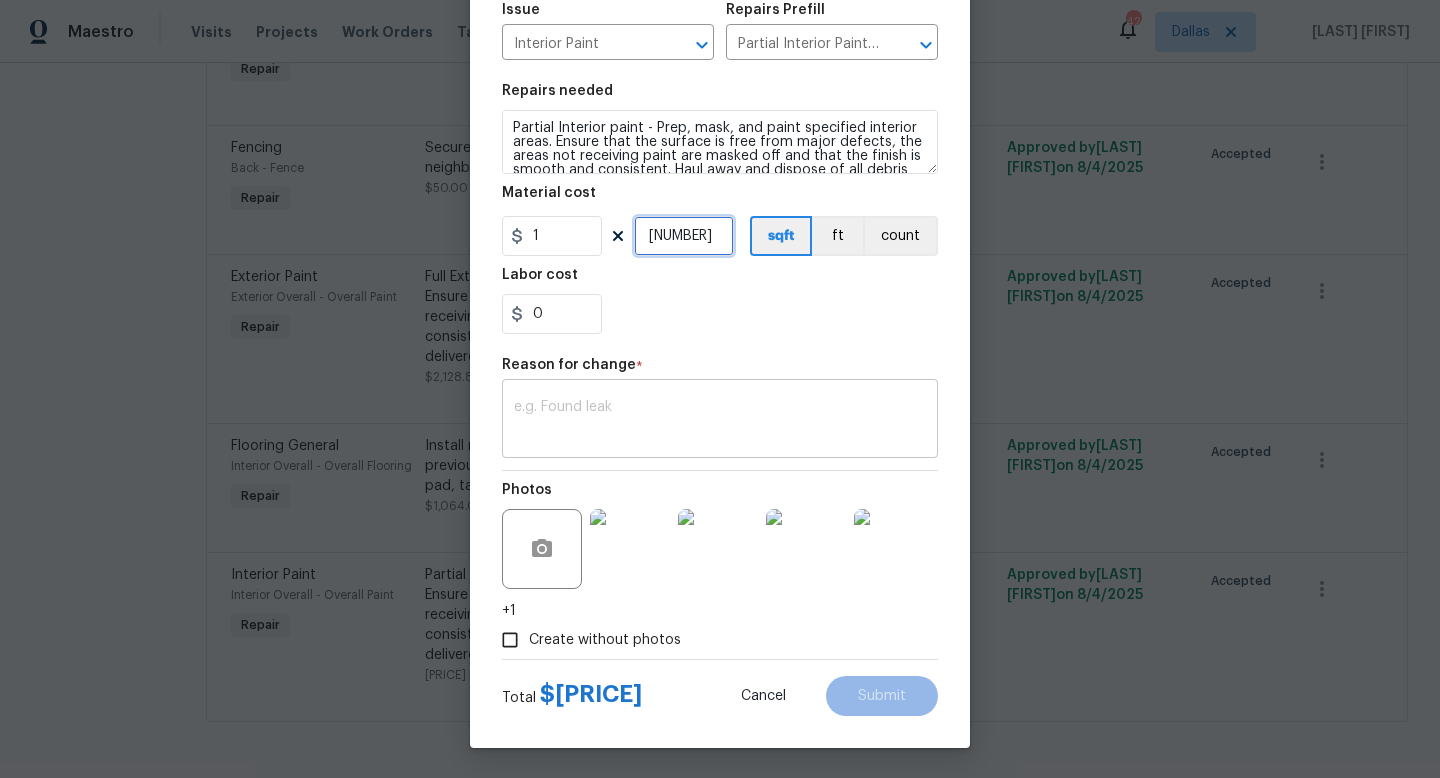 type on "[NUMBER]" 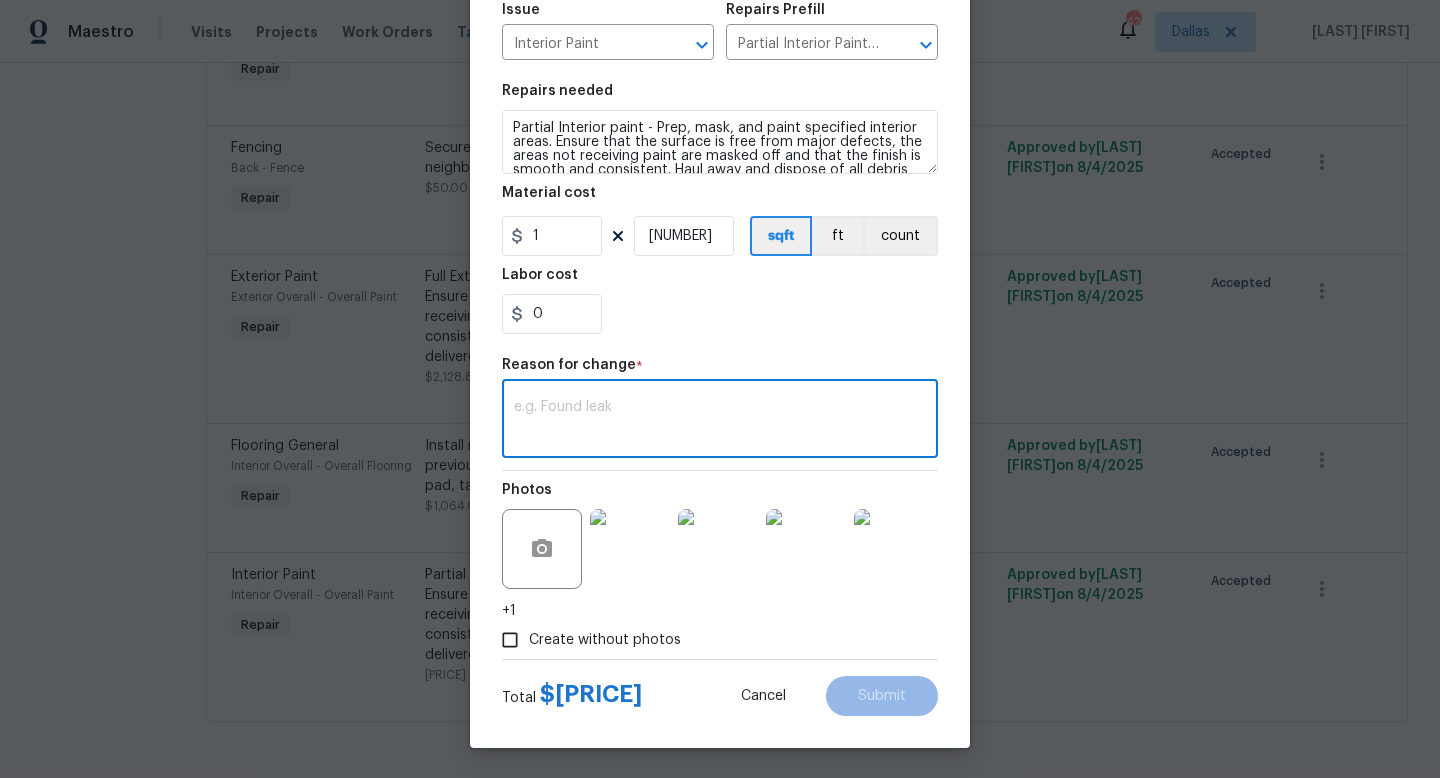 click at bounding box center [720, 421] 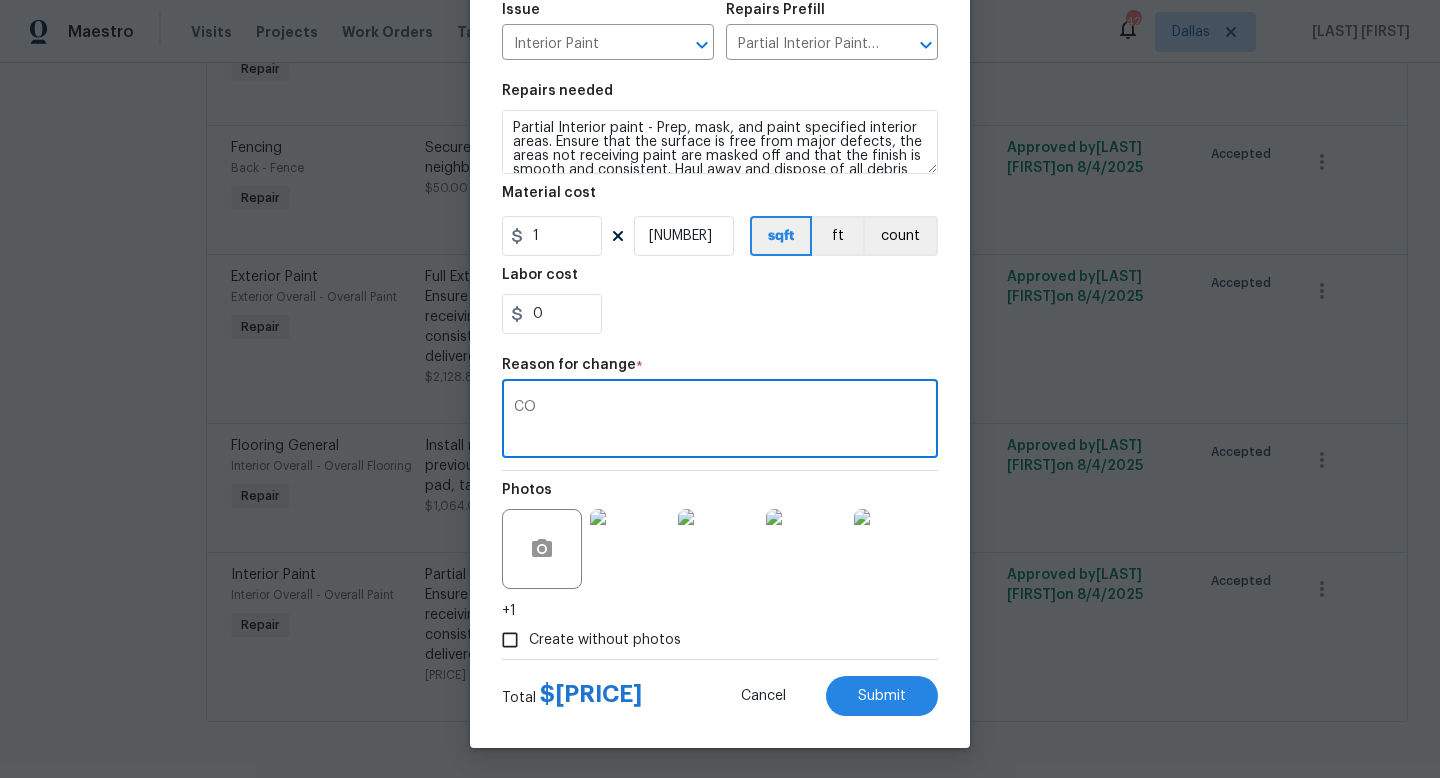 type on "CO" 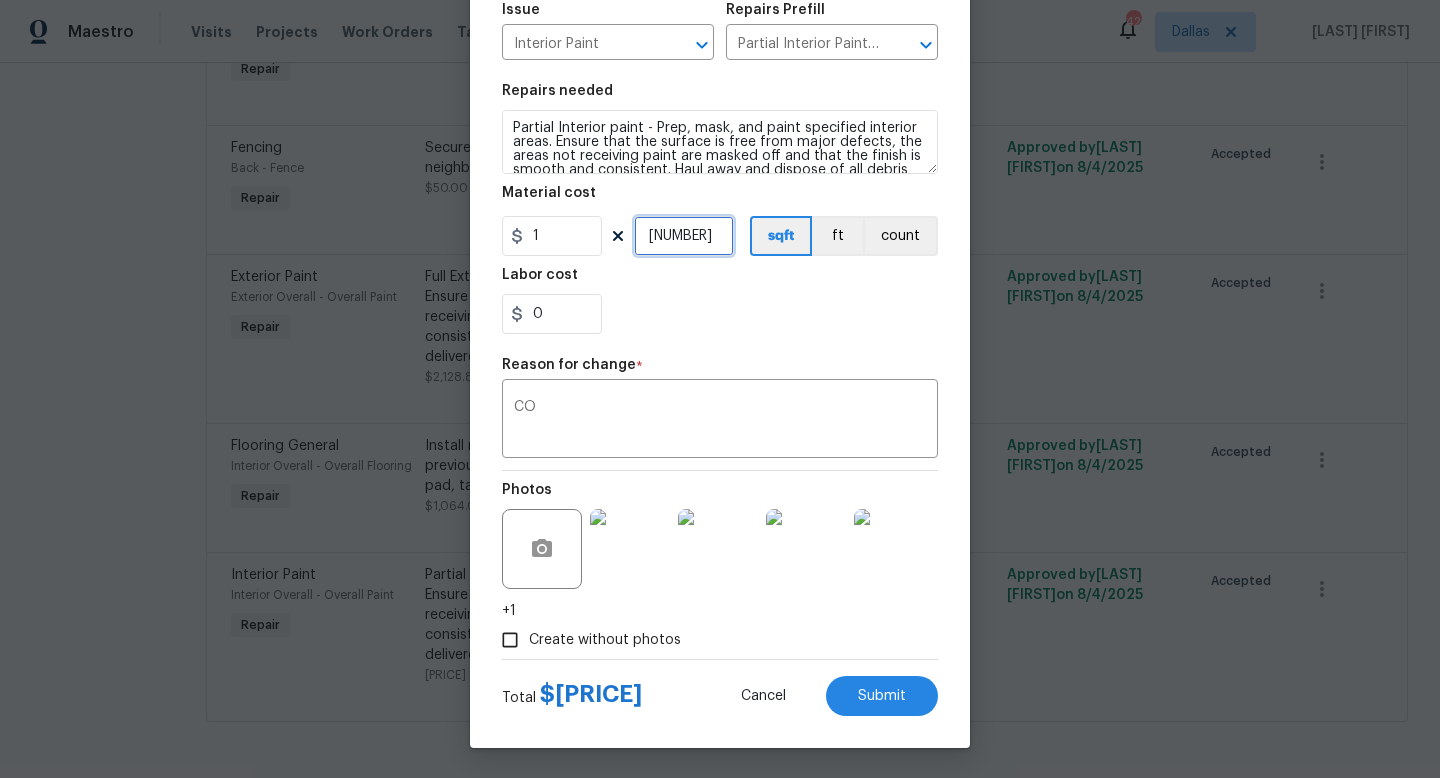 click on "[NUMBER]" at bounding box center [684, 236] 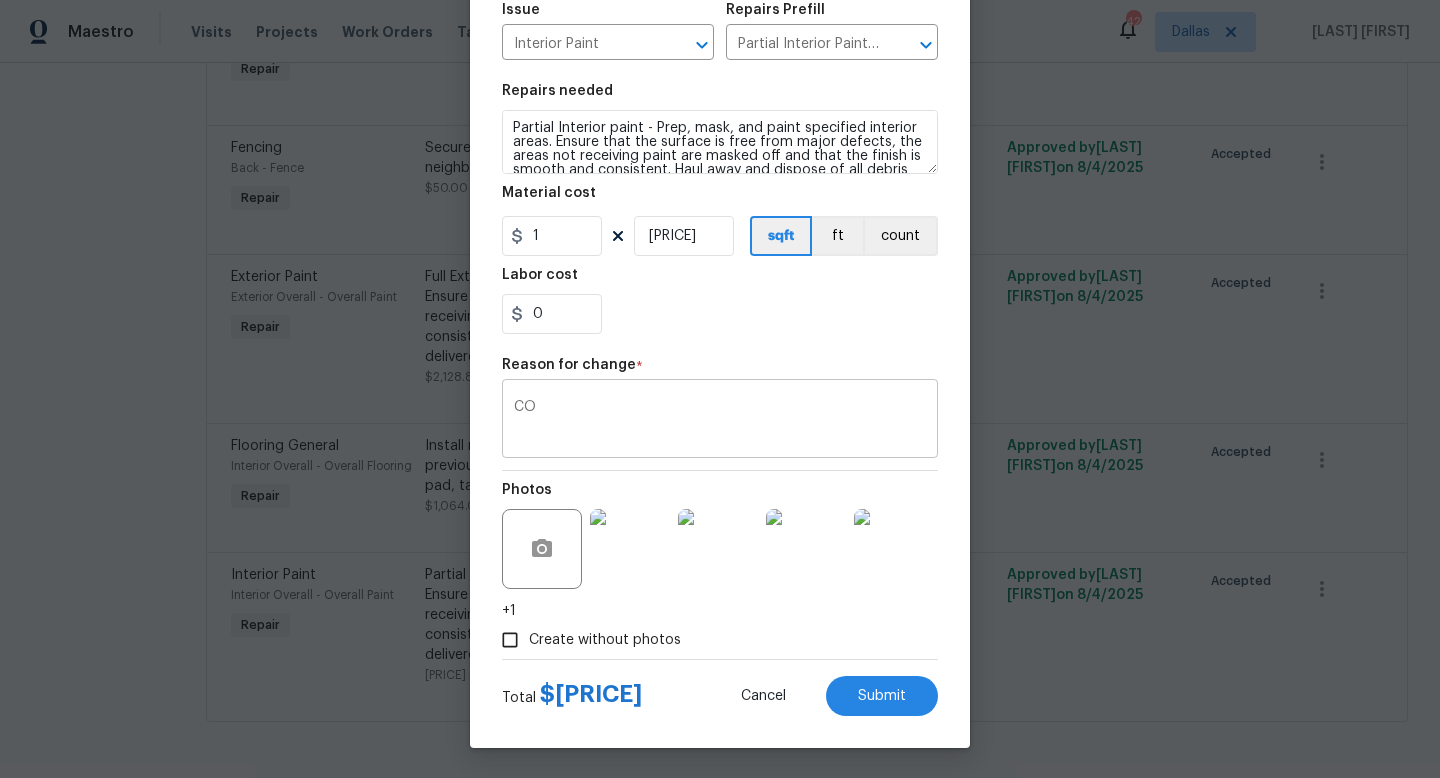 click on "CO" at bounding box center [720, 421] 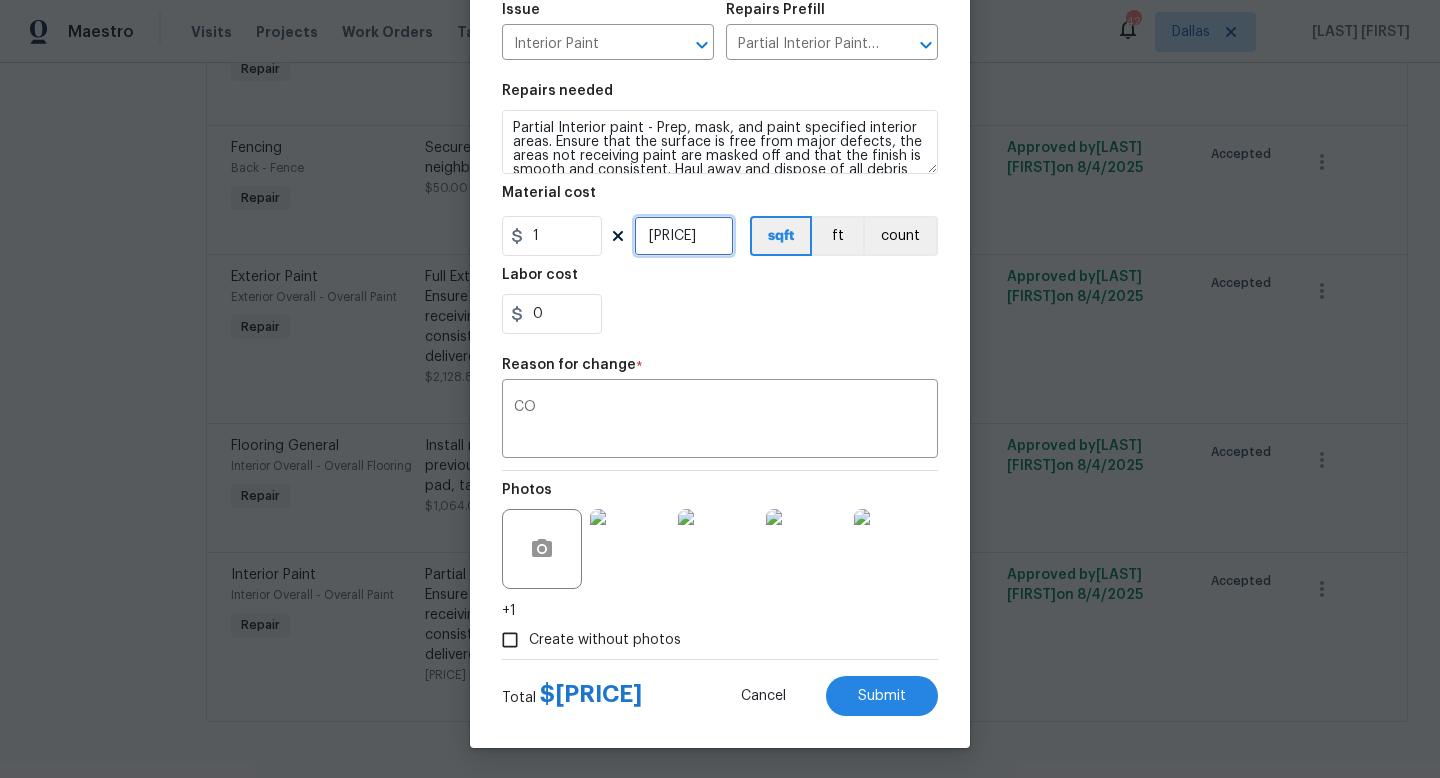 drag, startPoint x: 694, startPoint y: 238, endPoint x: 500, endPoint y: 227, distance: 194.3116 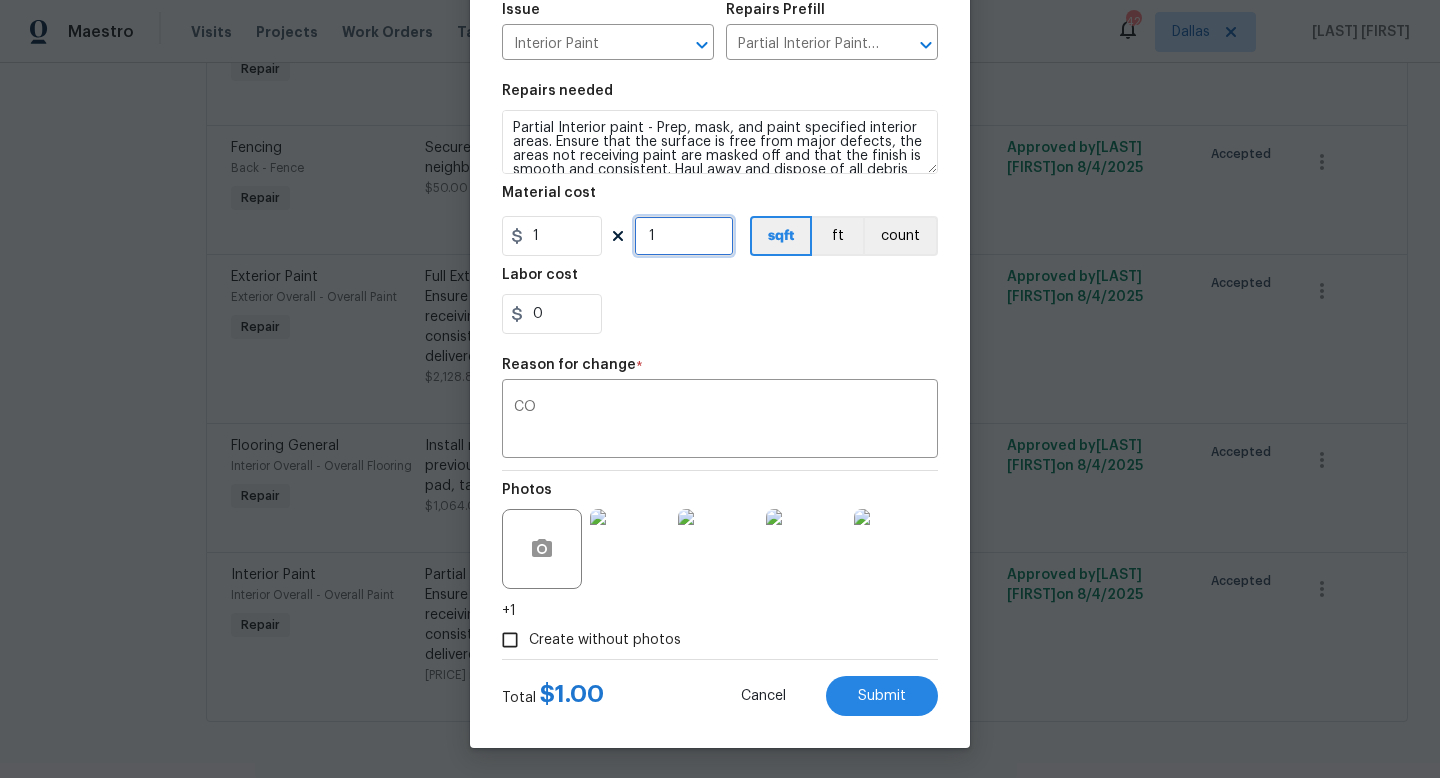 type on "1" 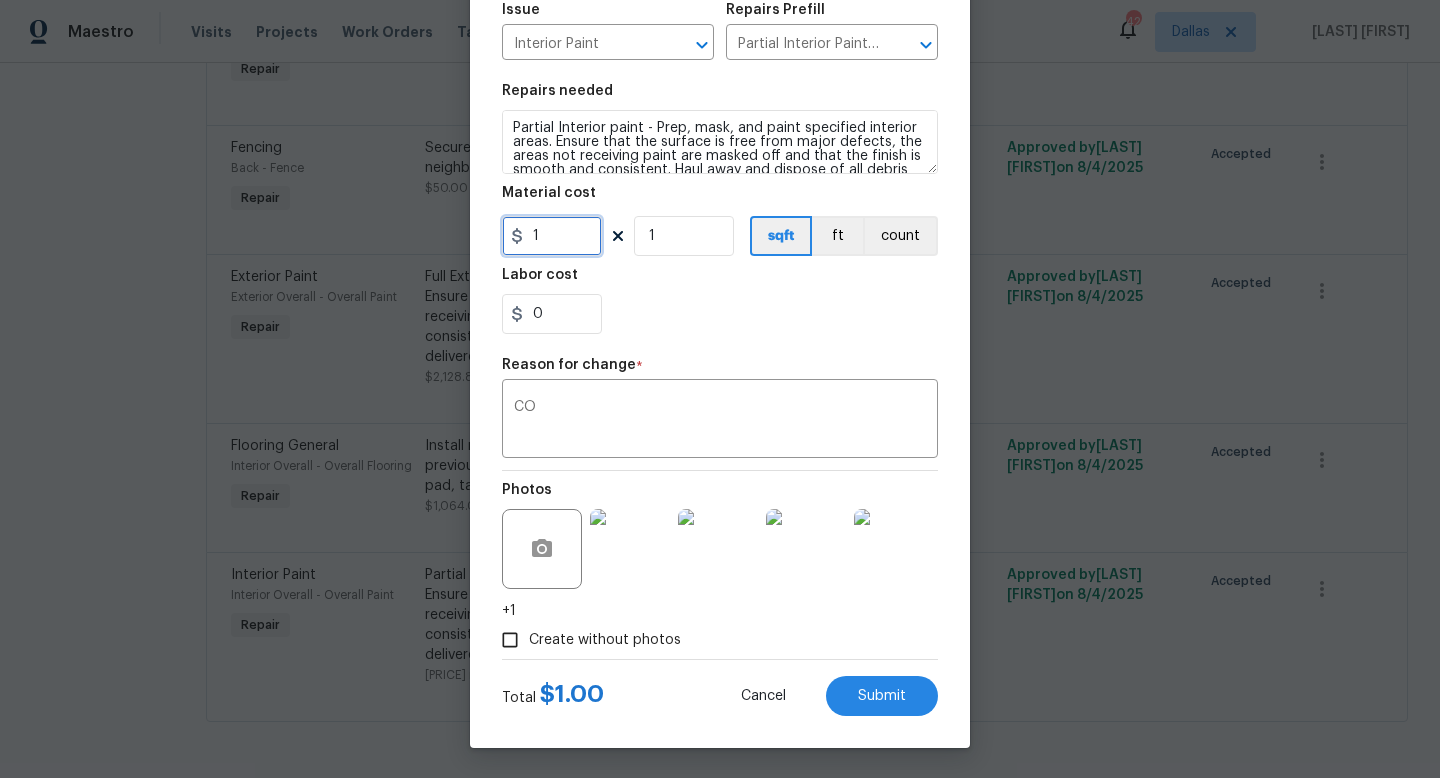 drag, startPoint x: 568, startPoint y: 237, endPoint x: 357, endPoint y: 225, distance: 211.34096 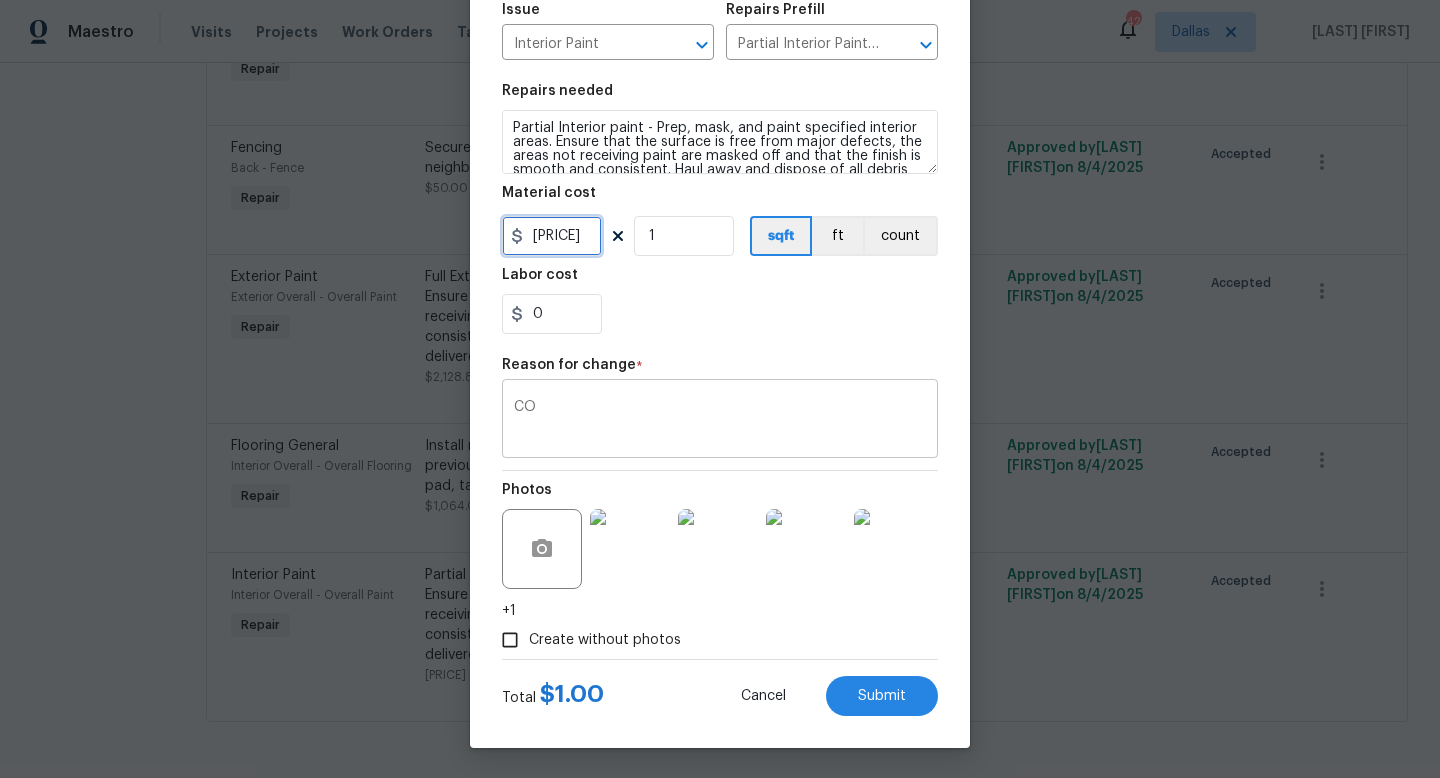 type on "[PRICE]" 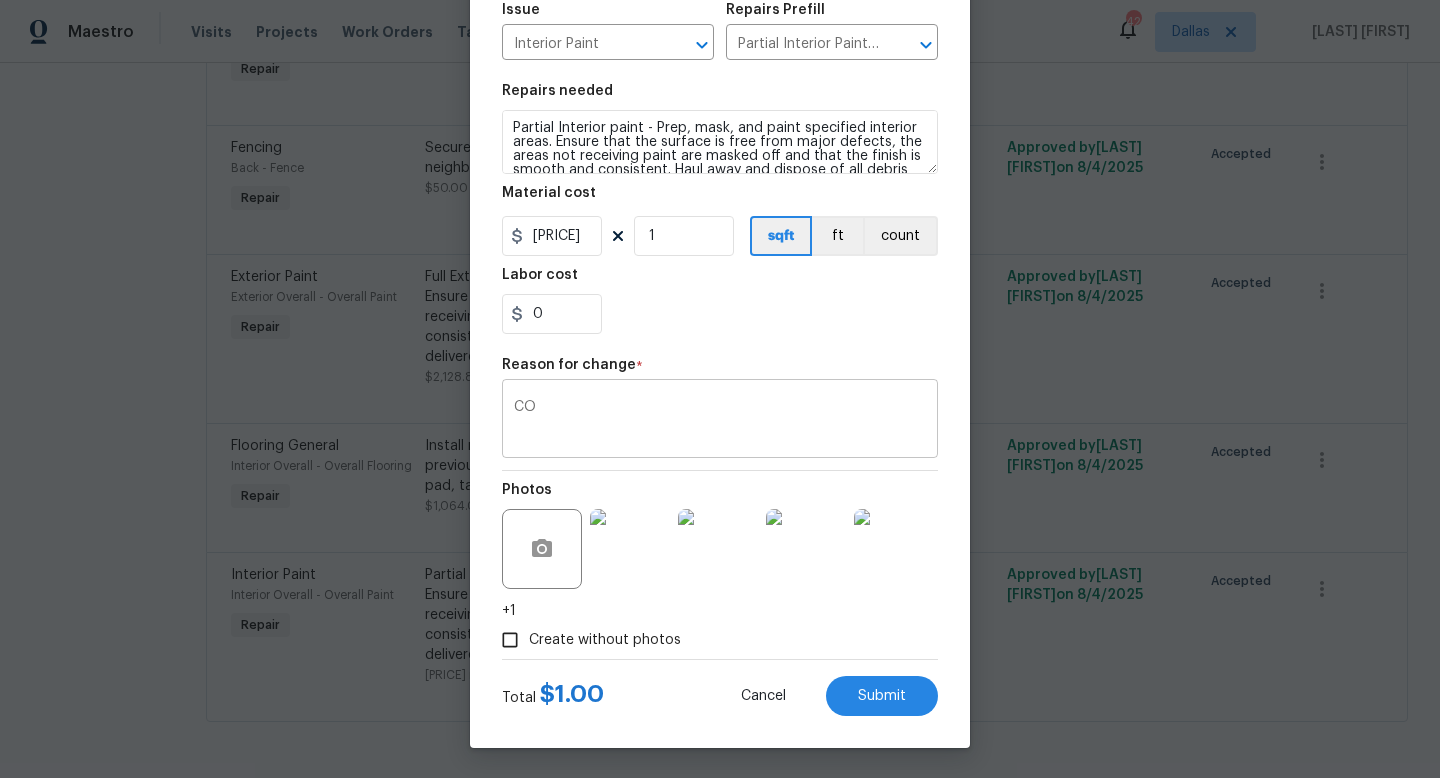 click on "CO" at bounding box center [720, 421] 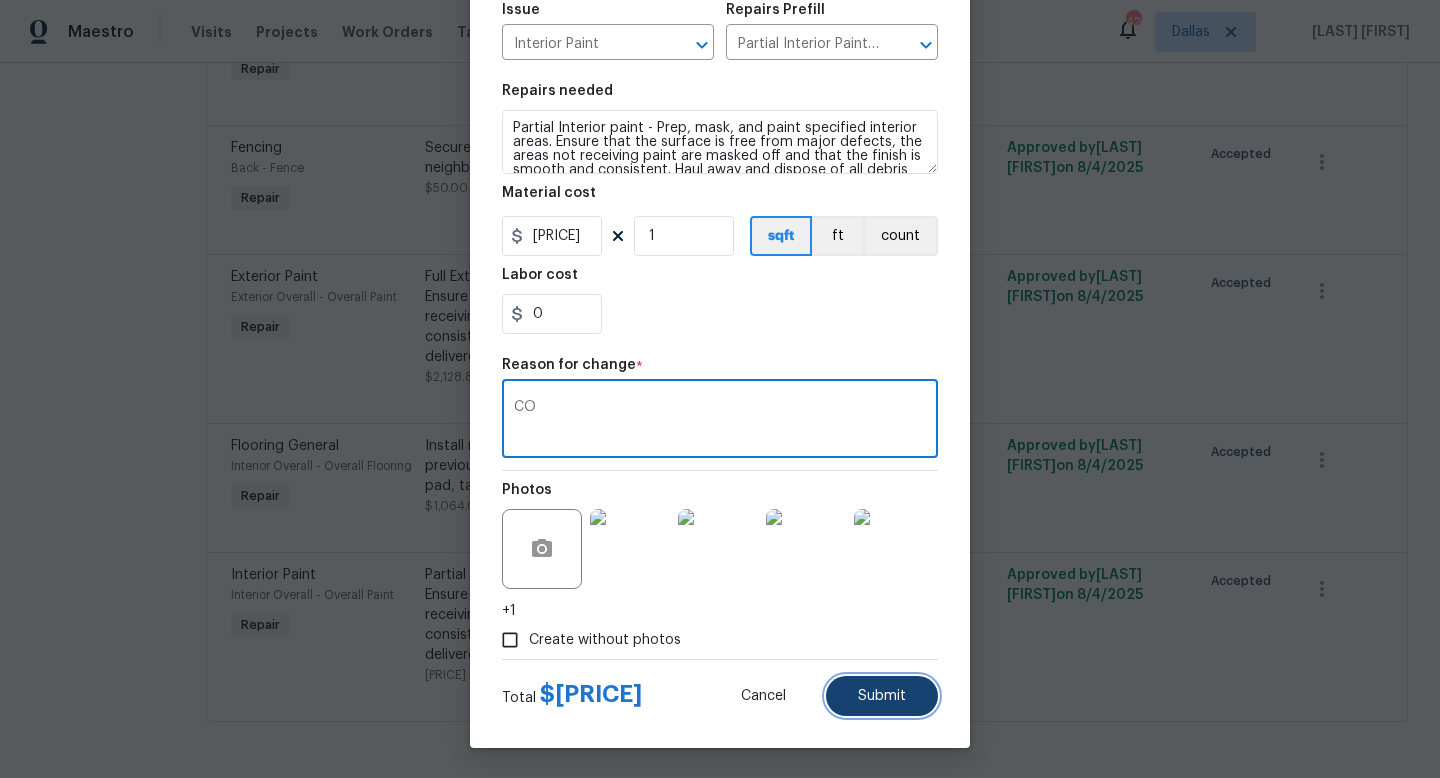 click on "Submit" at bounding box center (882, 696) 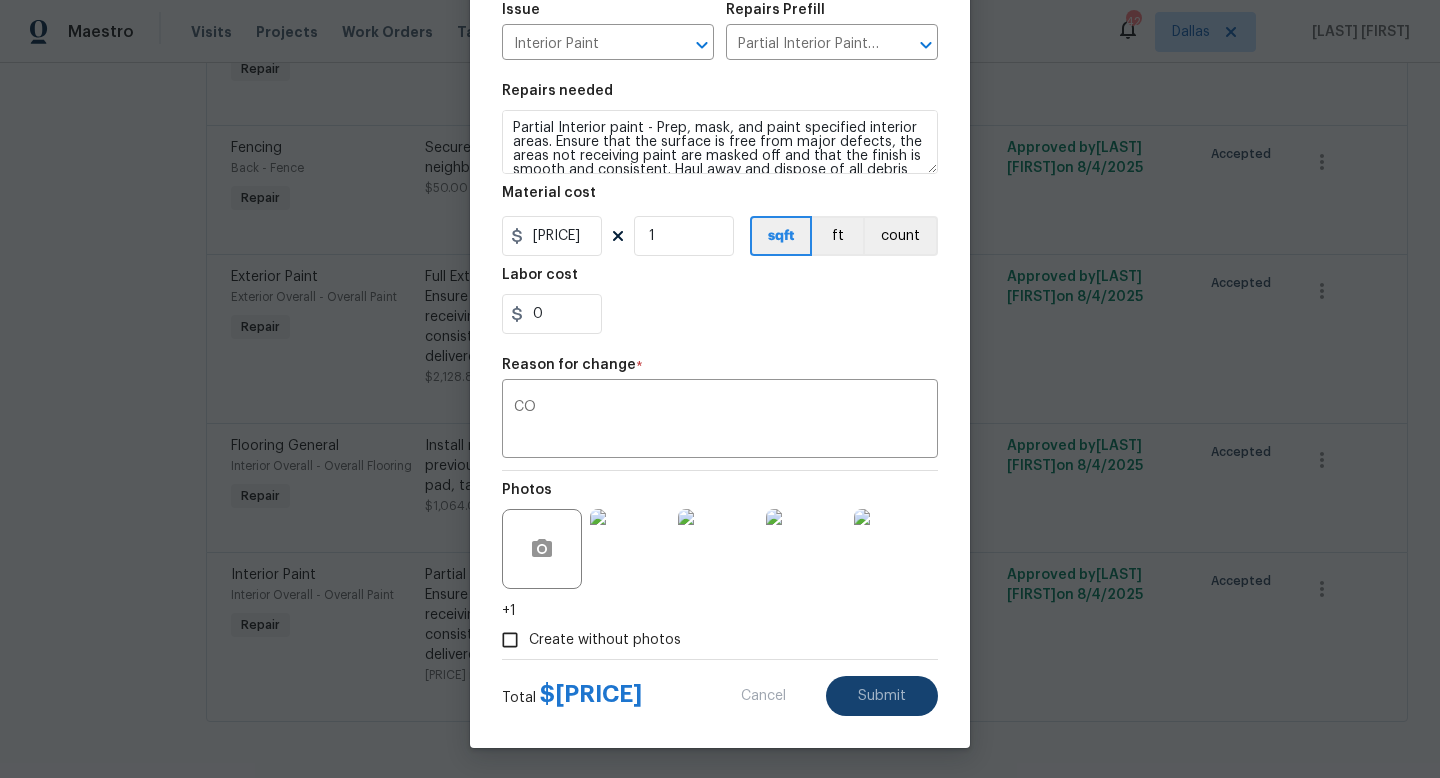 type on "2047" 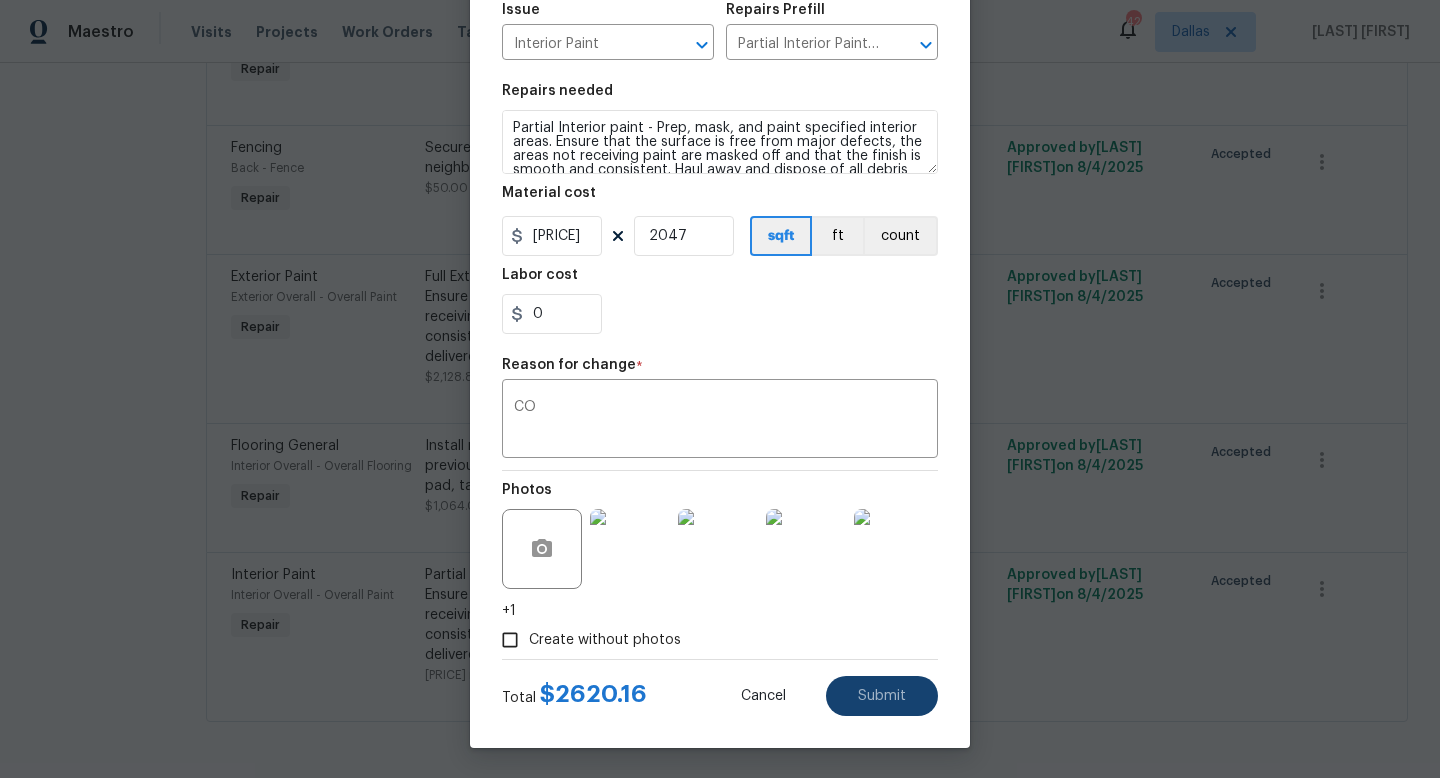 type on "1.28" 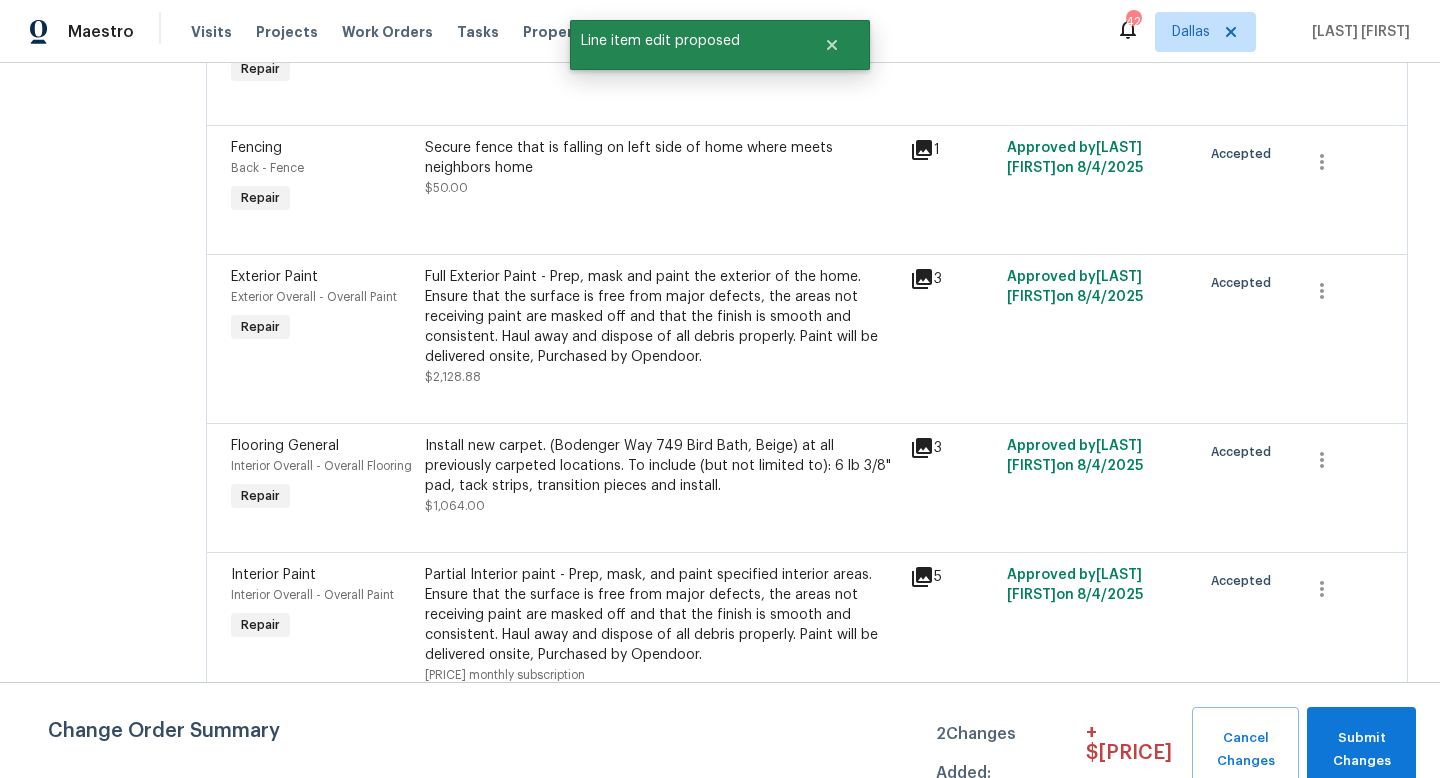scroll, scrollTop: 0, scrollLeft: 0, axis: both 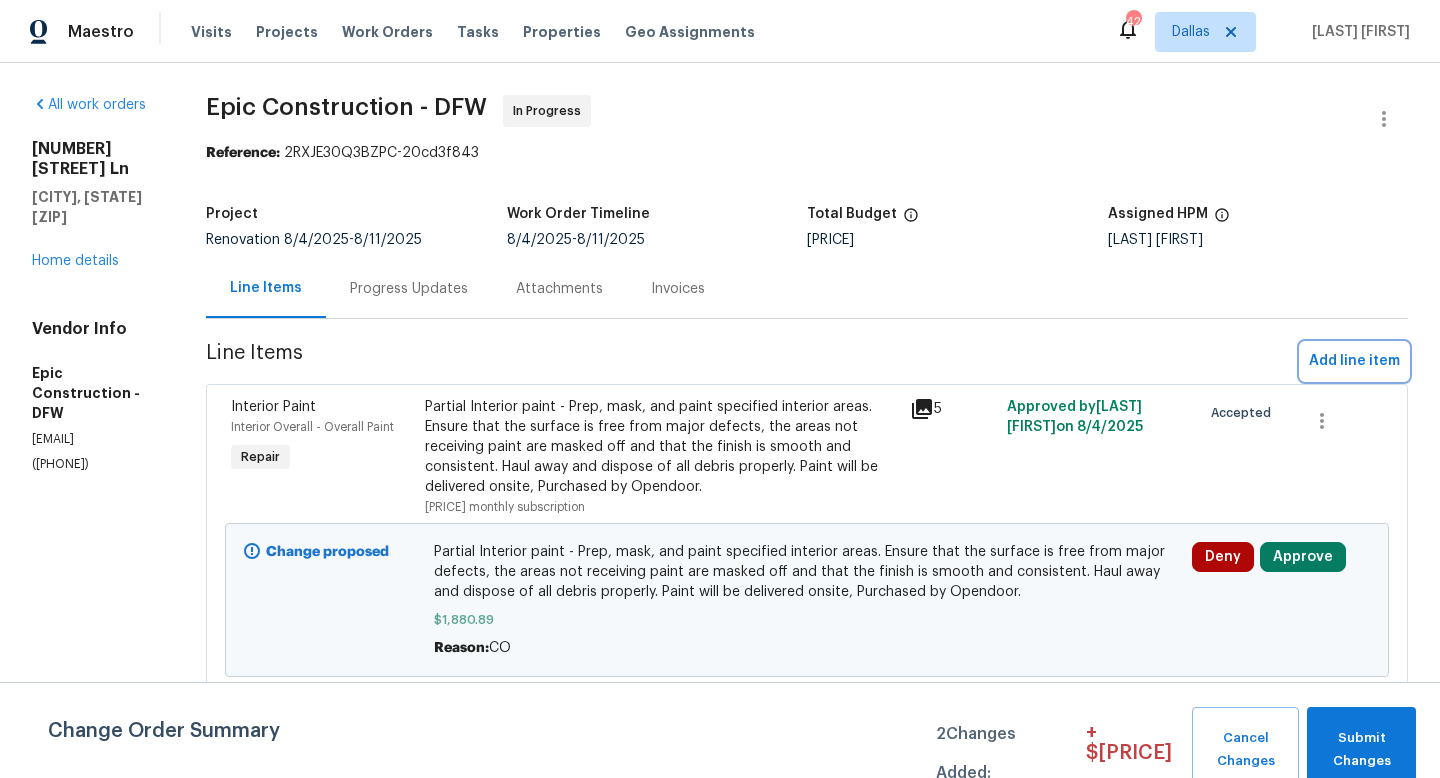 click on "Add line item" at bounding box center [1354, 361] 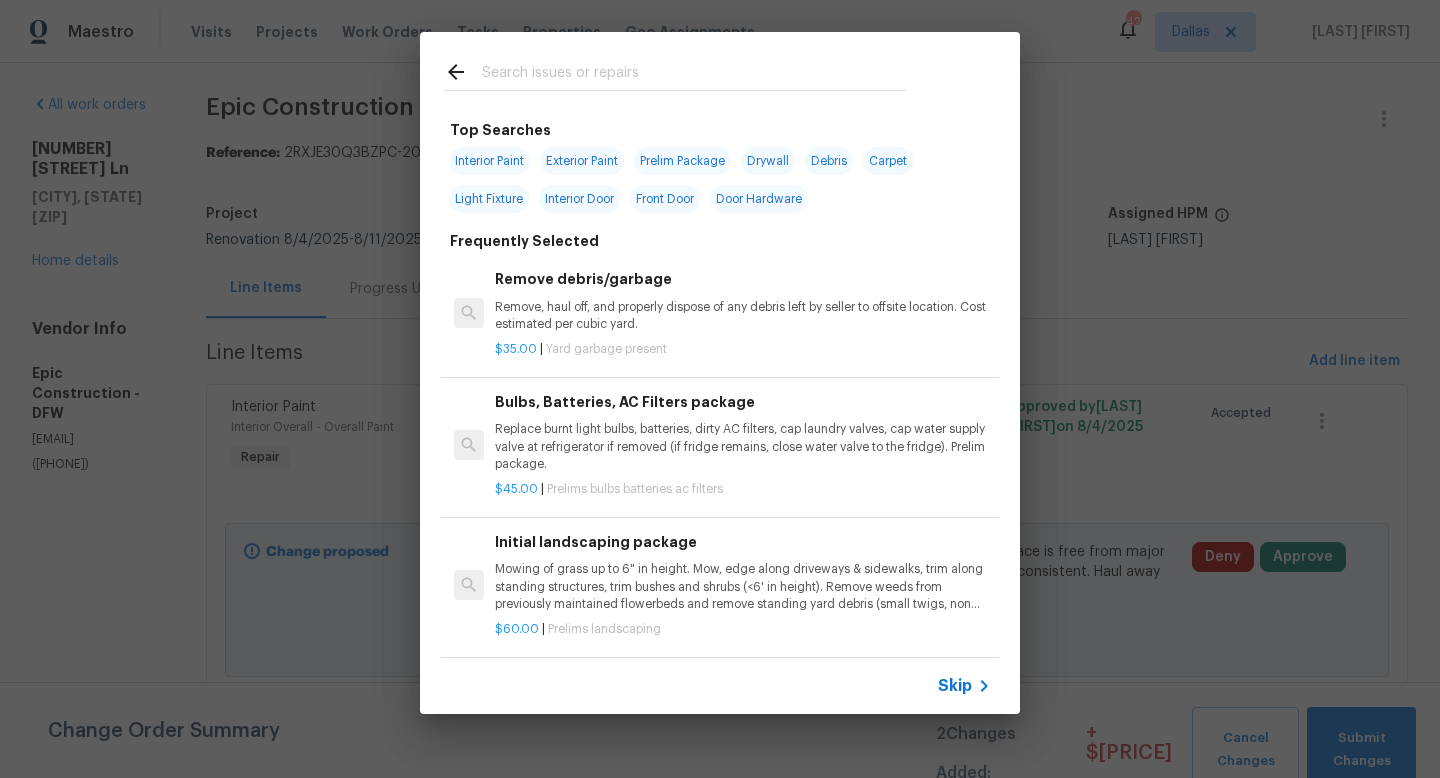 click on "Interior Paint" at bounding box center (489, 161) 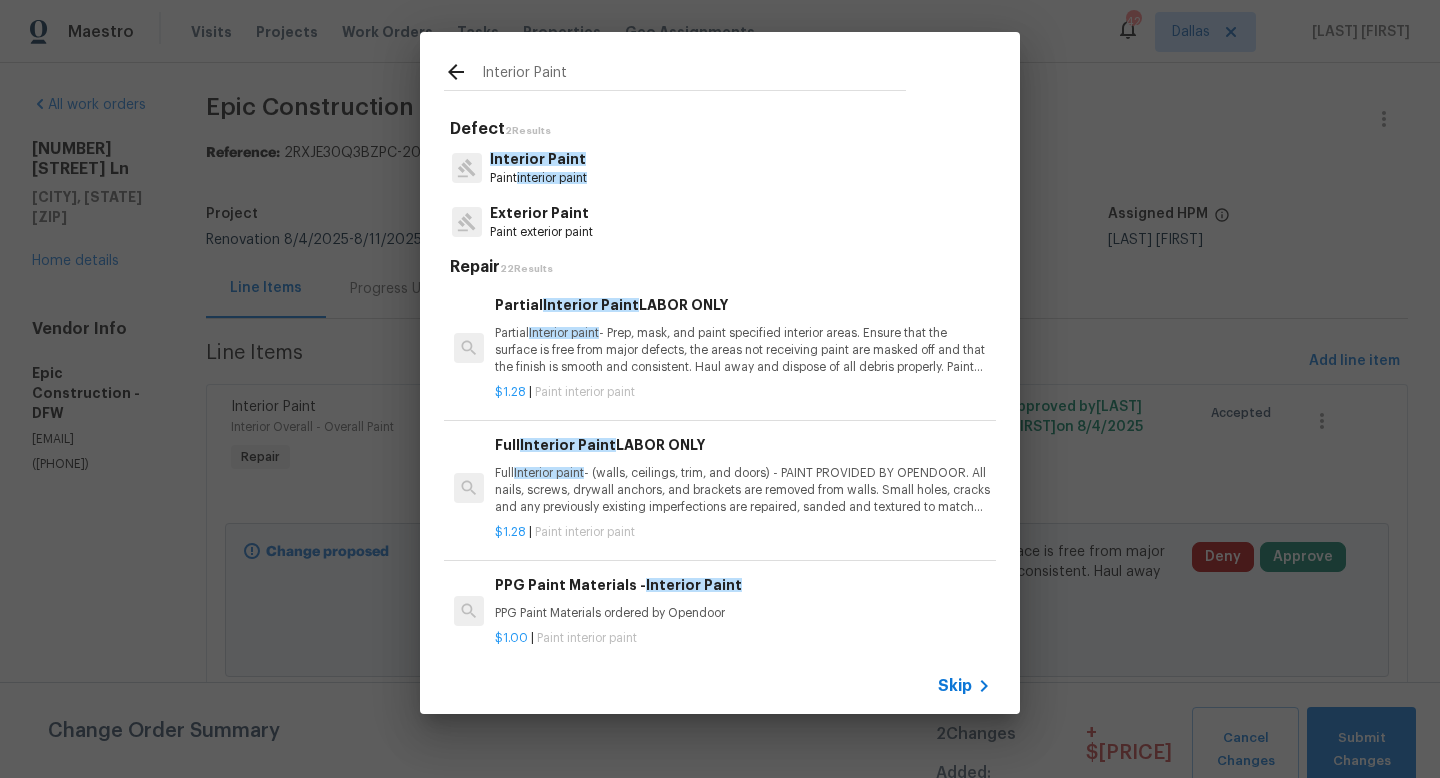 click on "interior paint" at bounding box center (552, 178) 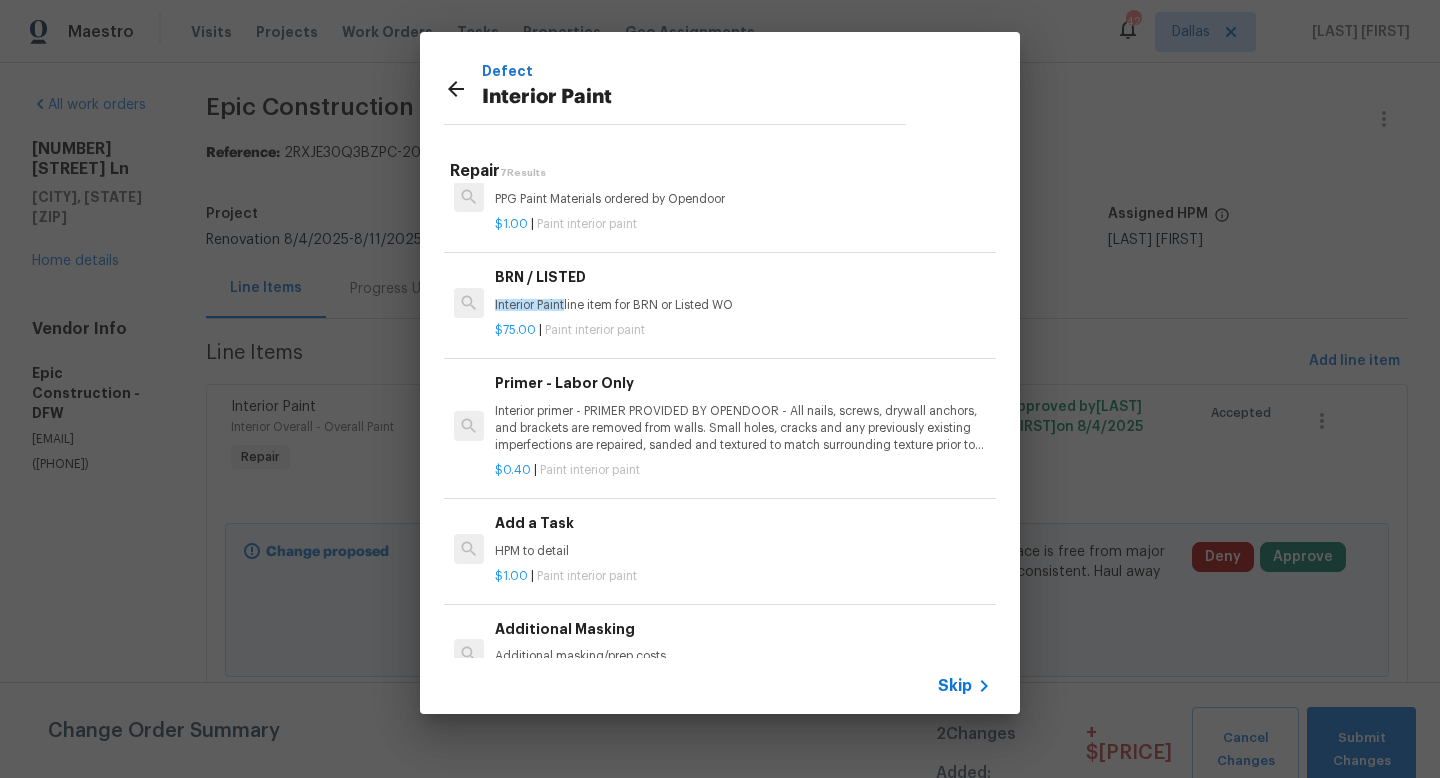 scroll, scrollTop: 346, scrollLeft: 0, axis: vertical 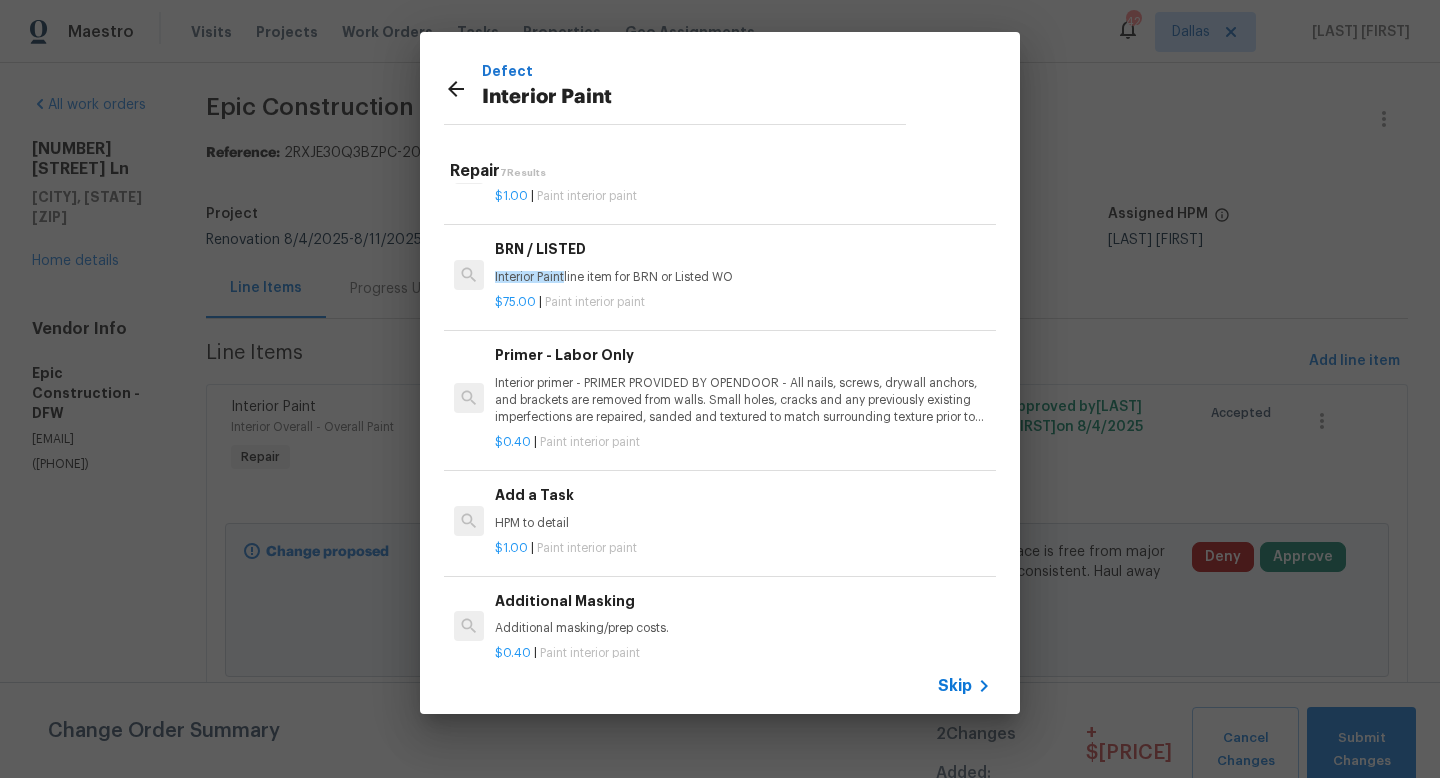 click on "HPM to detail" at bounding box center (743, 523) 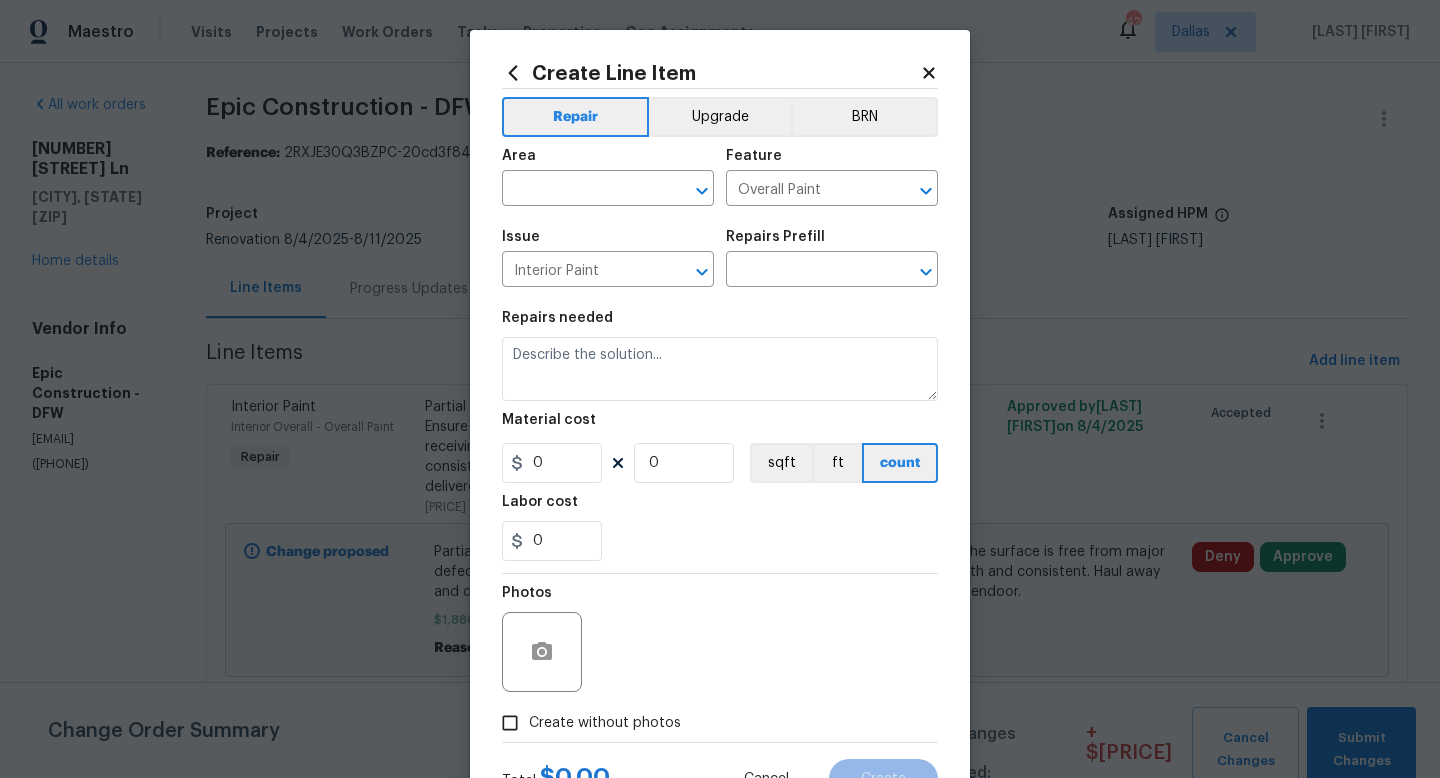 type on "Add a Task $1.00" 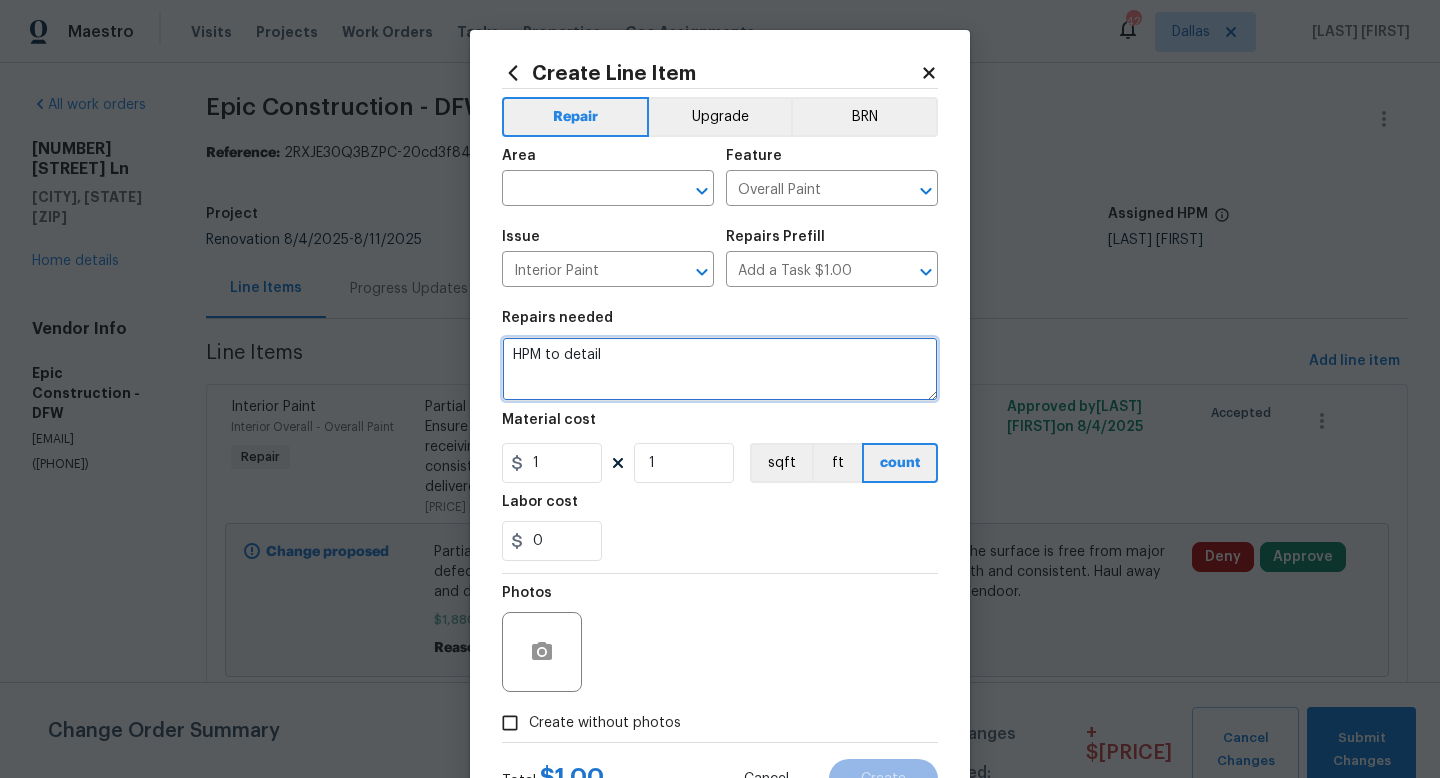 drag, startPoint x: 616, startPoint y: 360, endPoint x: 415, endPoint y: 346, distance: 201.48697 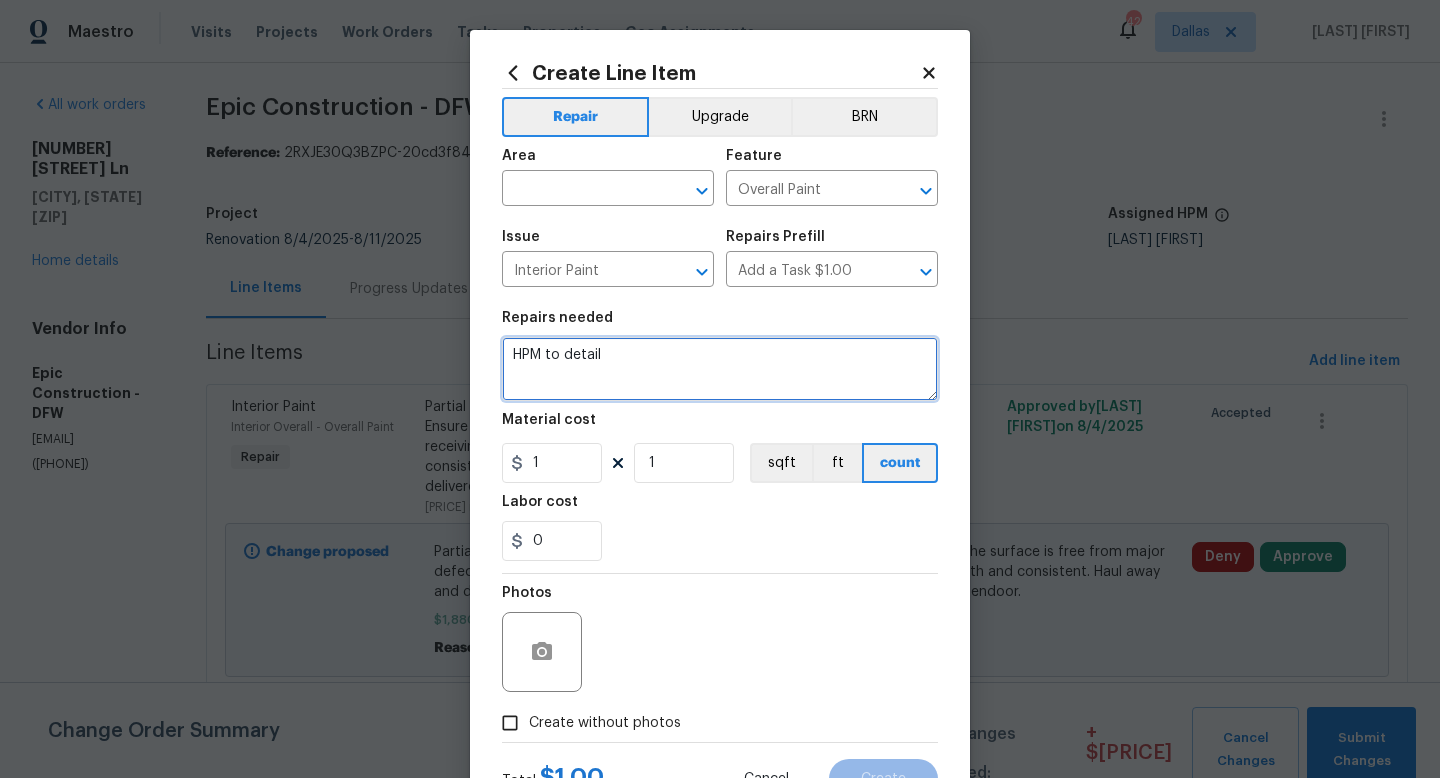 type on "F" 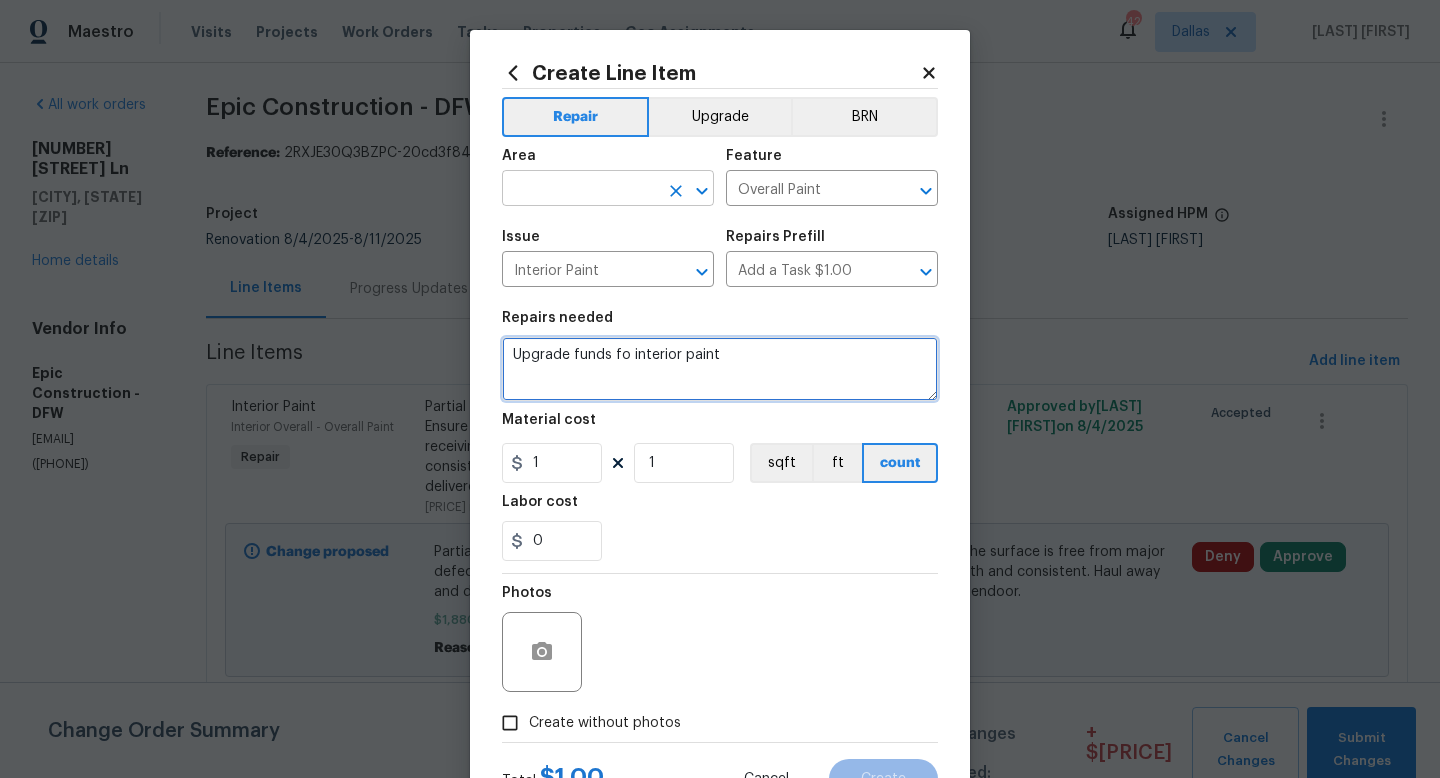 type on "Upgrade funds fo interior paint" 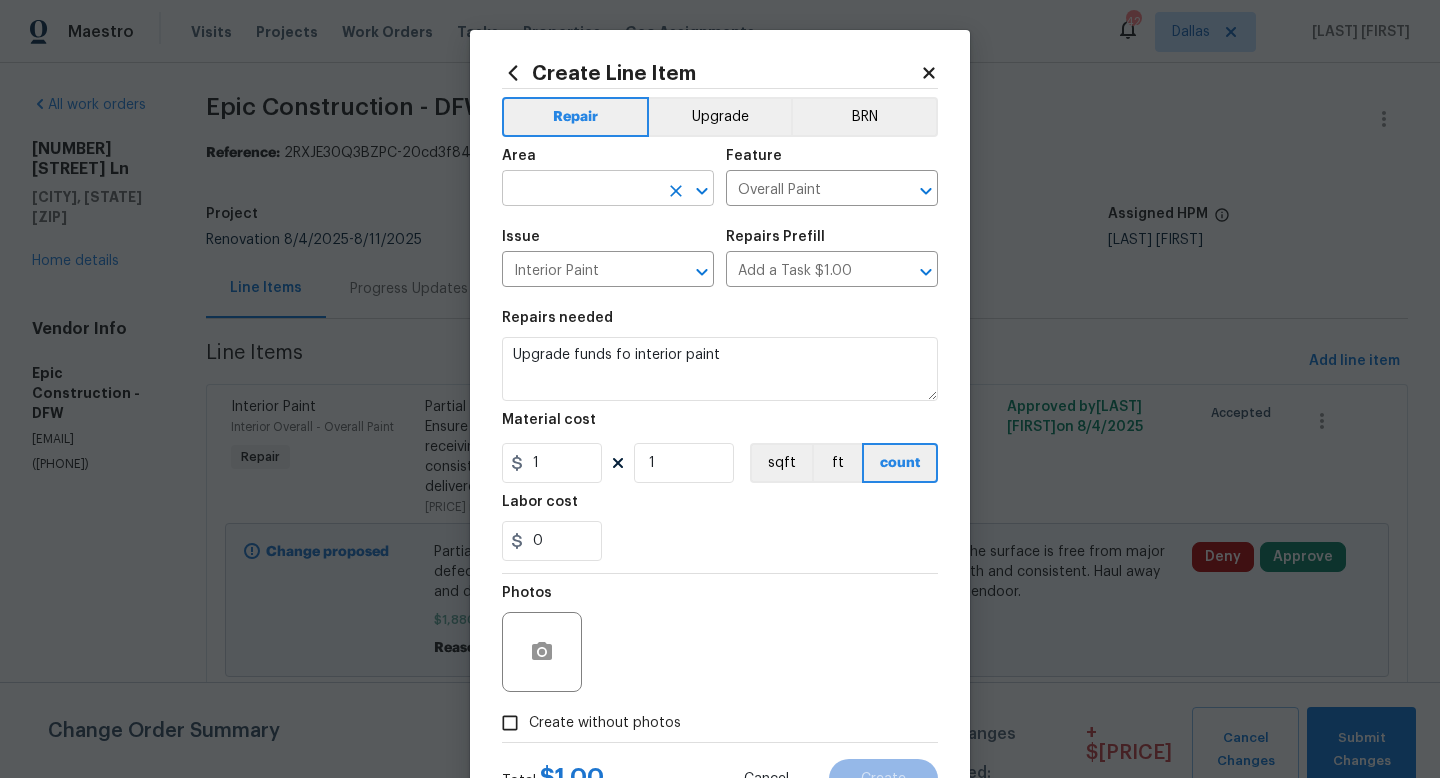 click at bounding box center [580, 190] 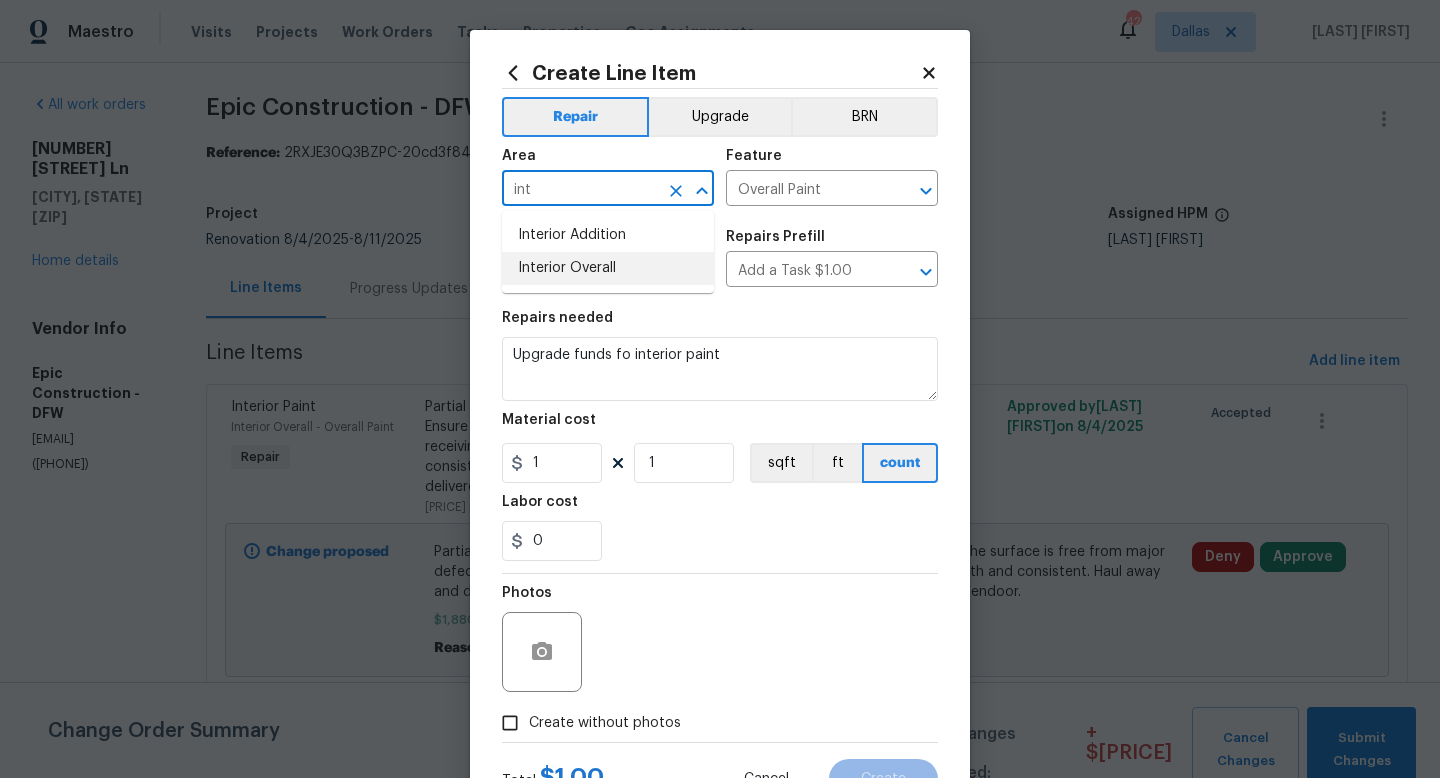 click on "Interior Overall" at bounding box center (608, 268) 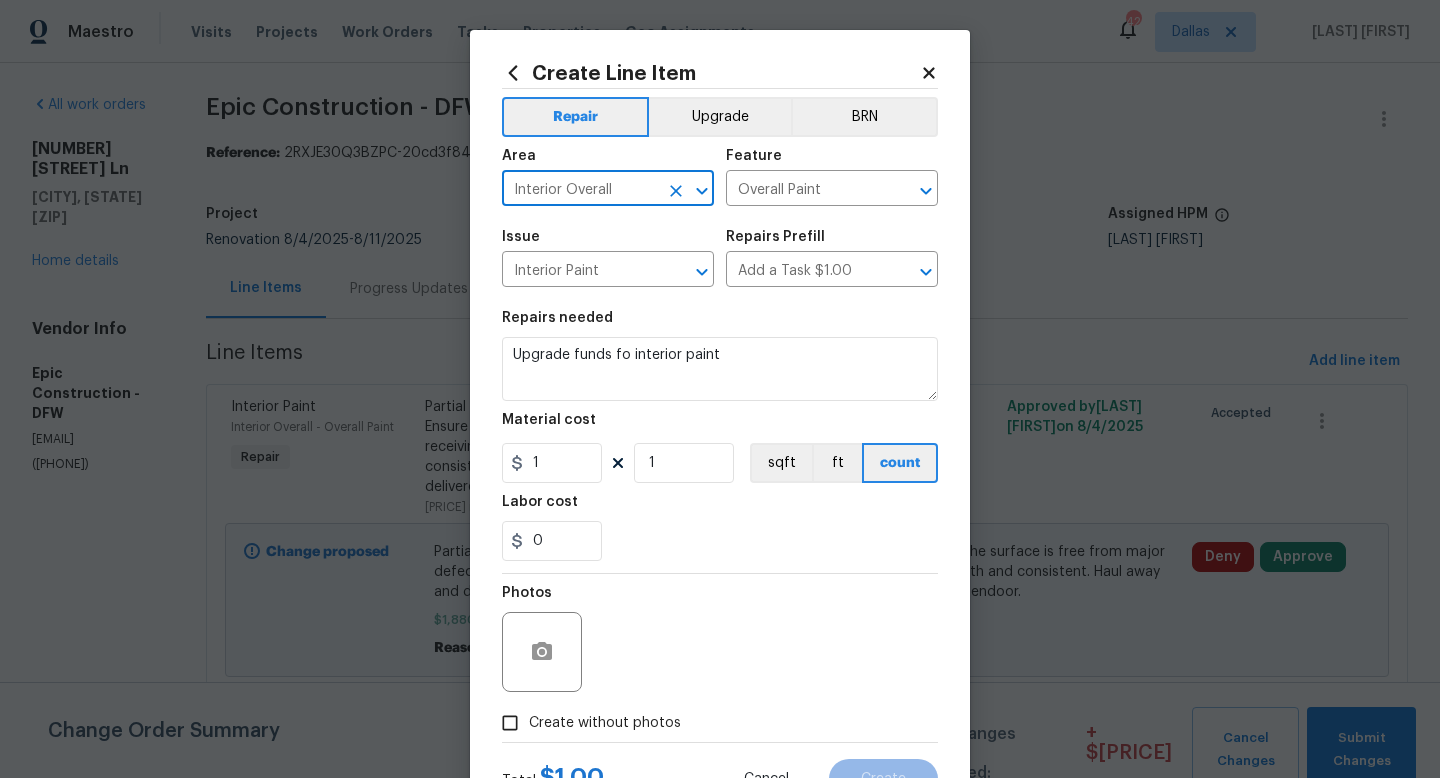 type on "Interior Overall" 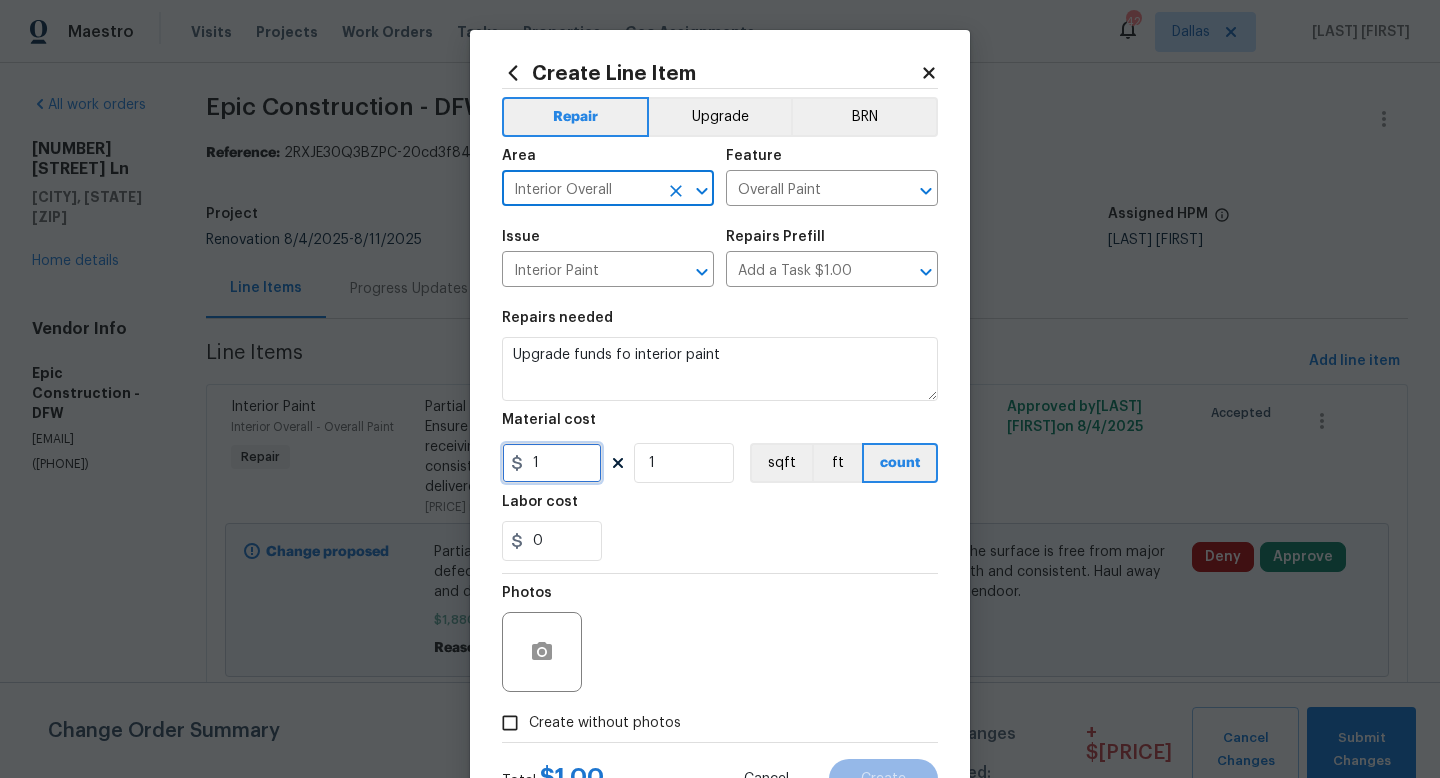 click on "1" at bounding box center (552, 463) 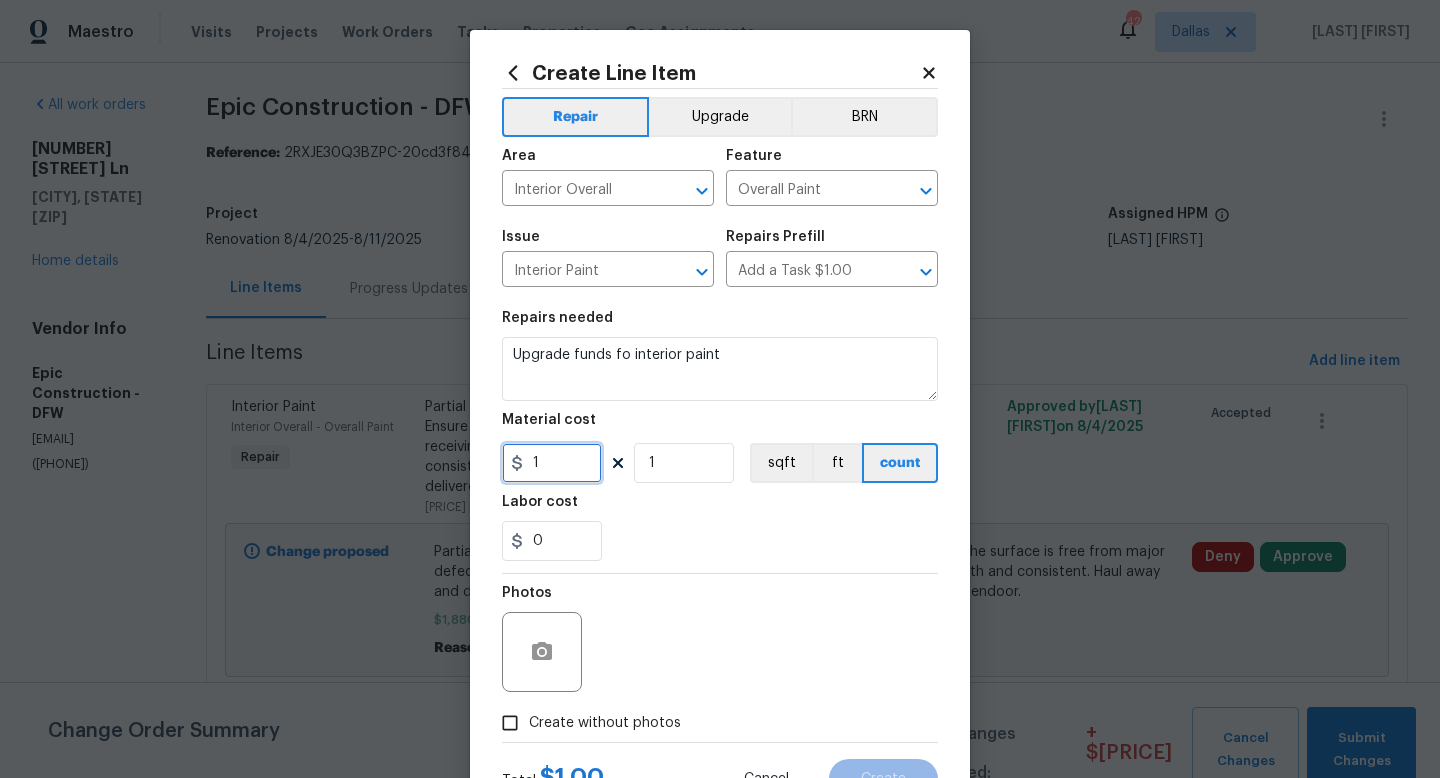 drag, startPoint x: 572, startPoint y: 466, endPoint x: 395, endPoint y: 462, distance: 177.0452 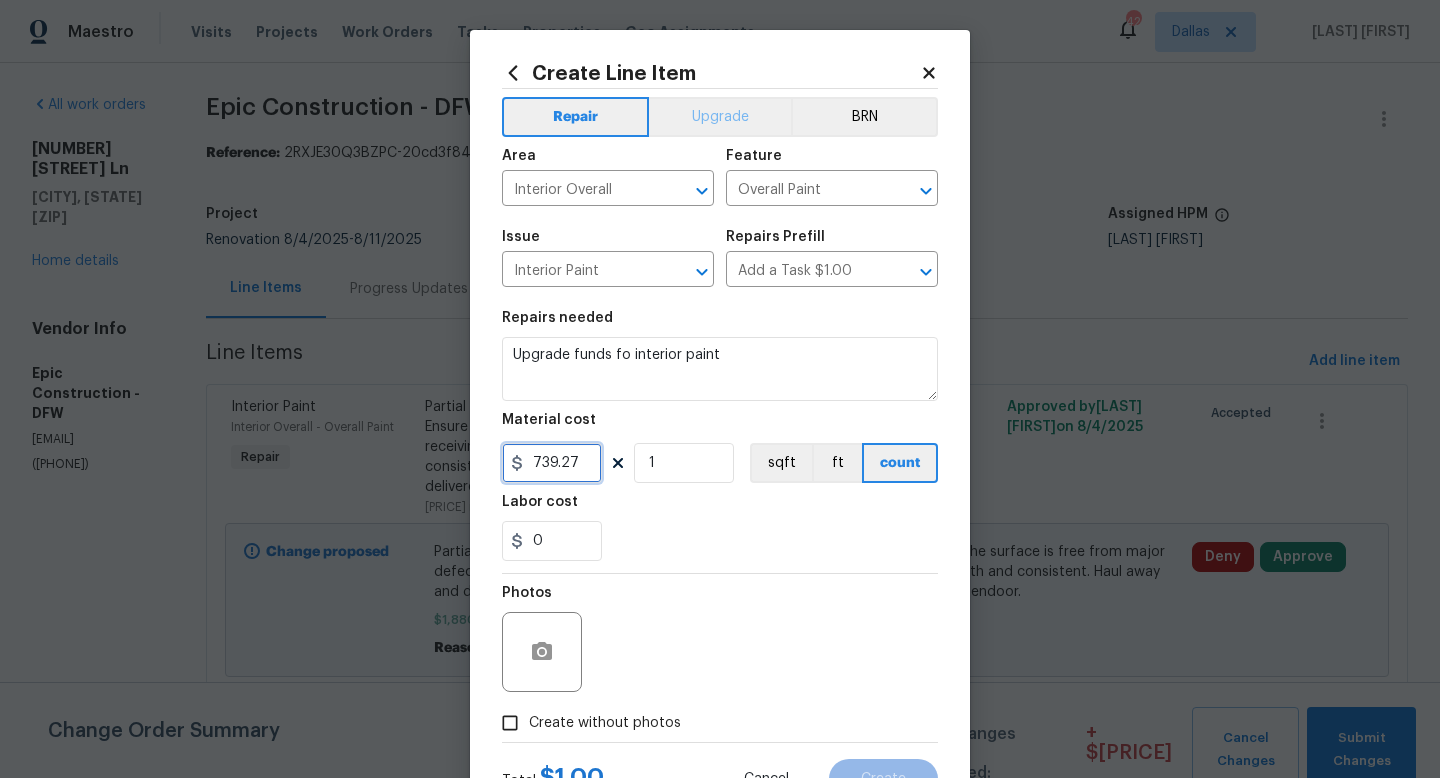 type on "739.27" 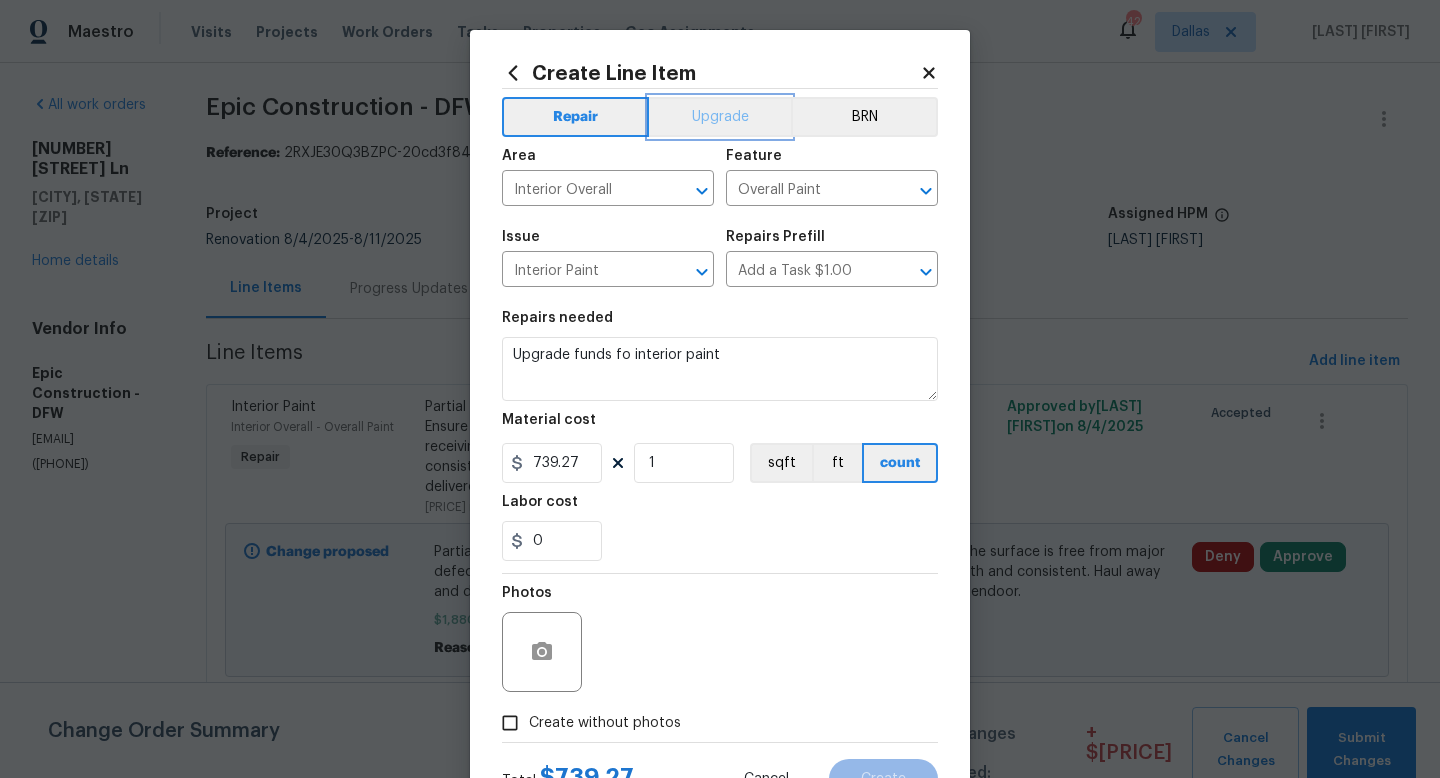 click on "Upgrade" at bounding box center [720, 117] 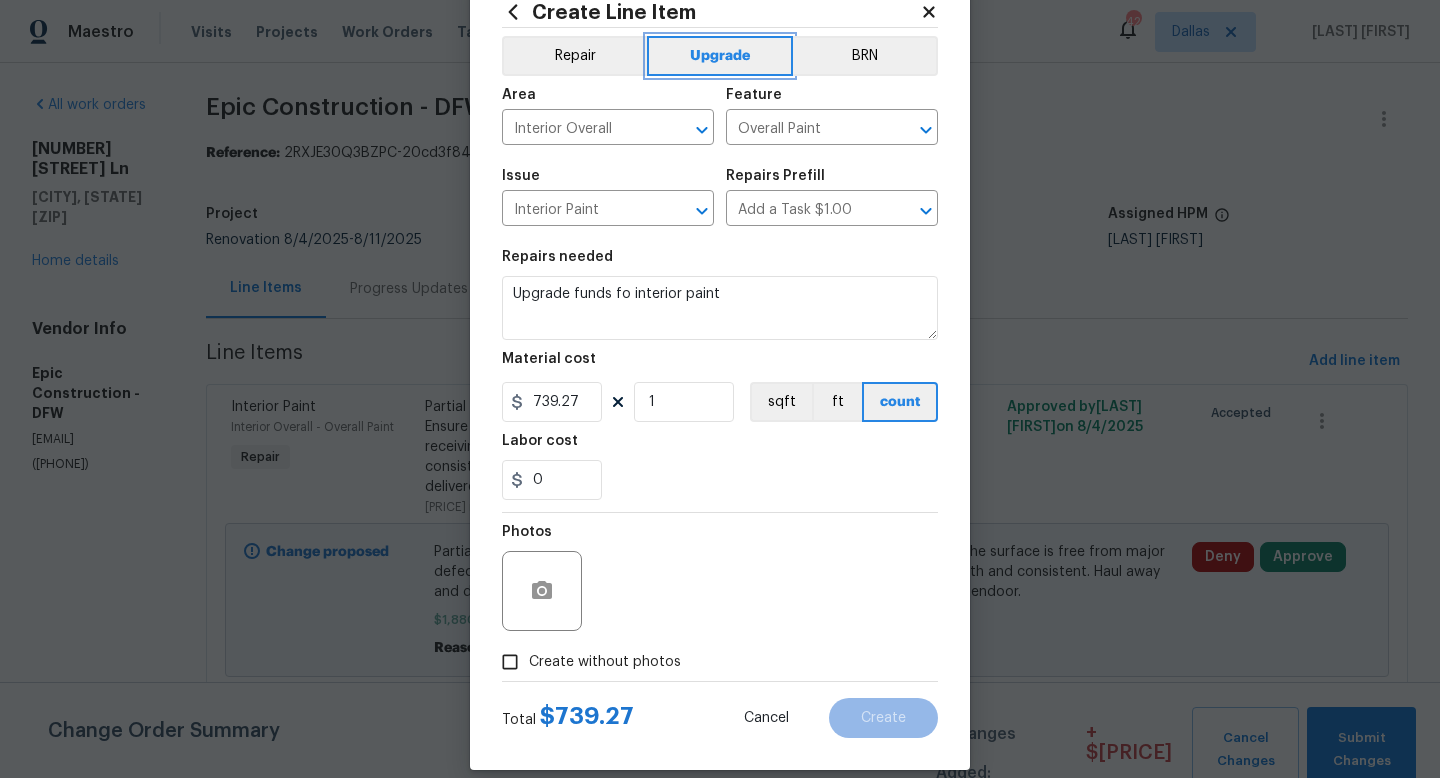 scroll, scrollTop: 65, scrollLeft: 0, axis: vertical 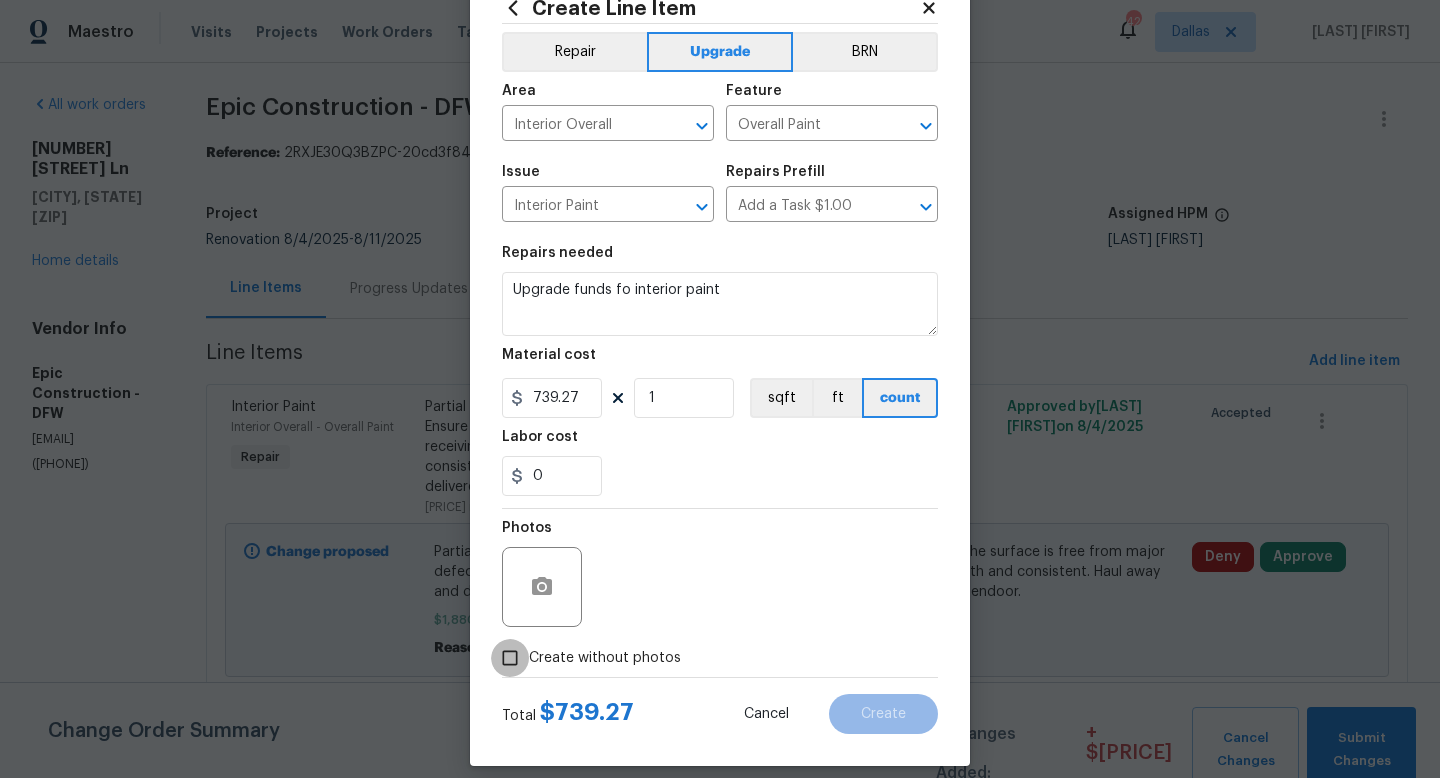 click on "Create without photos" at bounding box center [510, 658] 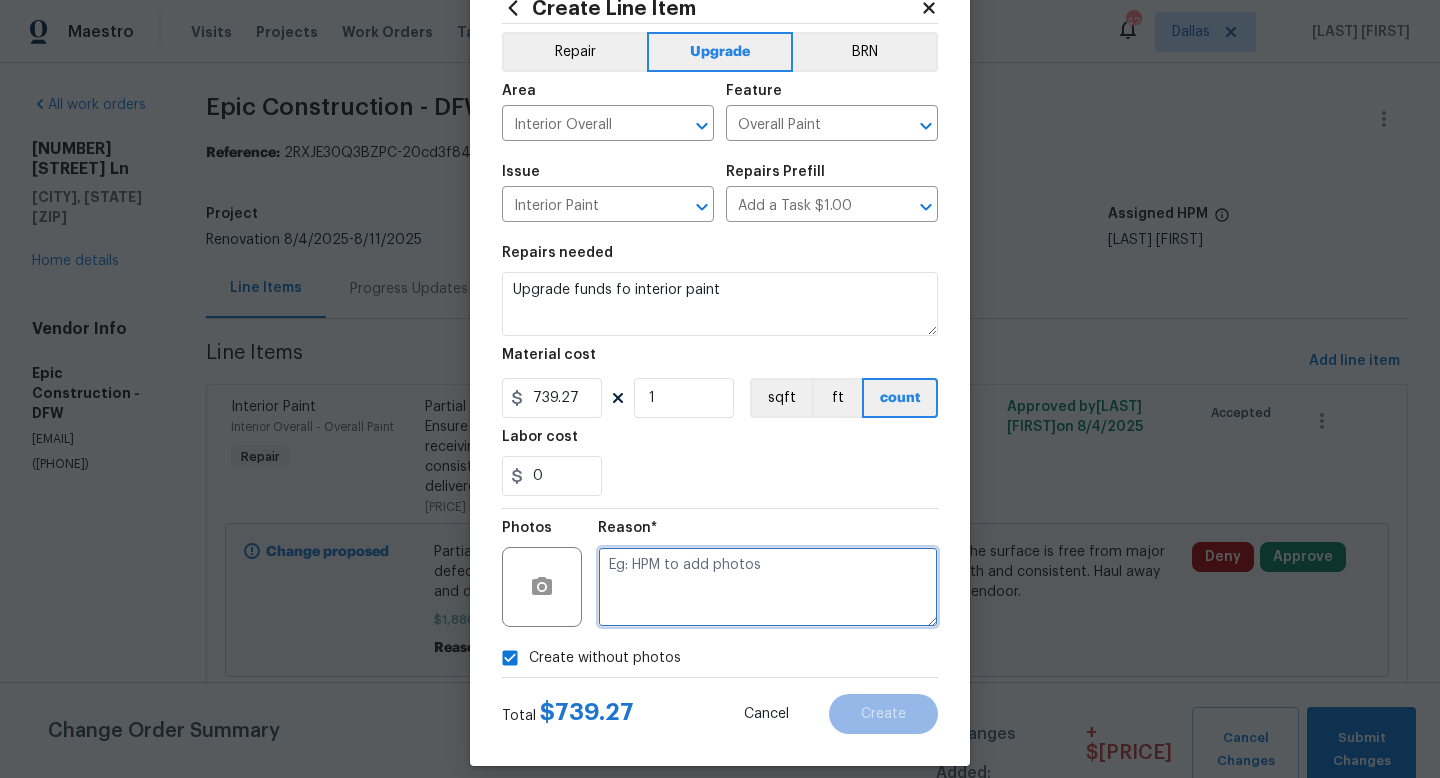 click at bounding box center [768, 587] 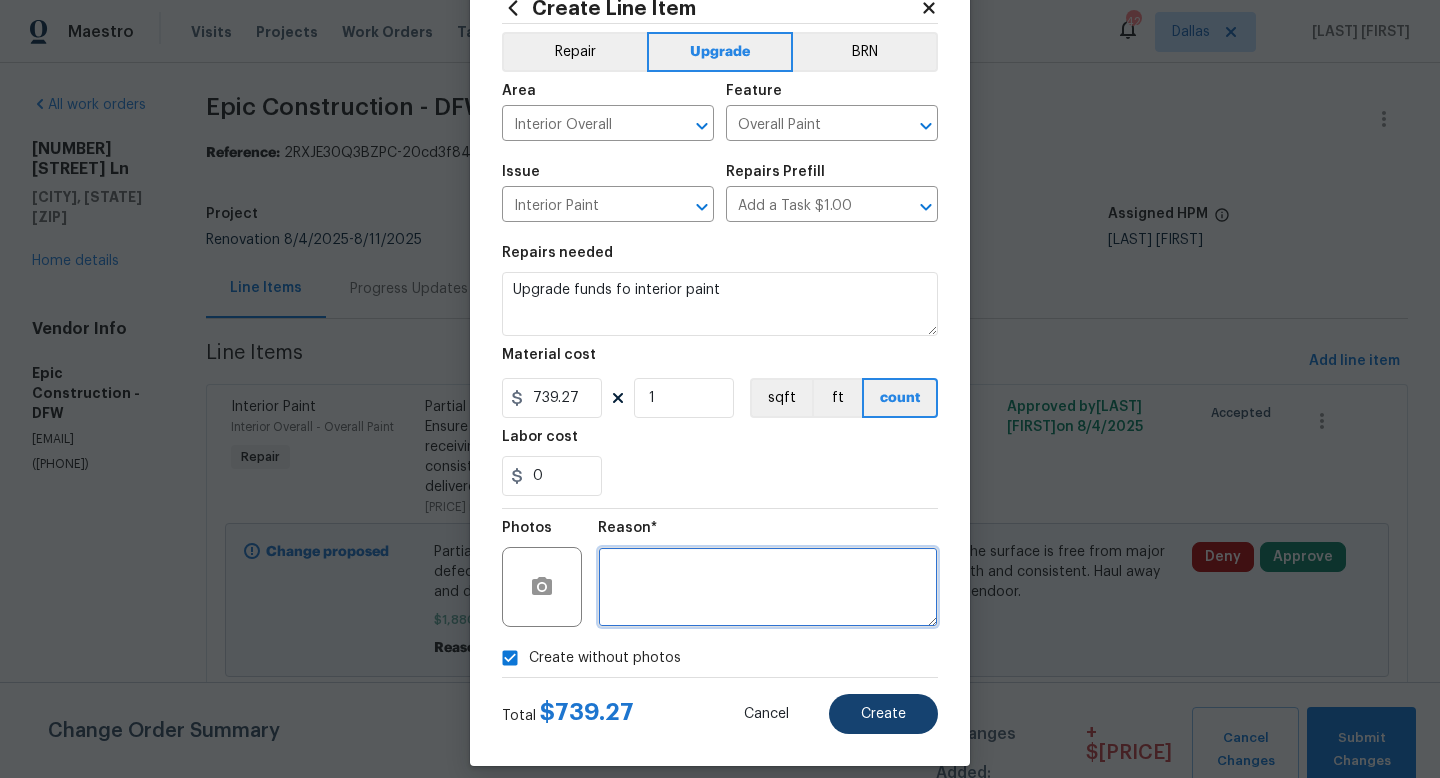 type 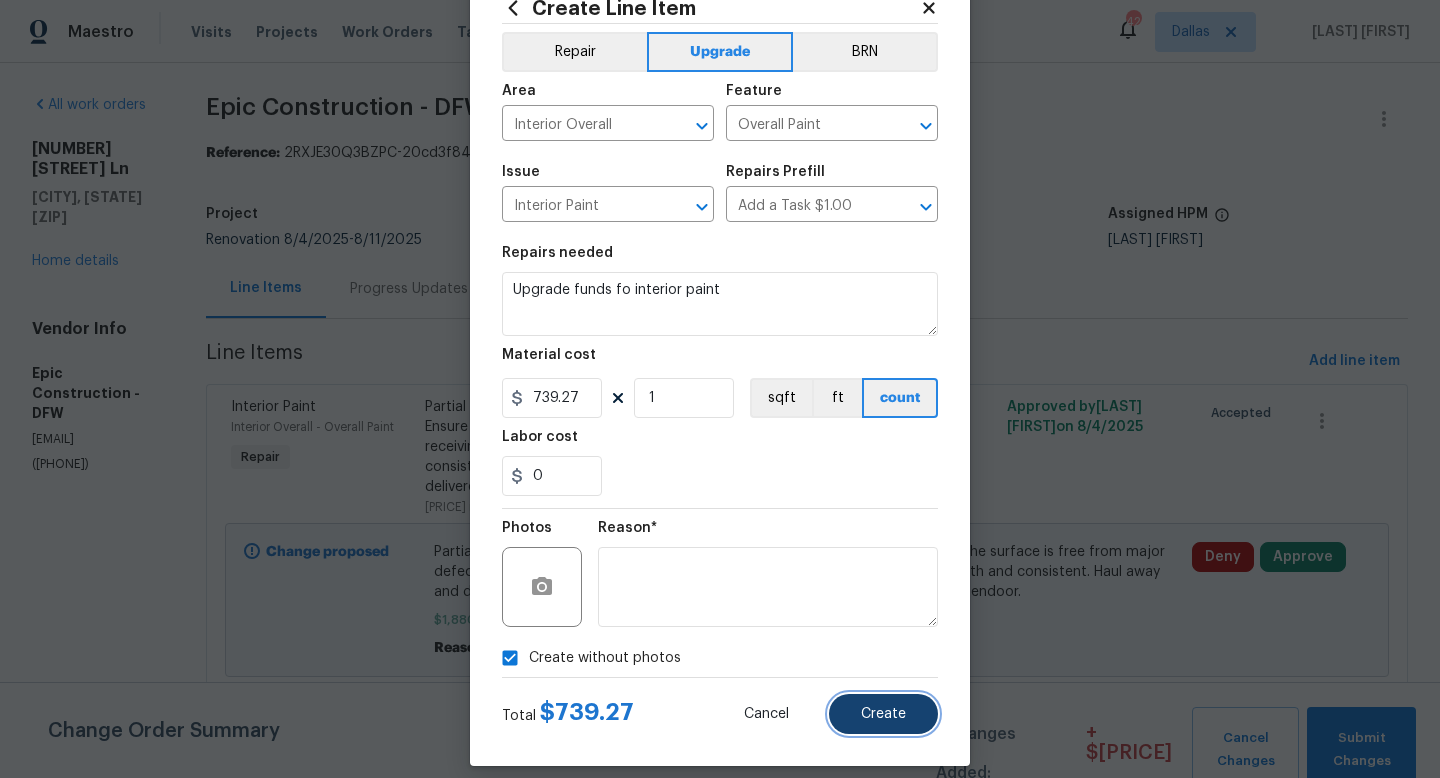 click on "Create" at bounding box center [883, 714] 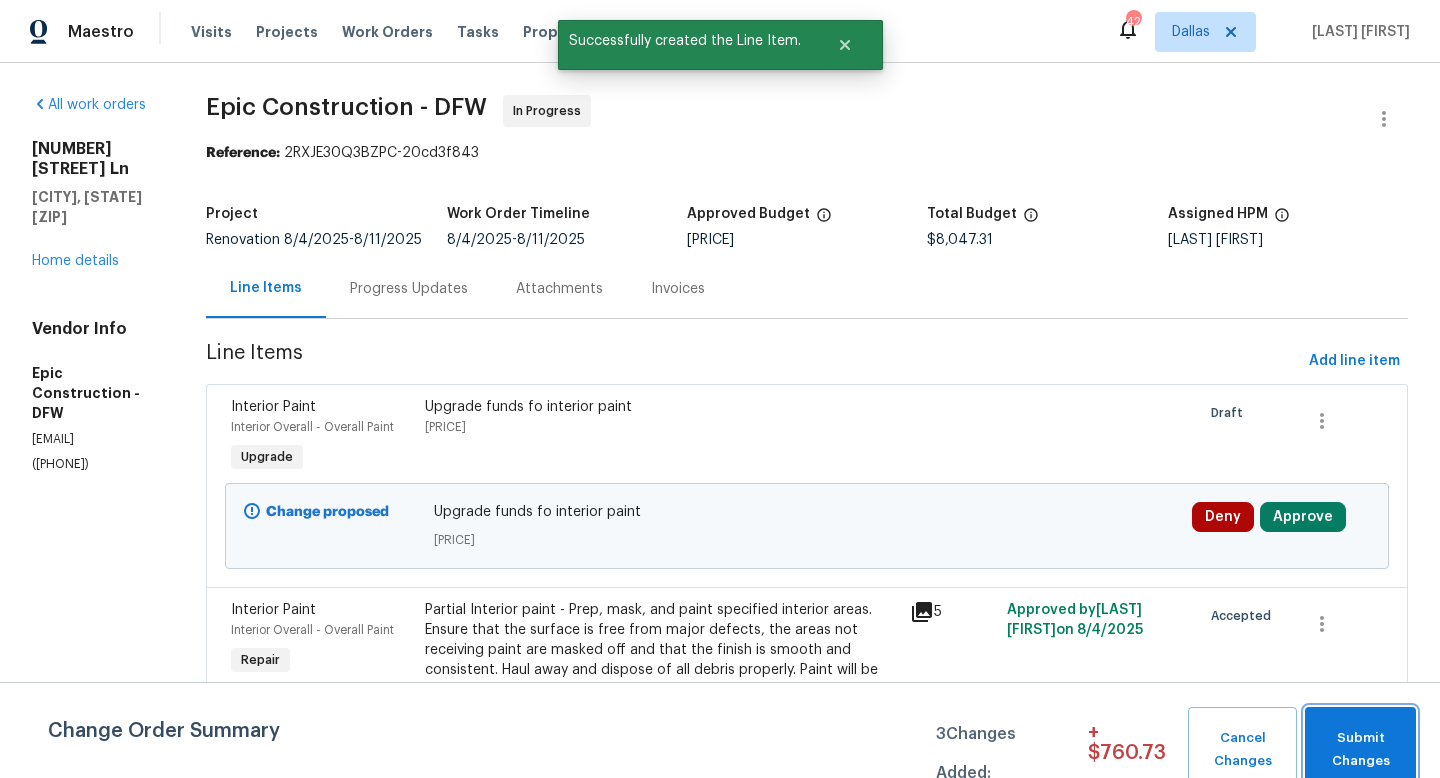 click on "Submit Changes" at bounding box center [1360, 750] 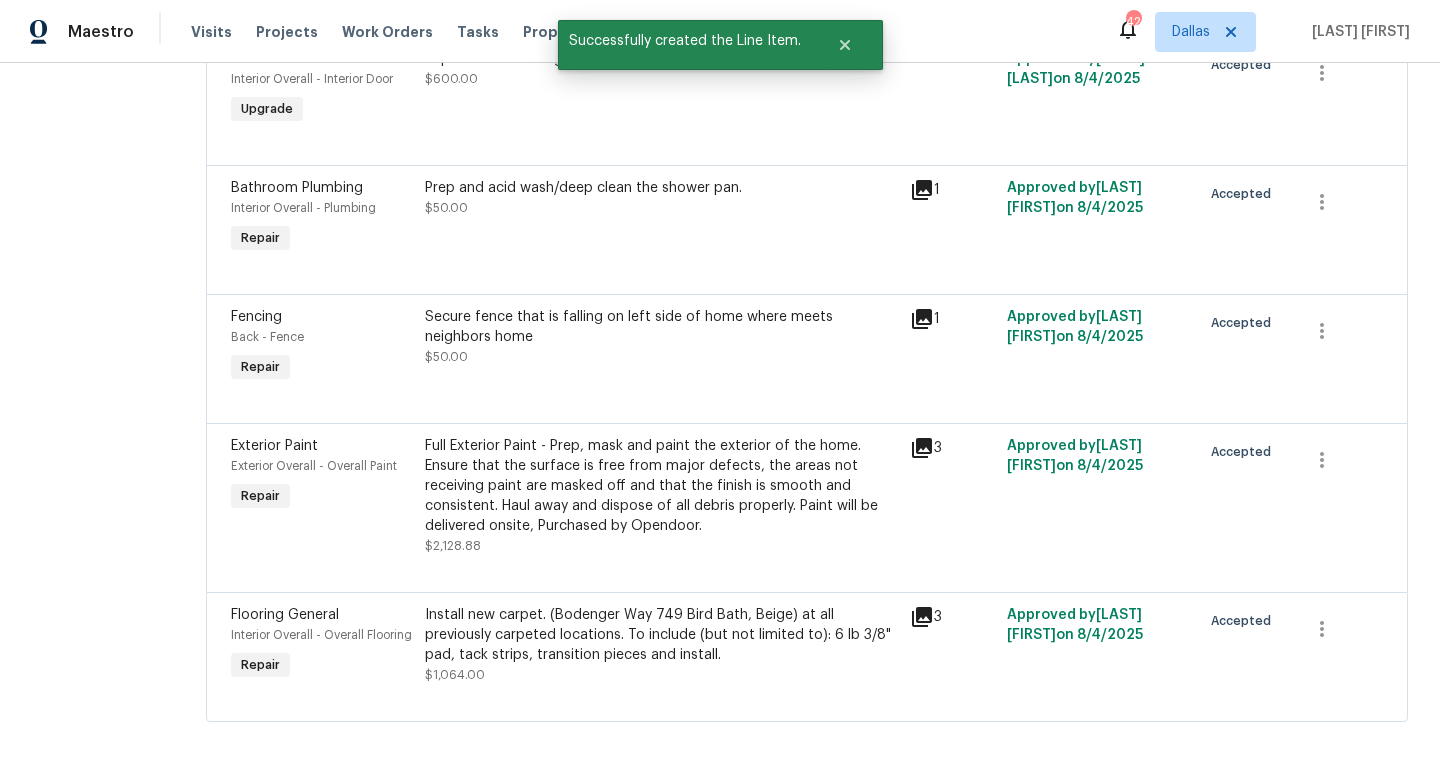 scroll, scrollTop: 1465, scrollLeft: 0, axis: vertical 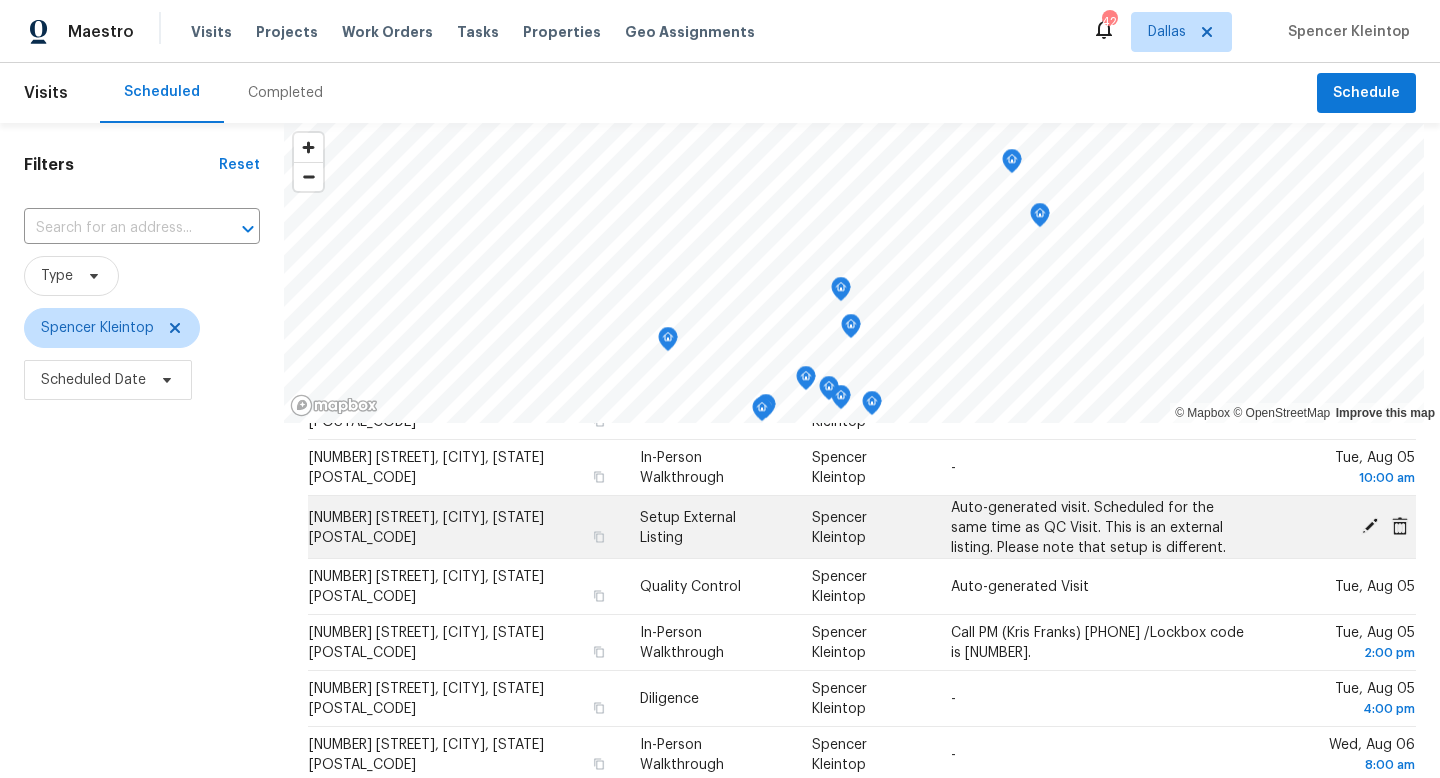 click 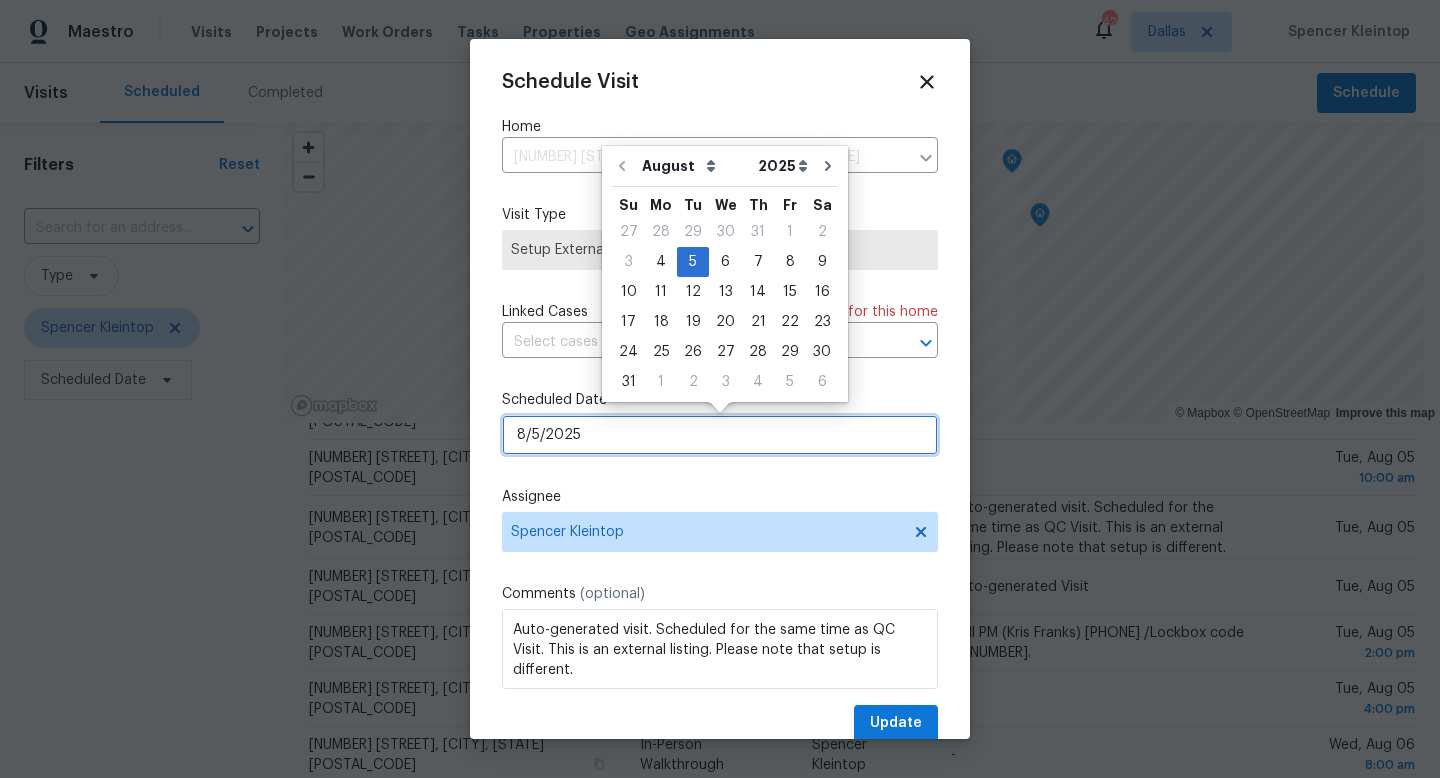 click on "8/5/2025" at bounding box center (720, 435) 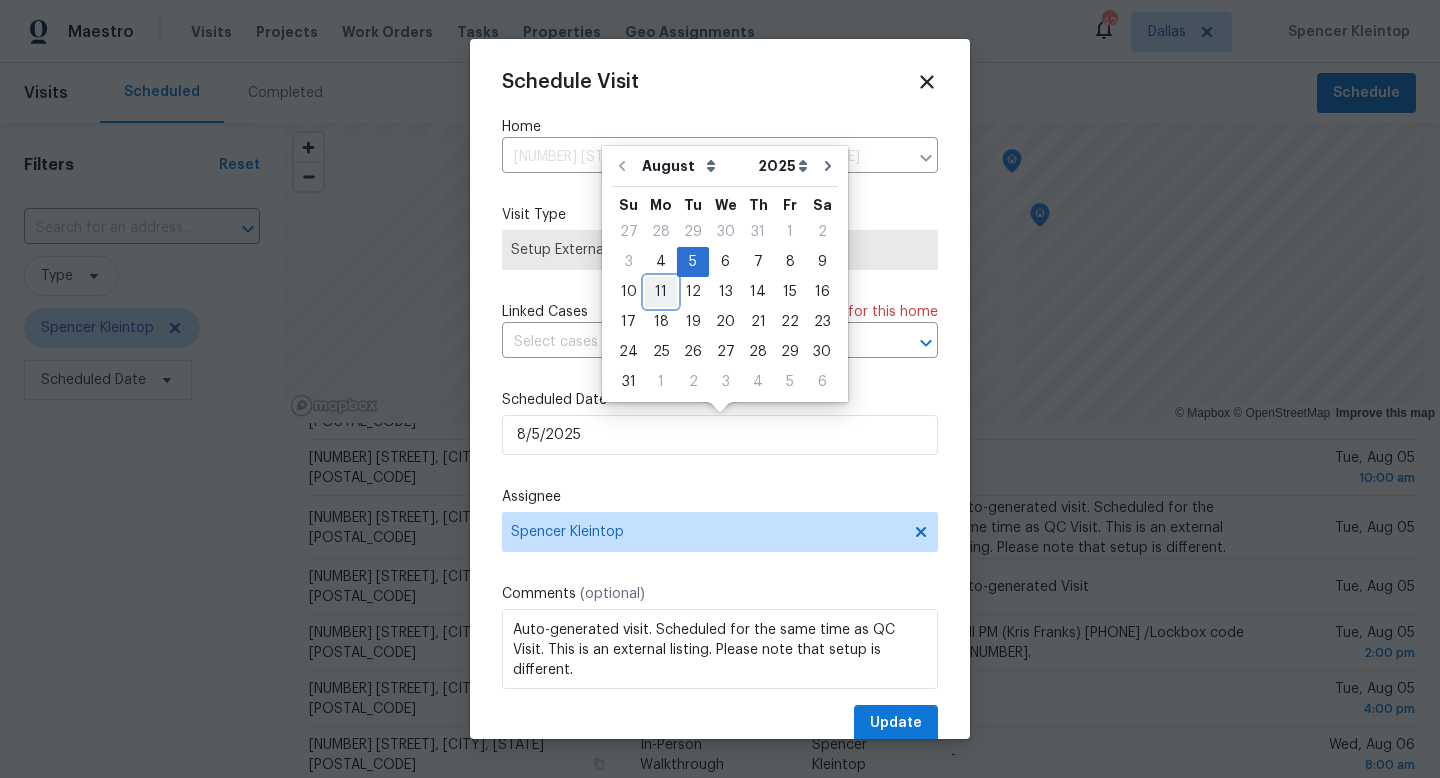 click on "11" at bounding box center [661, 292] 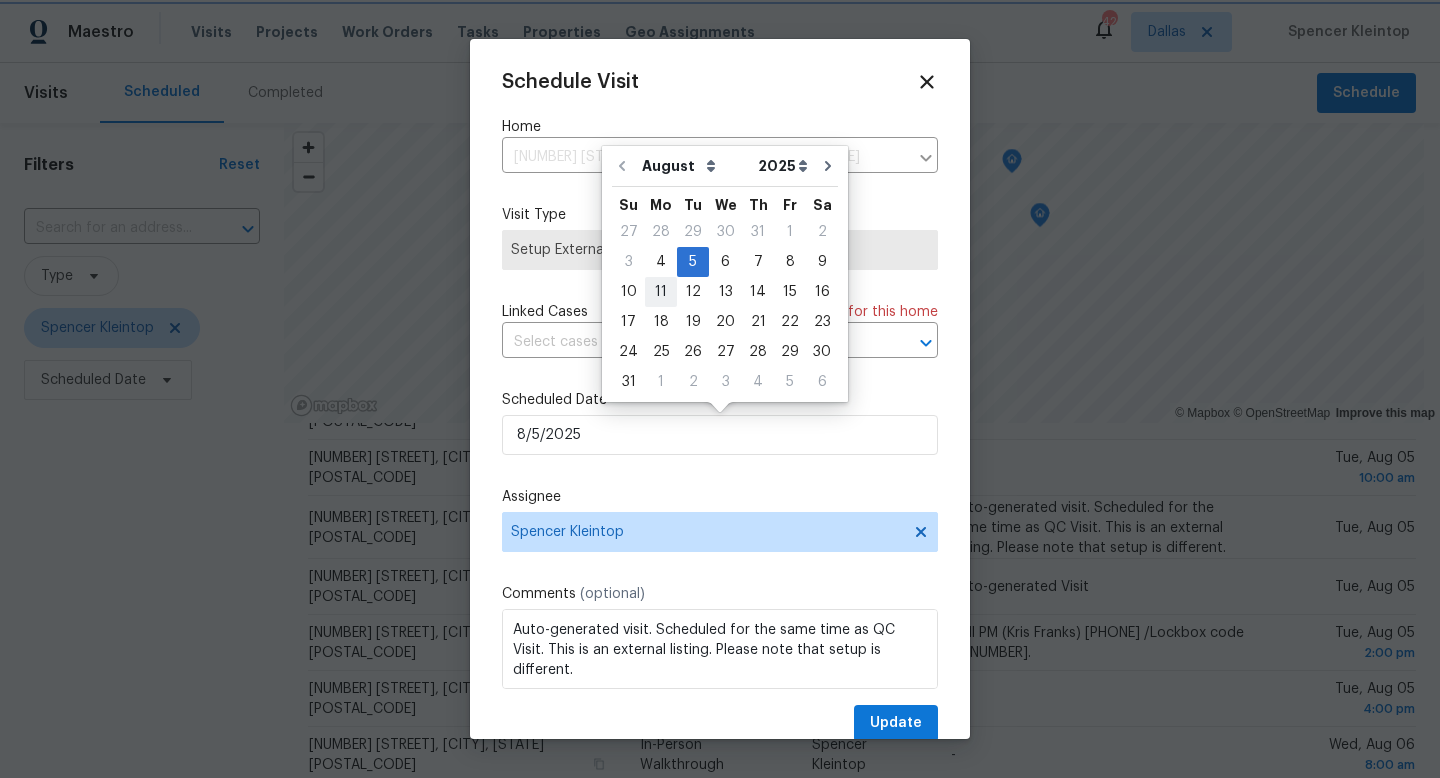 type on "8/11/2025" 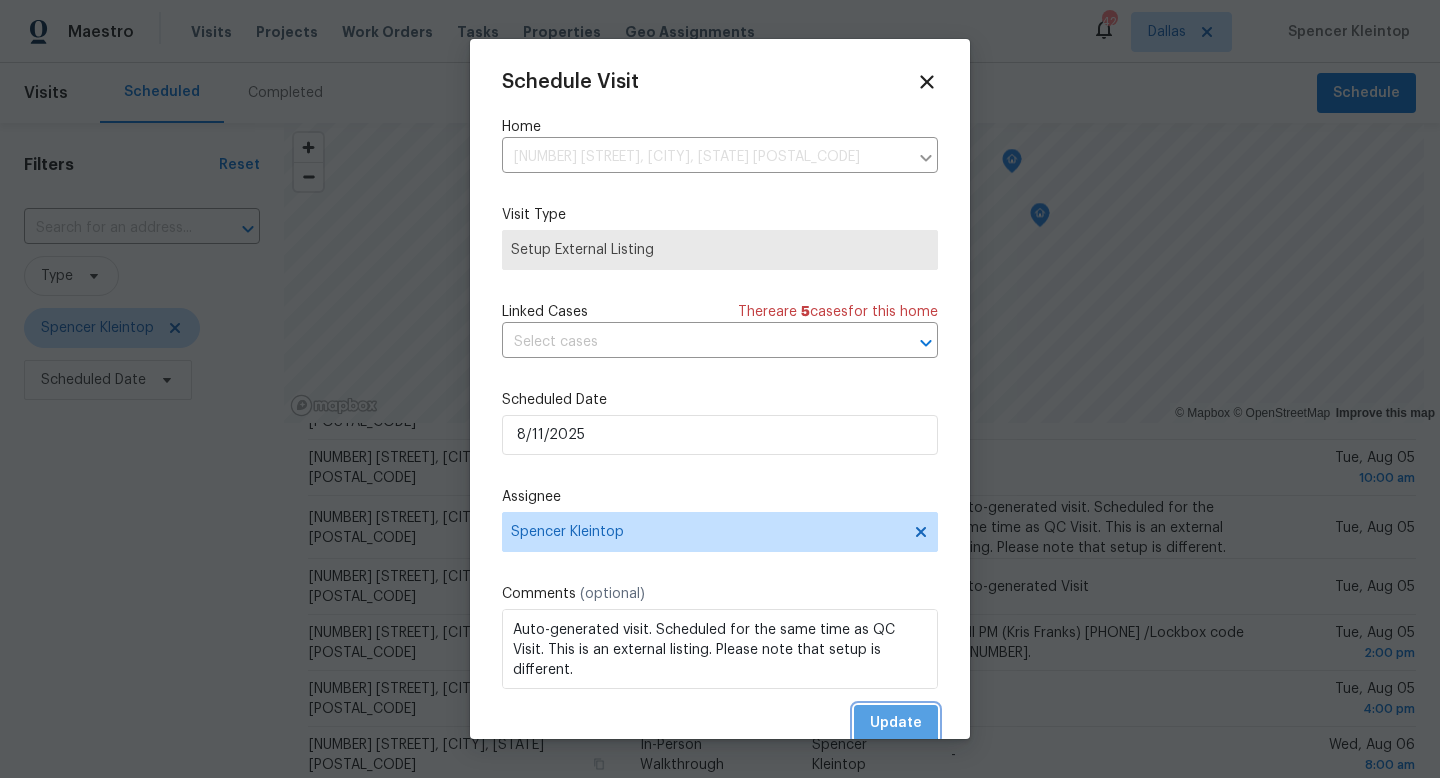 click on "Update" at bounding box center [896, 723] 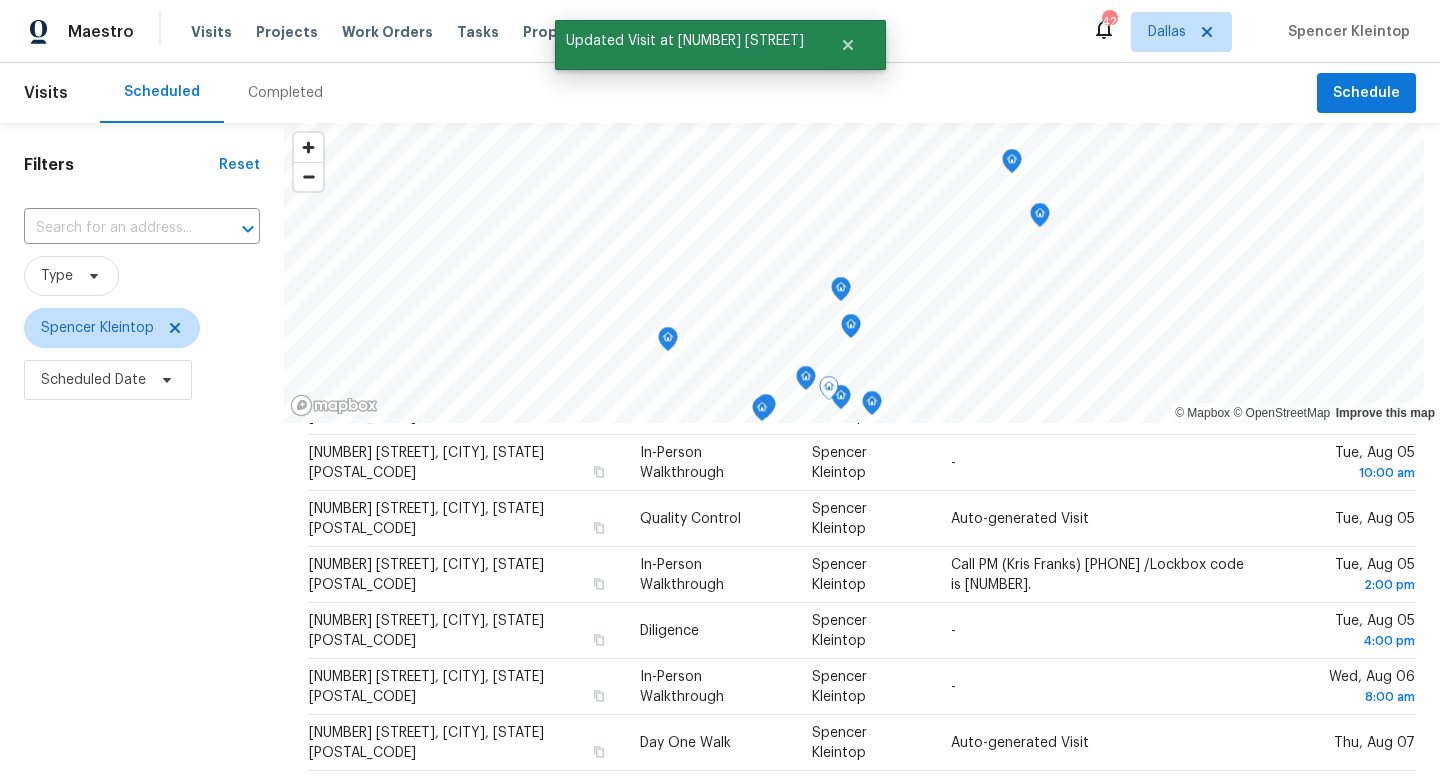 scroll, scrollTop: 121, scrollLeft: 0, axis: vertical 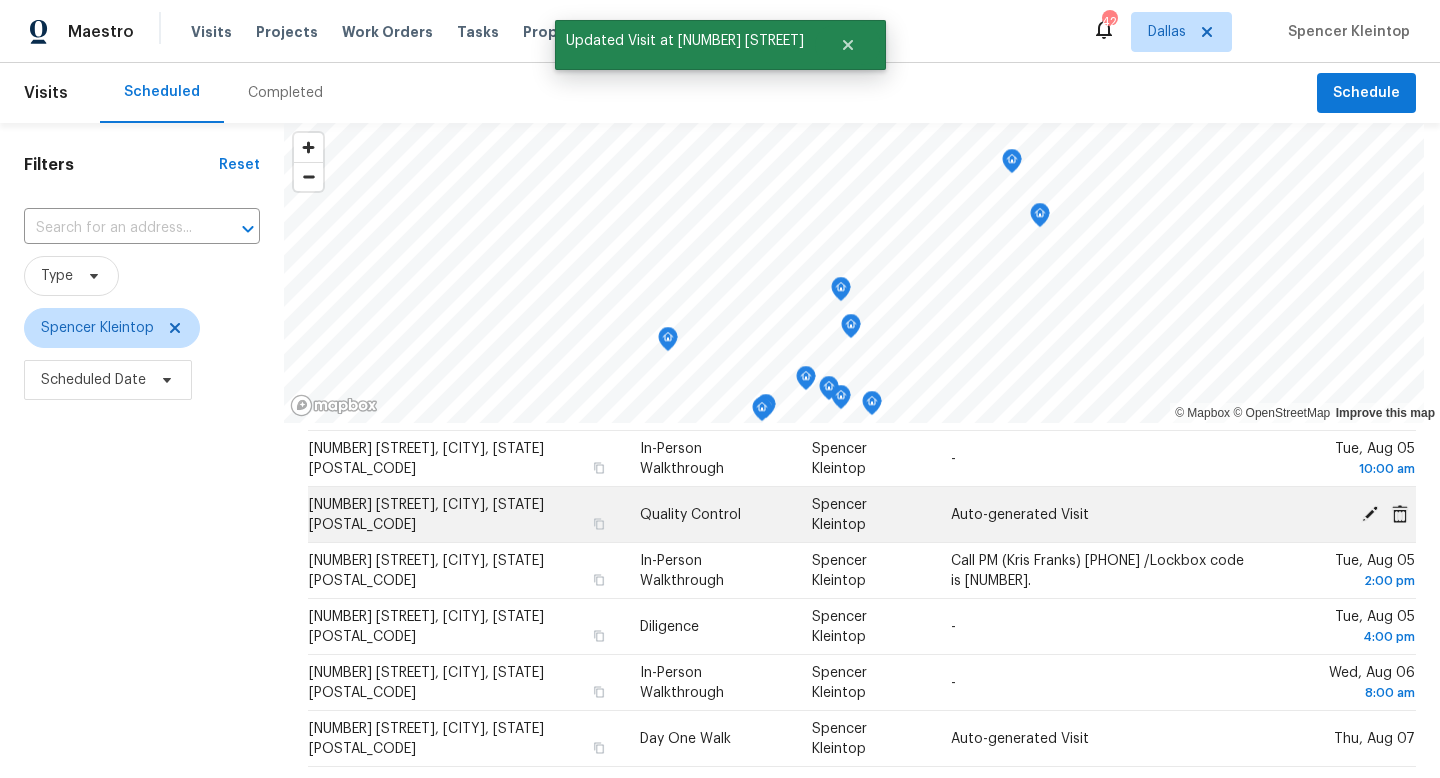 click 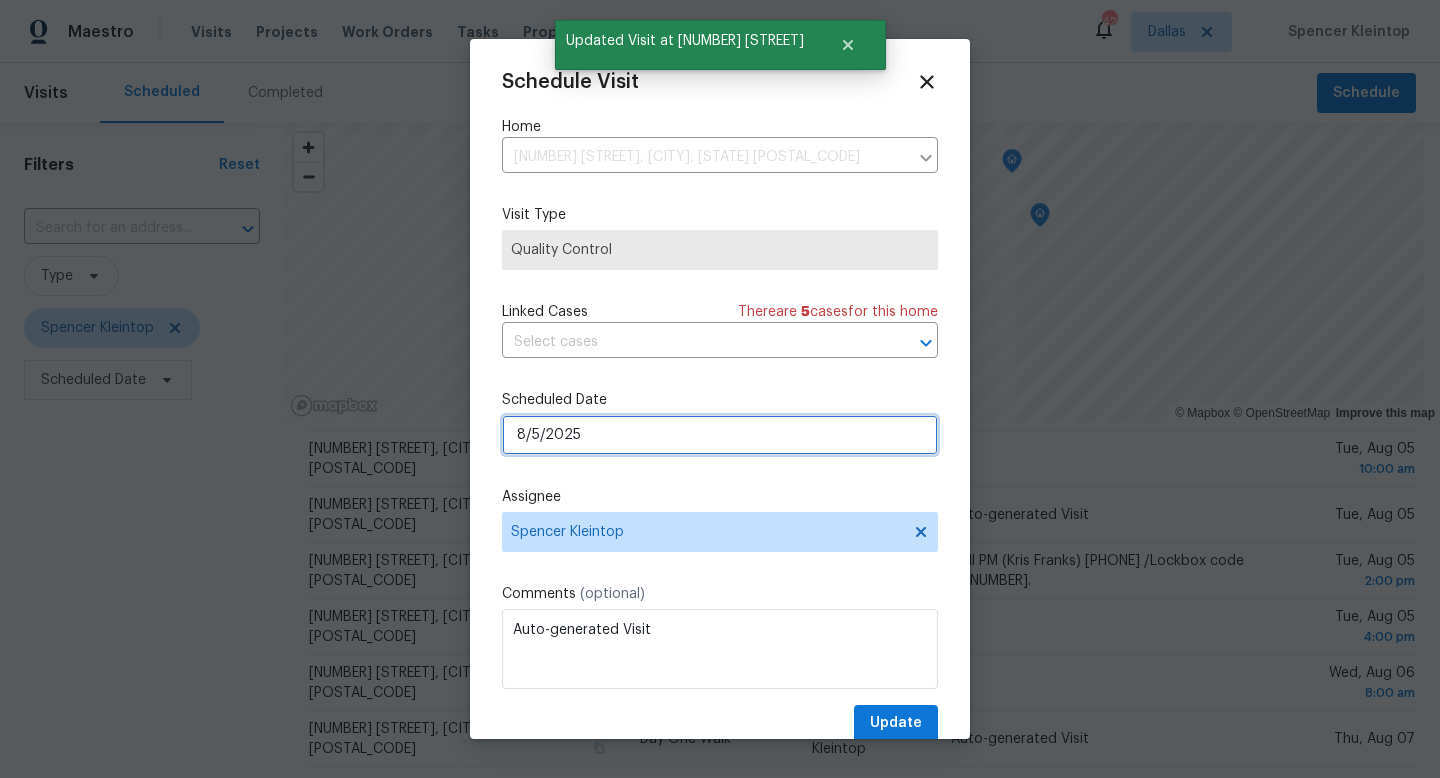 click on "8/5/2025" at bounding box center [720, 435] 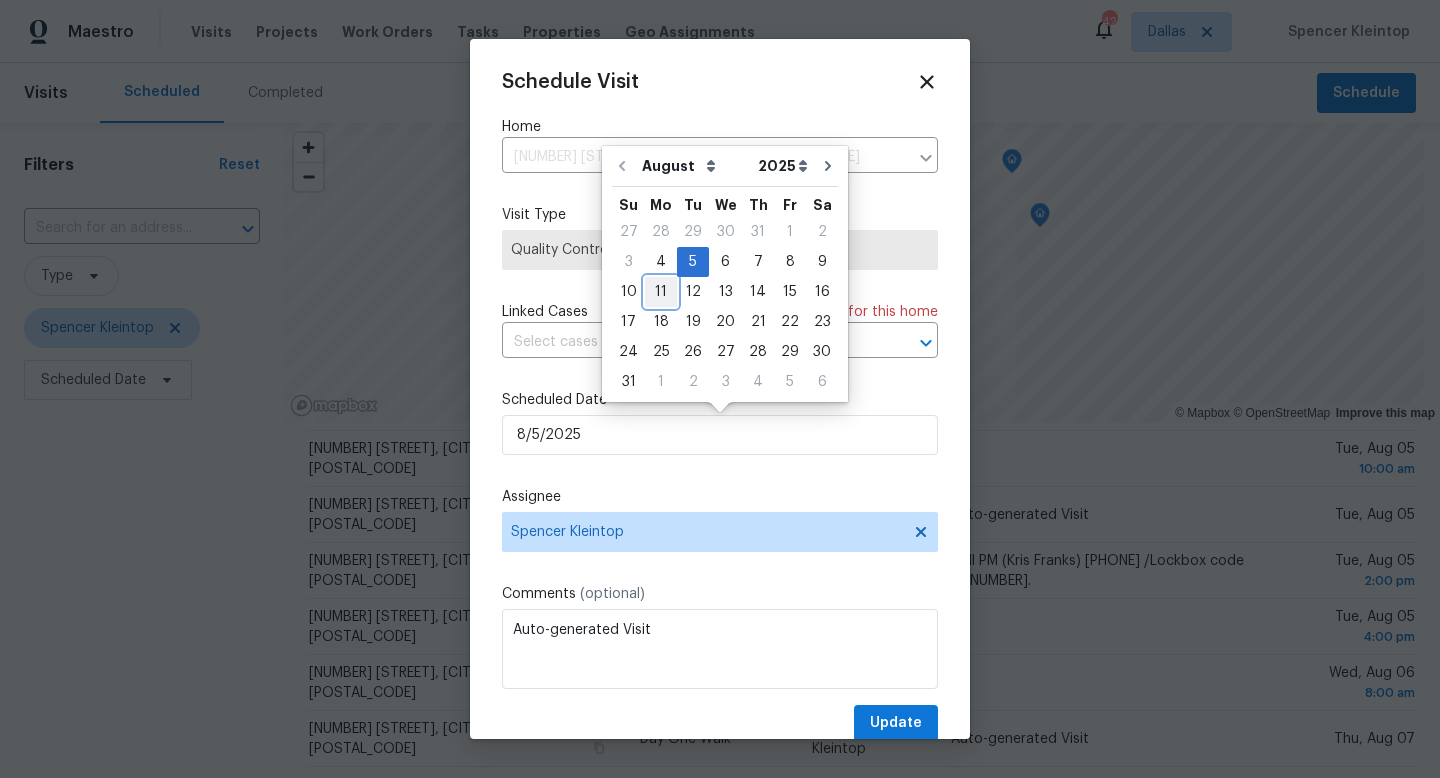 click on "11" at bounding box center [661, 292] 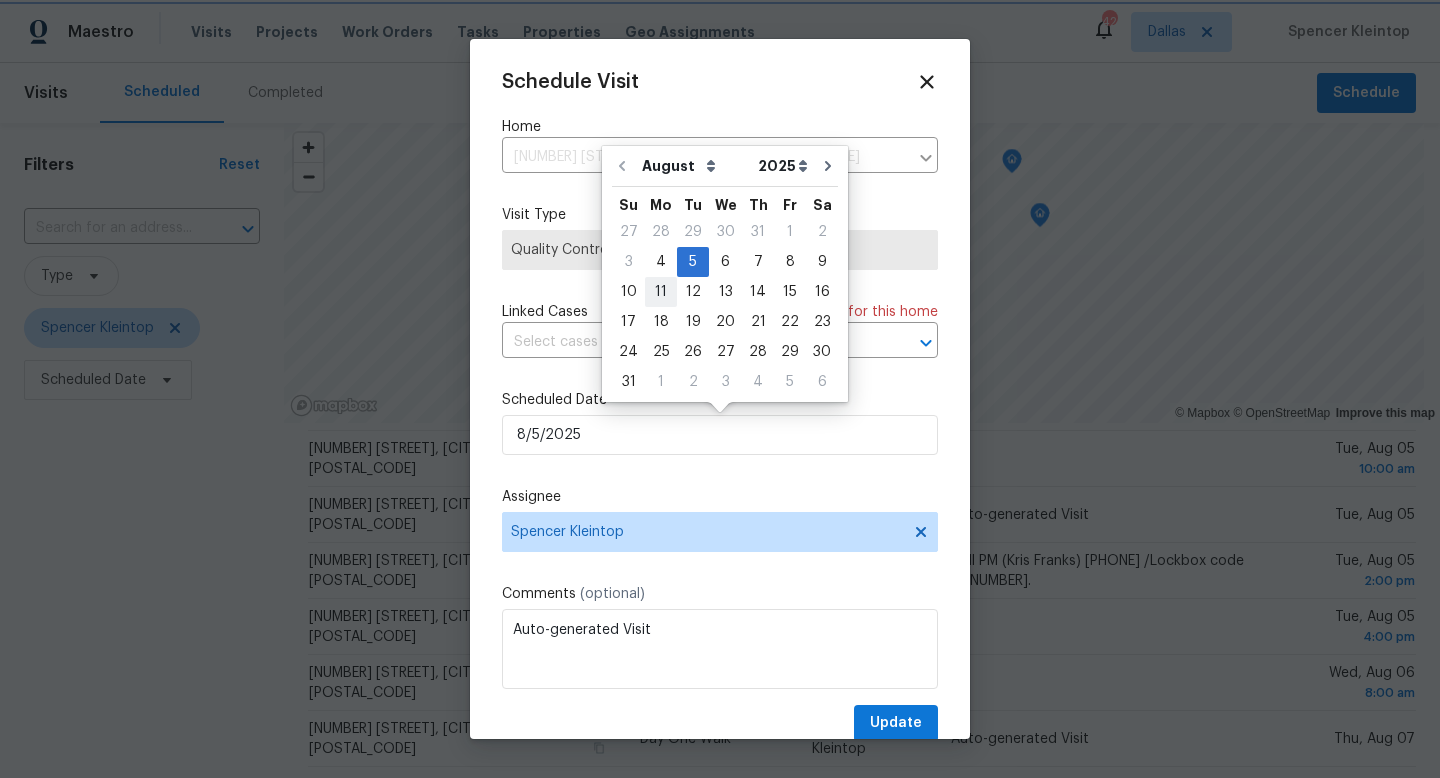 type on "8/11/2025" 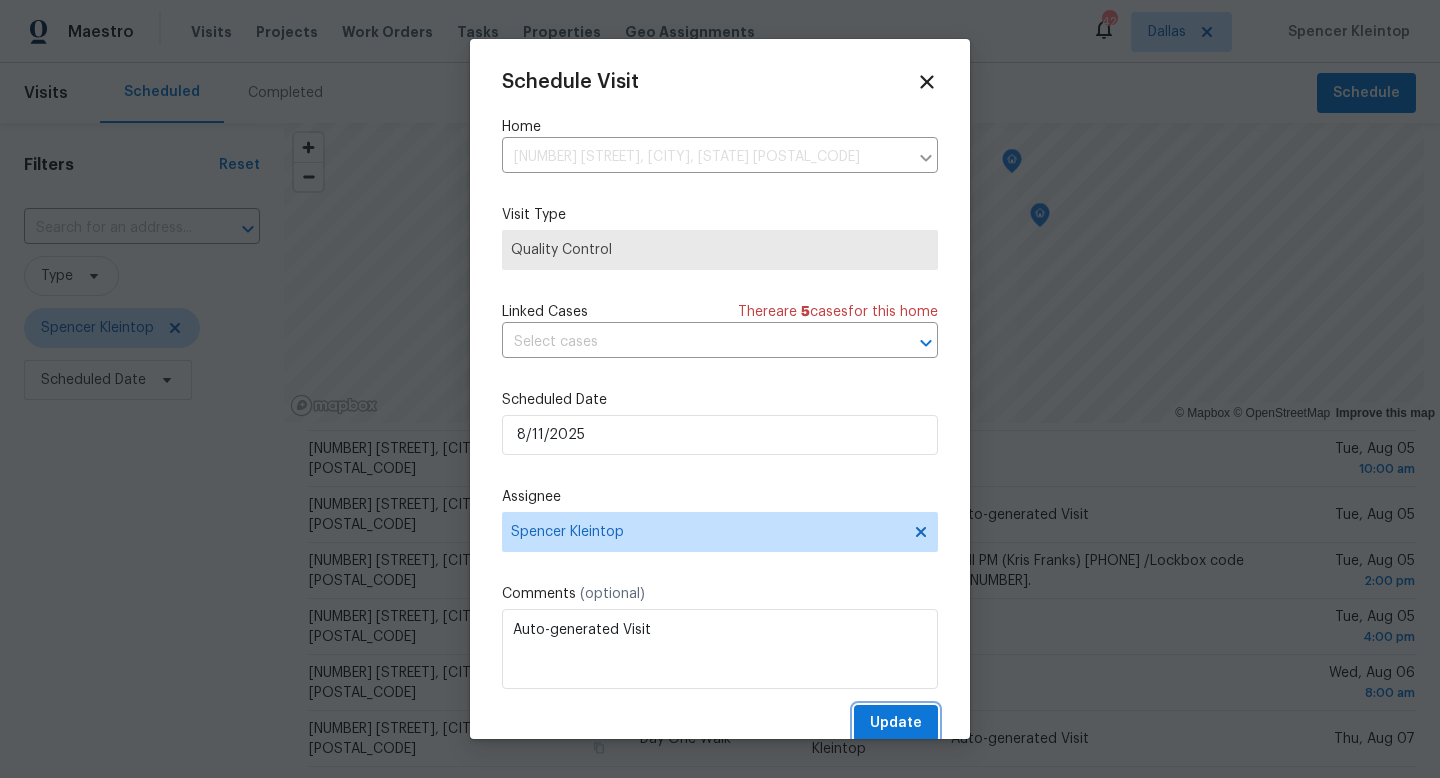 click on "Update" at bounding box center (896, 723) 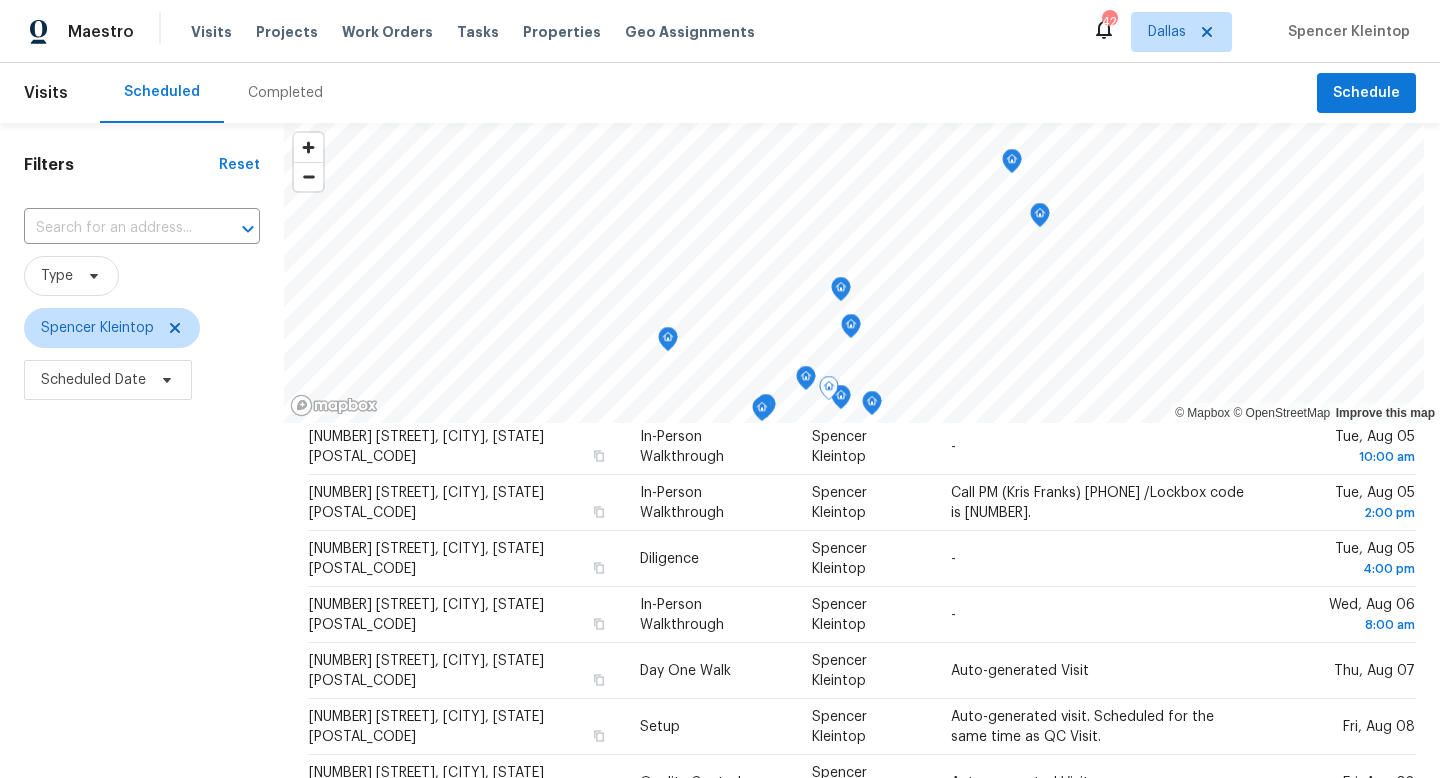 scroll, scrollTop: 134, scrollLeft: 0, axis: vertical 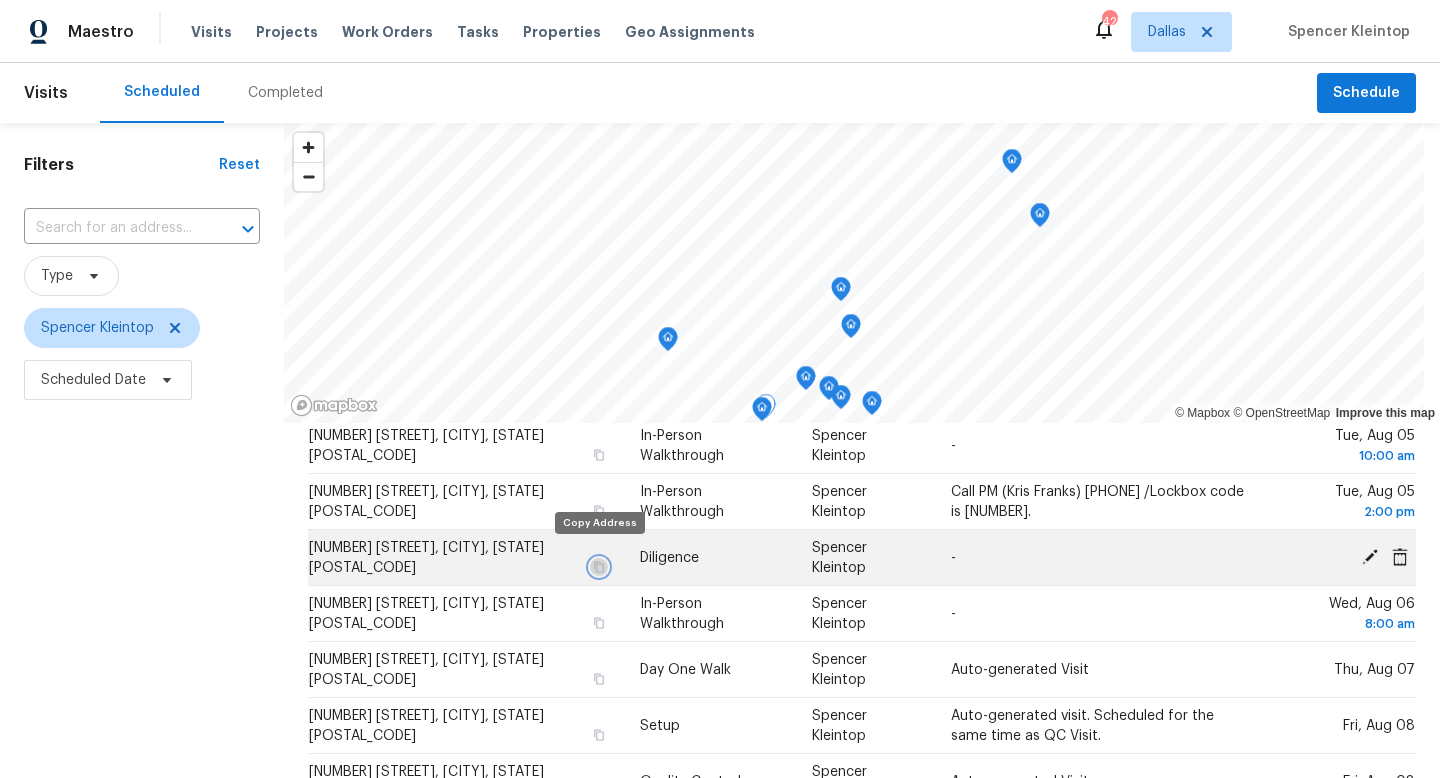 click 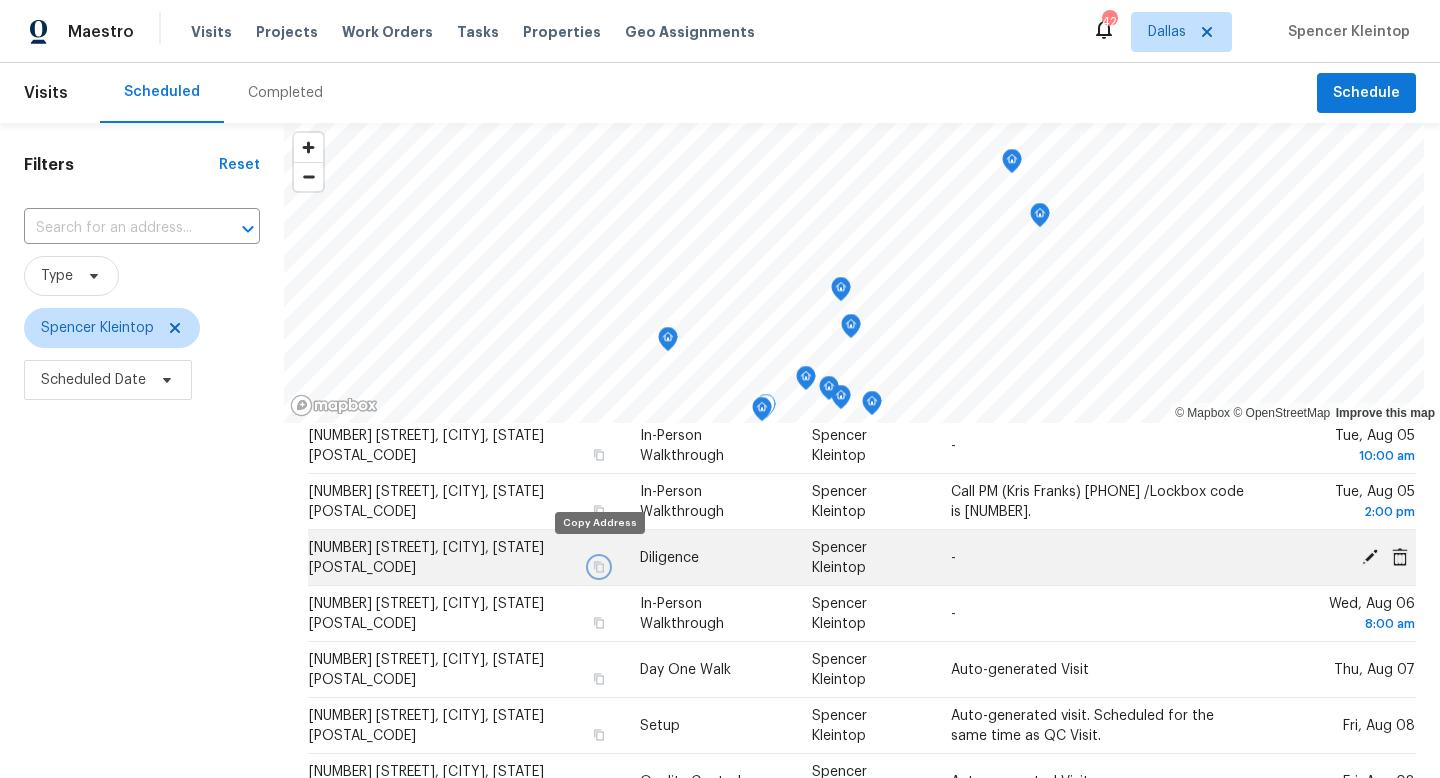 type 